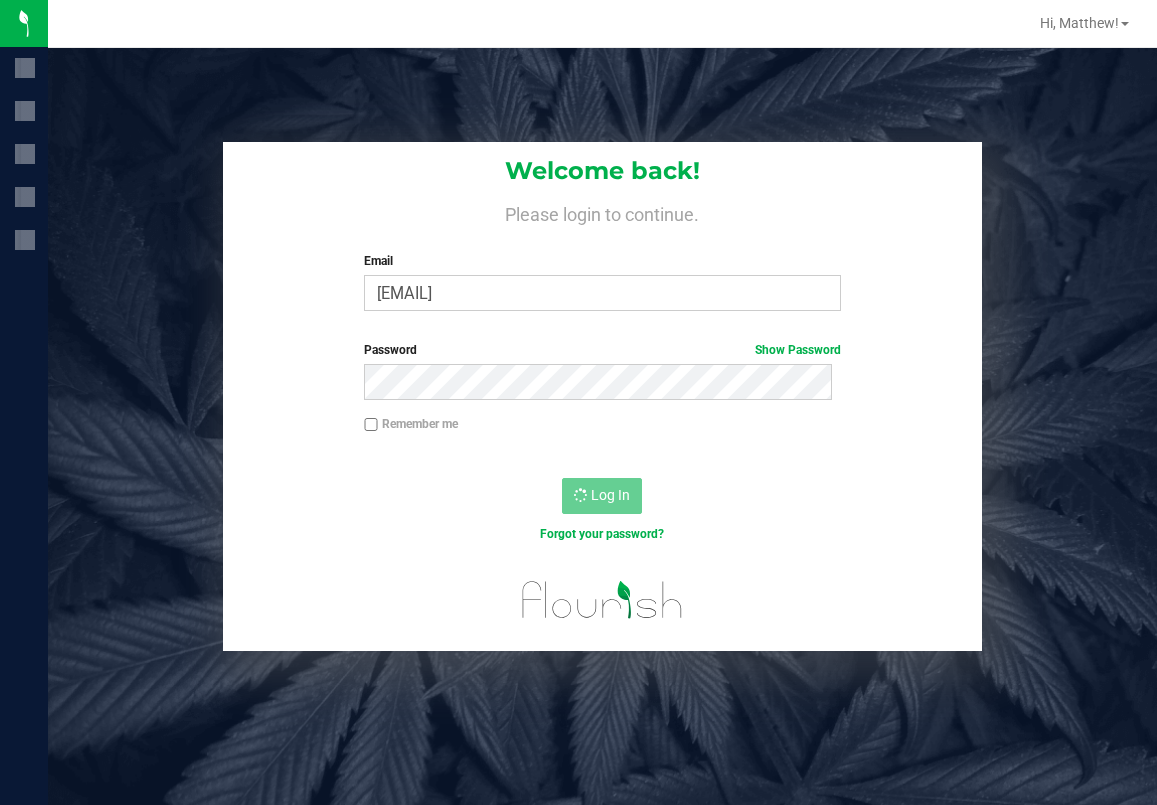 scroll, scrollTop: 0, scrollLeft: 0, axis: both 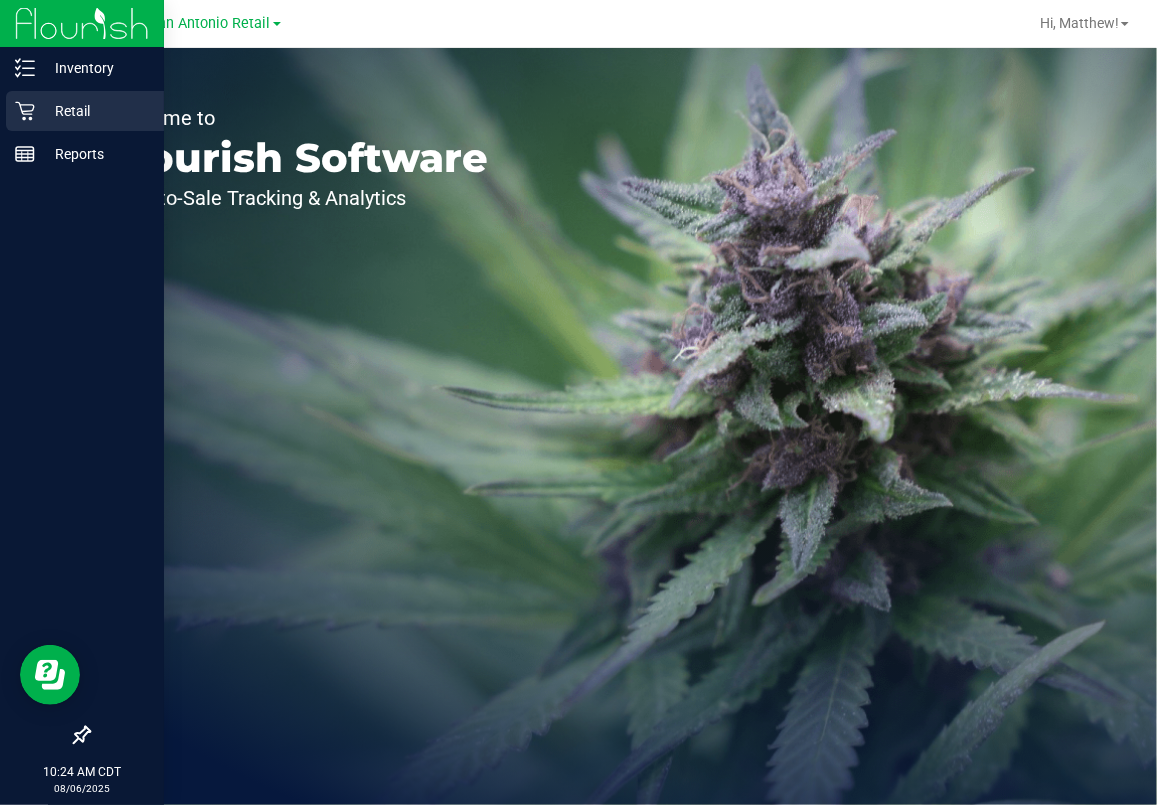 click 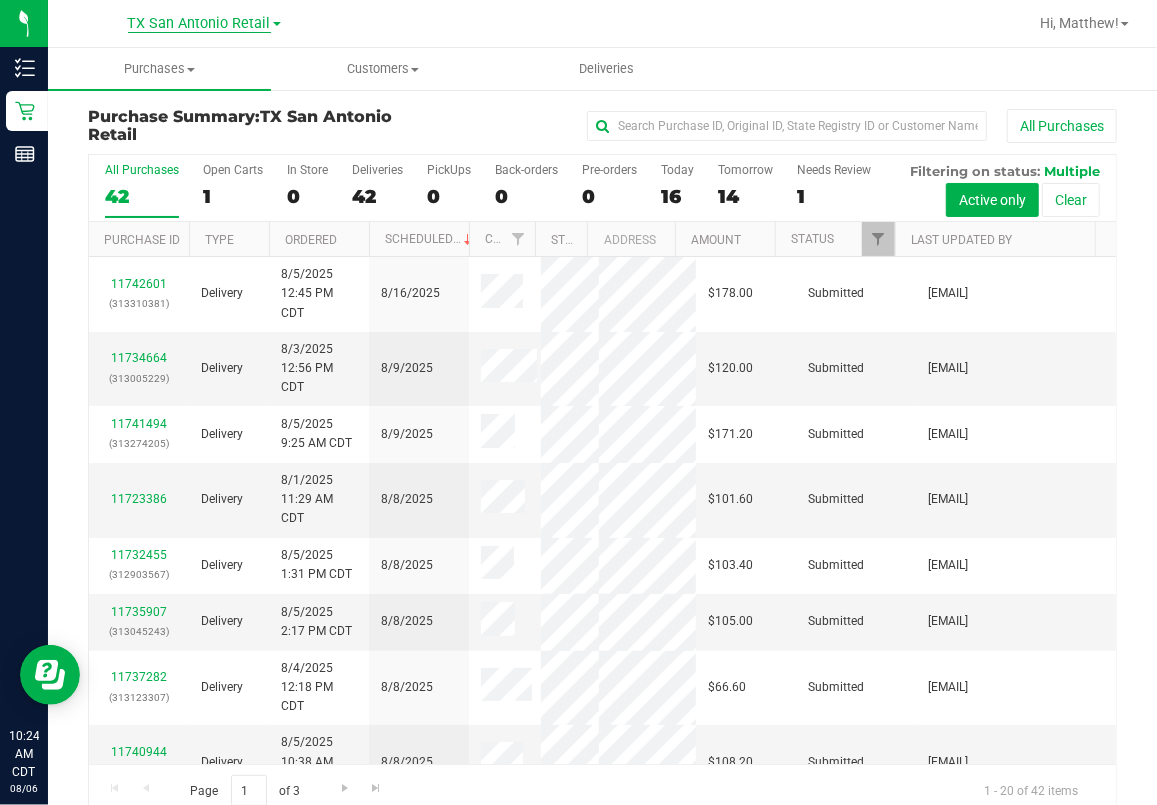 click on "TX San Antonio Retail" at bounding box center (199, 24) 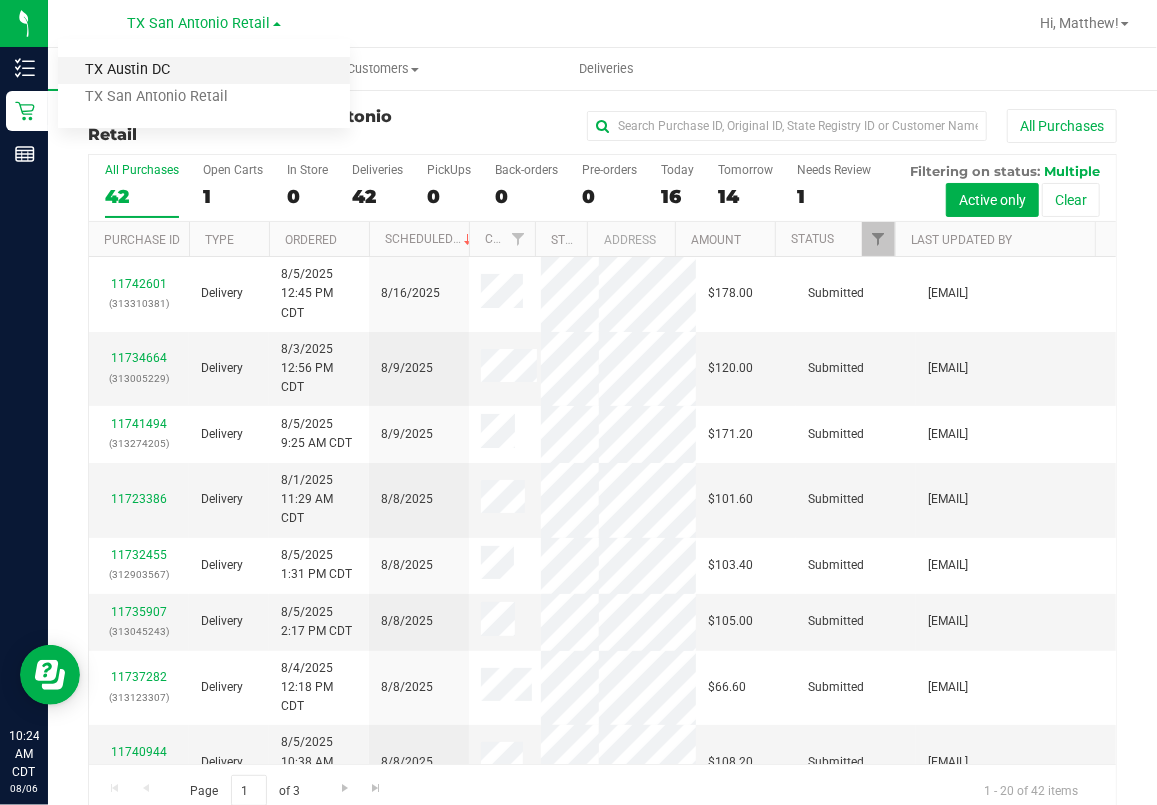 click on "TX Austin DC" at bounding box center (204, 70) 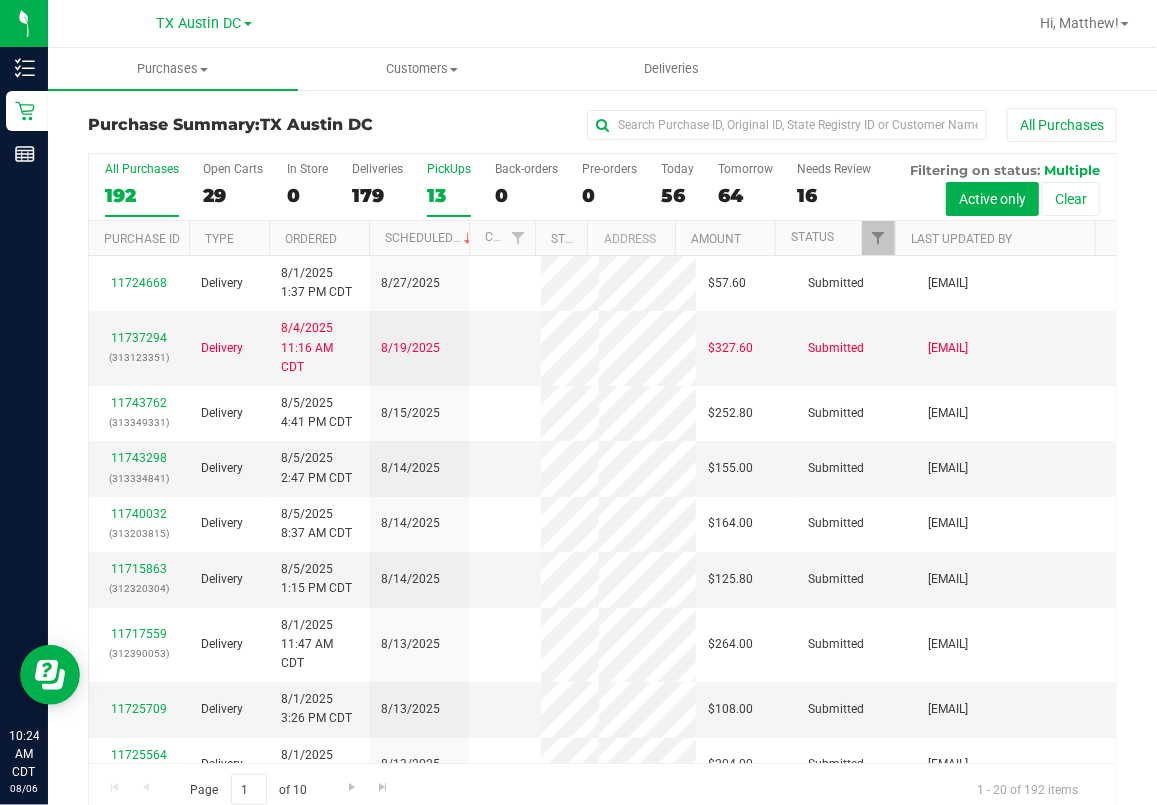 click on "13" at bounding box center (449, 195) 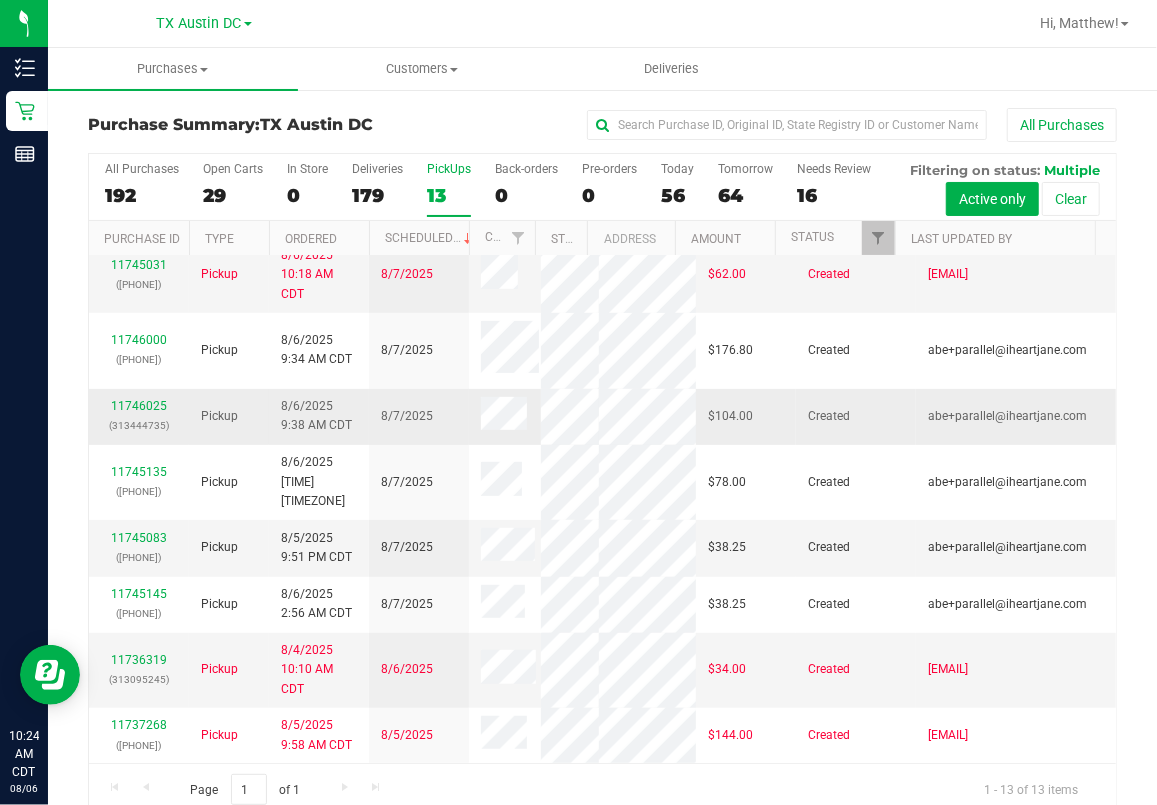 scroll, scrollTop: 593, scrollLeft: 0, axis: vertical 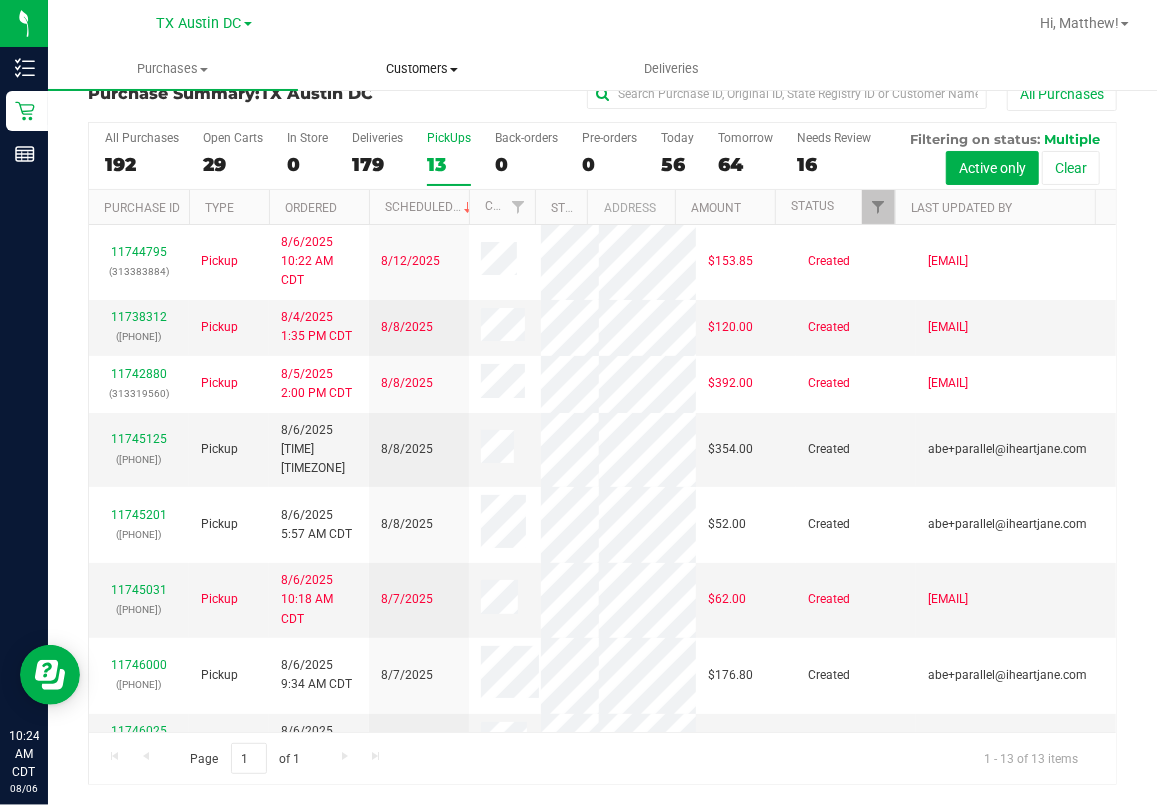 drag, startPoint x: 432, startPoint y: 61, endPoint x: 443, endPoint y: 80, distance: 21.954498 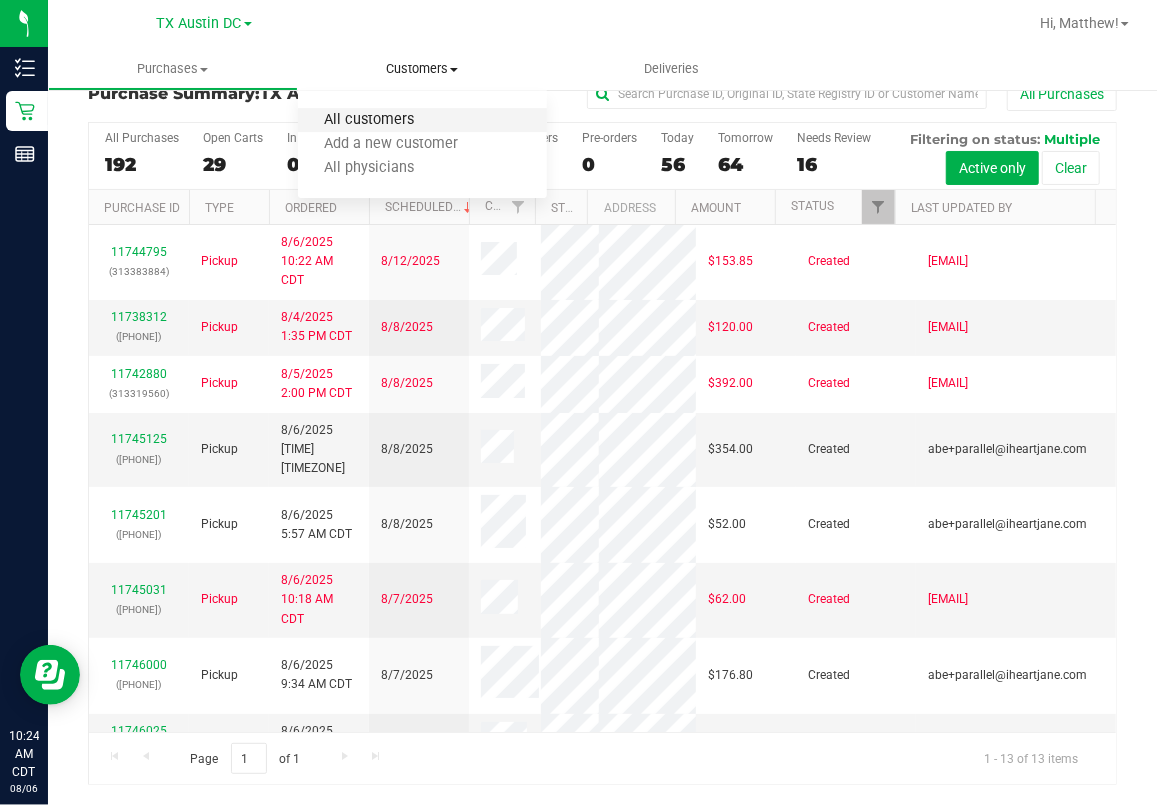 click on "All customers" at bounding box center [370, 120] 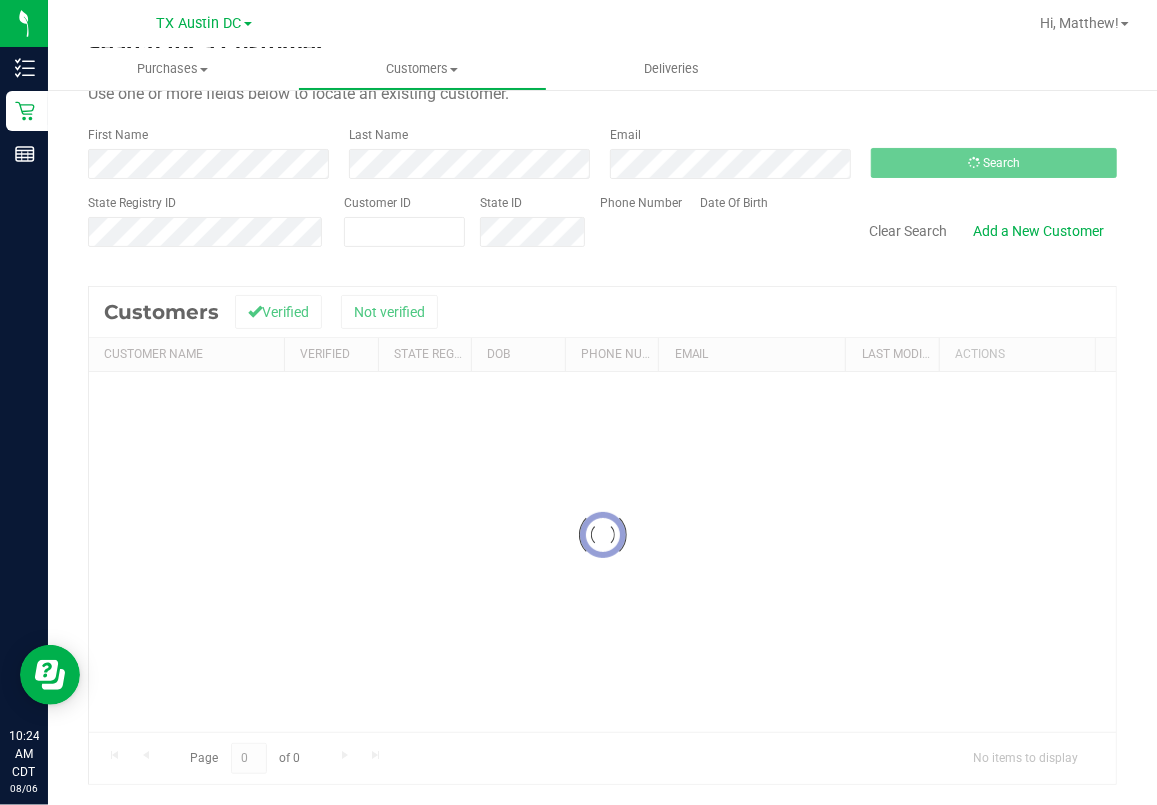 scroll, scrollTop: 0, scrollLeft: 0, axis: both 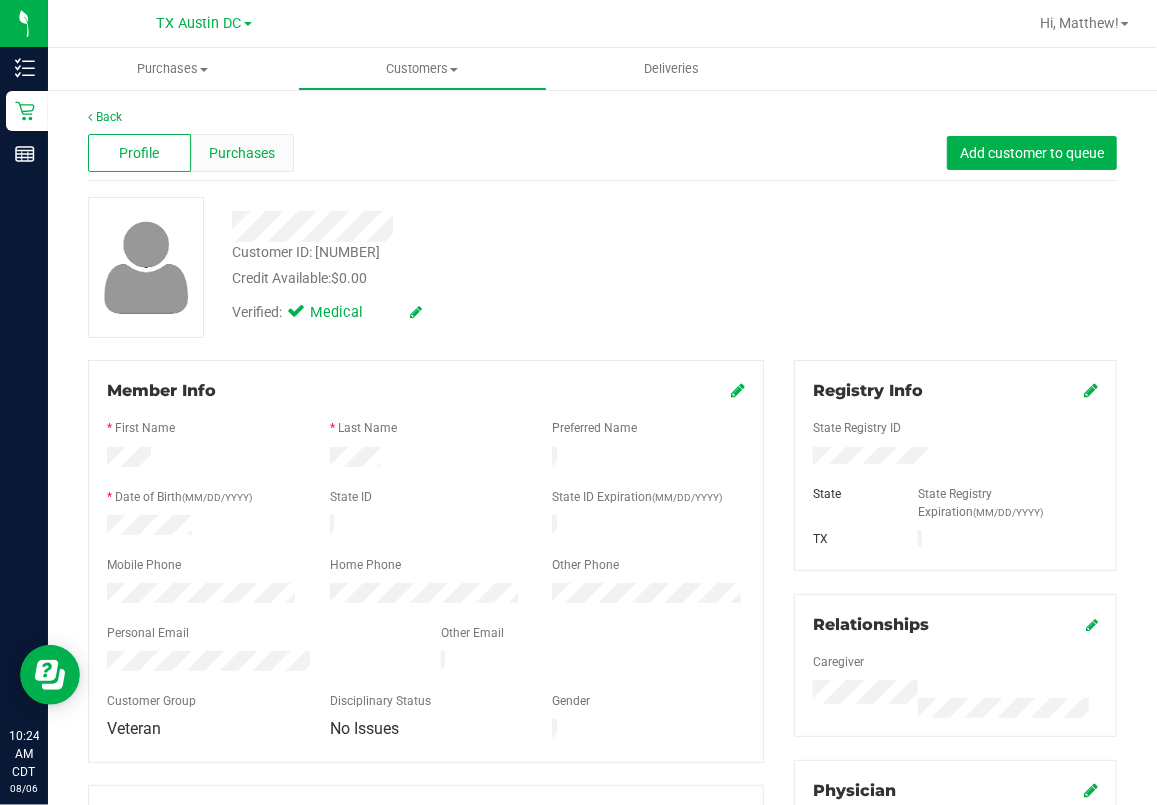click on "Purchases" at bounding box center (242, 153) 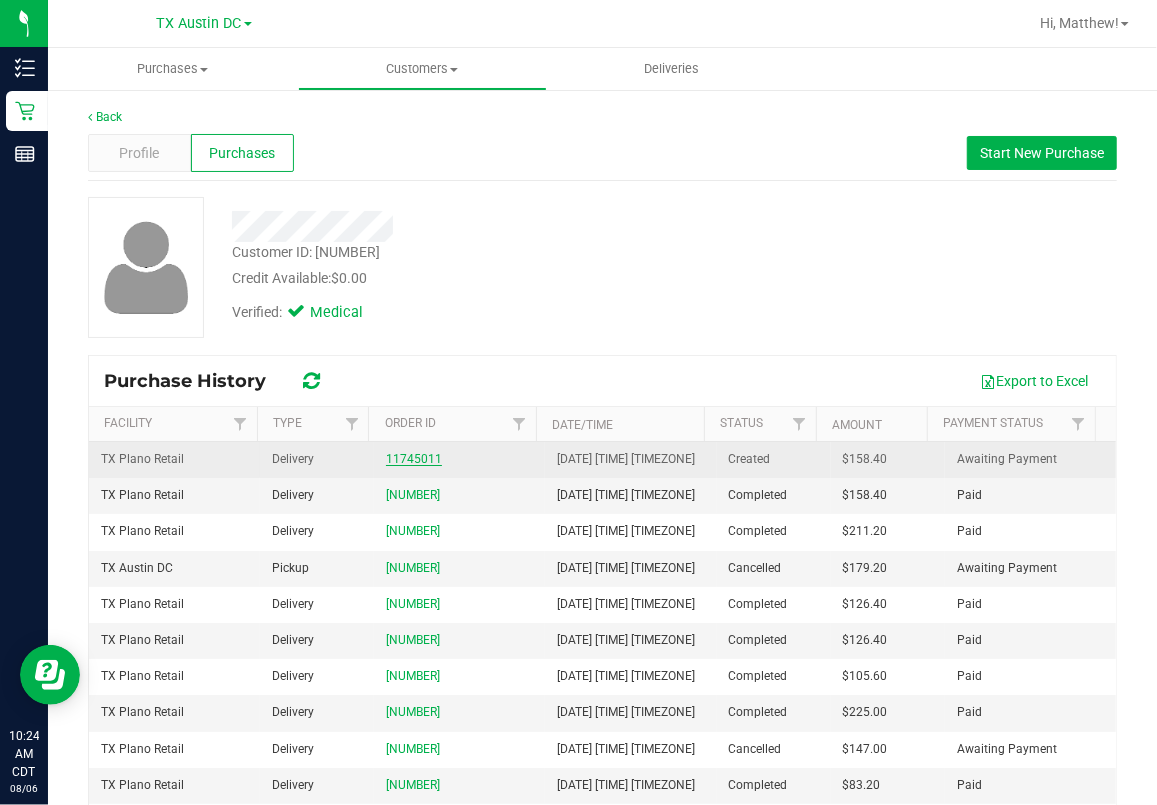 click on "11745011" at bounding box center (414, 459) 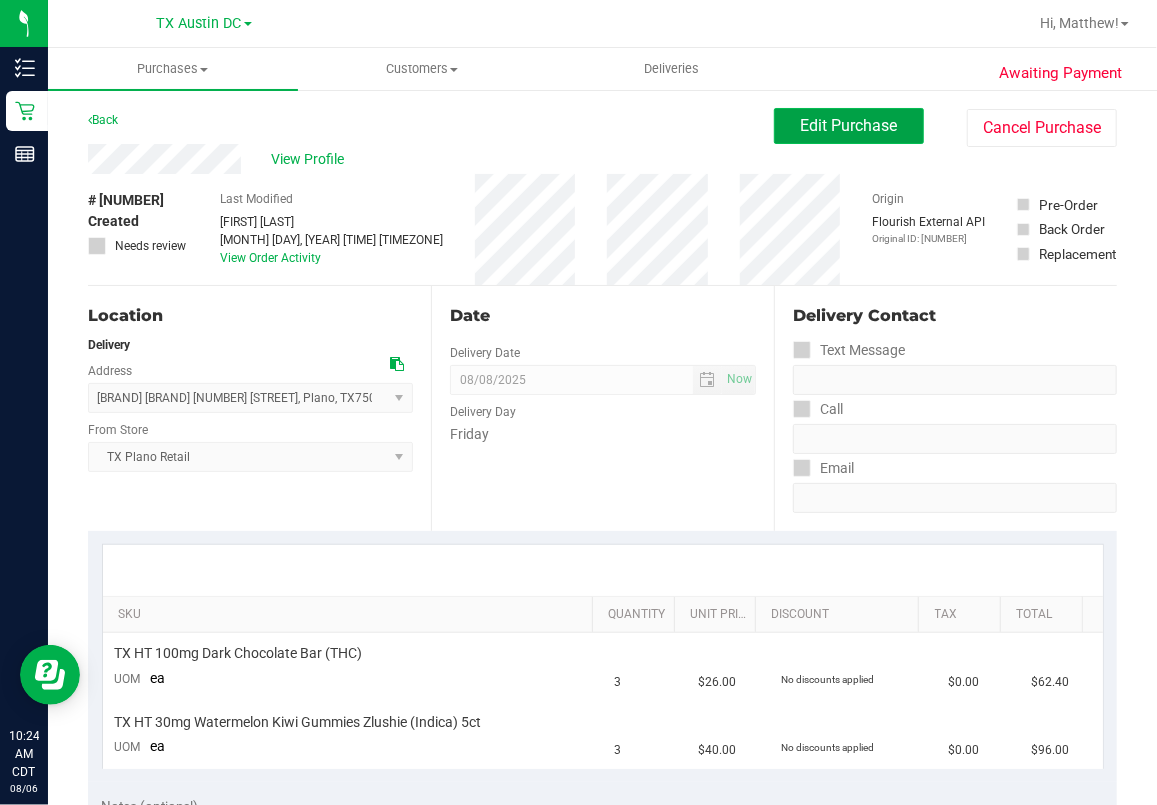 click on "Edit Purchase" at bounding box center (849, 125) 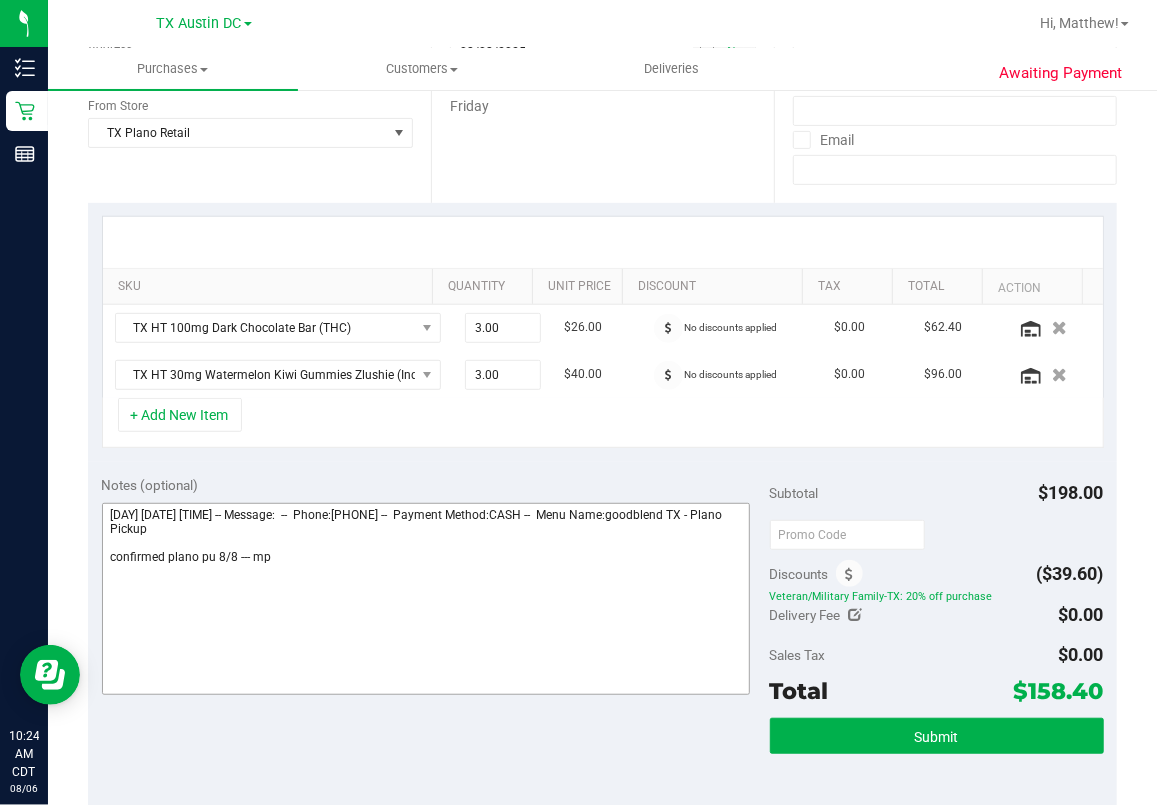 scroll, scrollTop: 400, scrollLeft: 0, axis: vertical 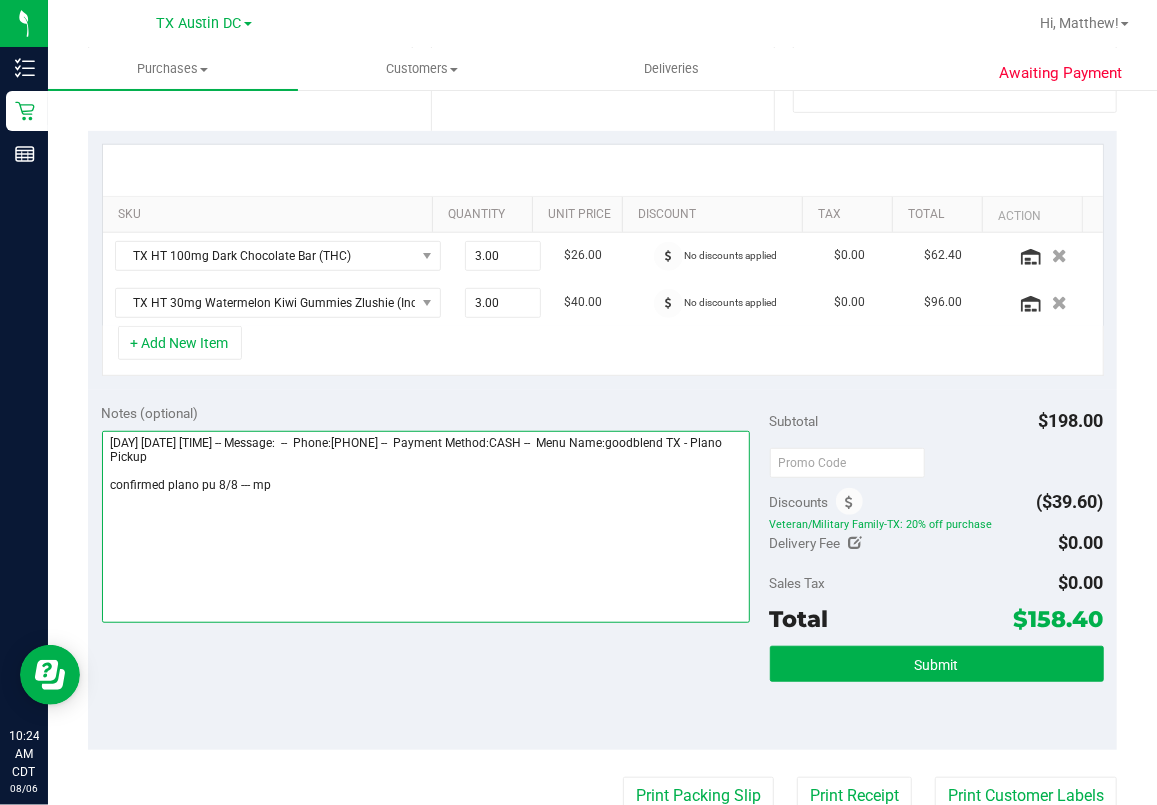 click at bounding box center [426, 527] 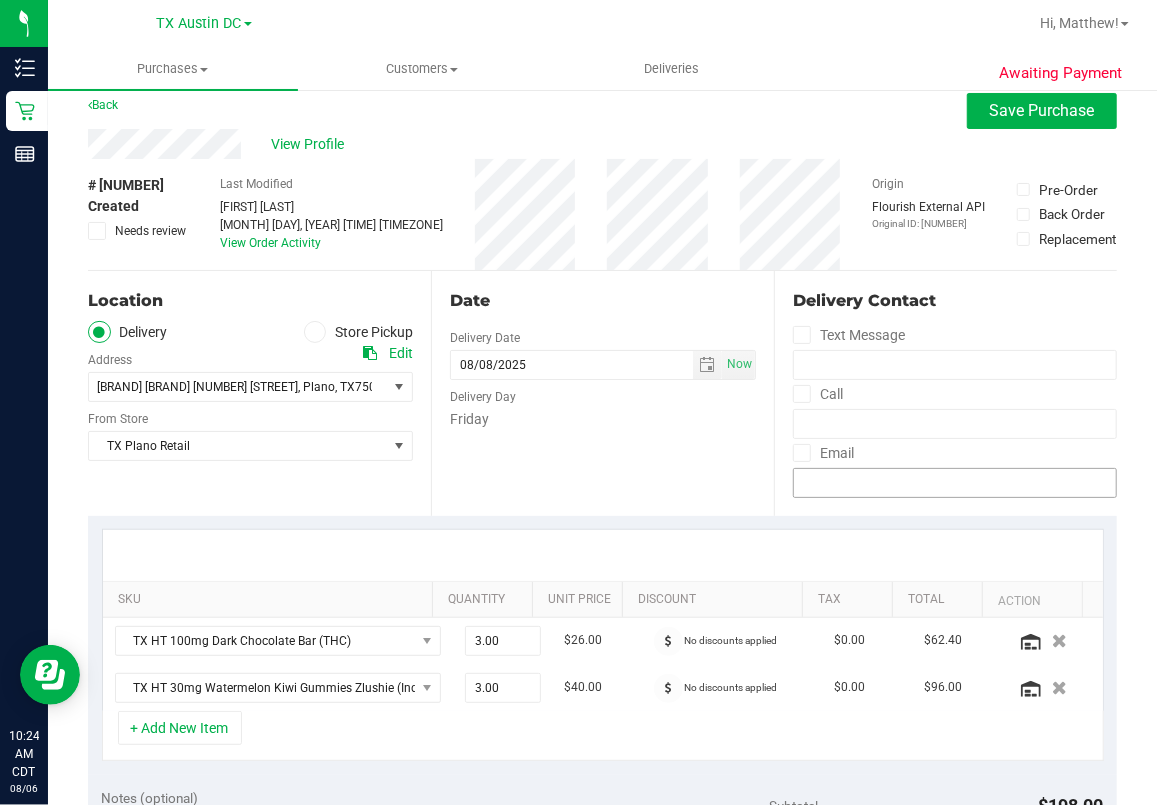 scroll, scrollTop: 0, scrollLeft: 0, axis: both 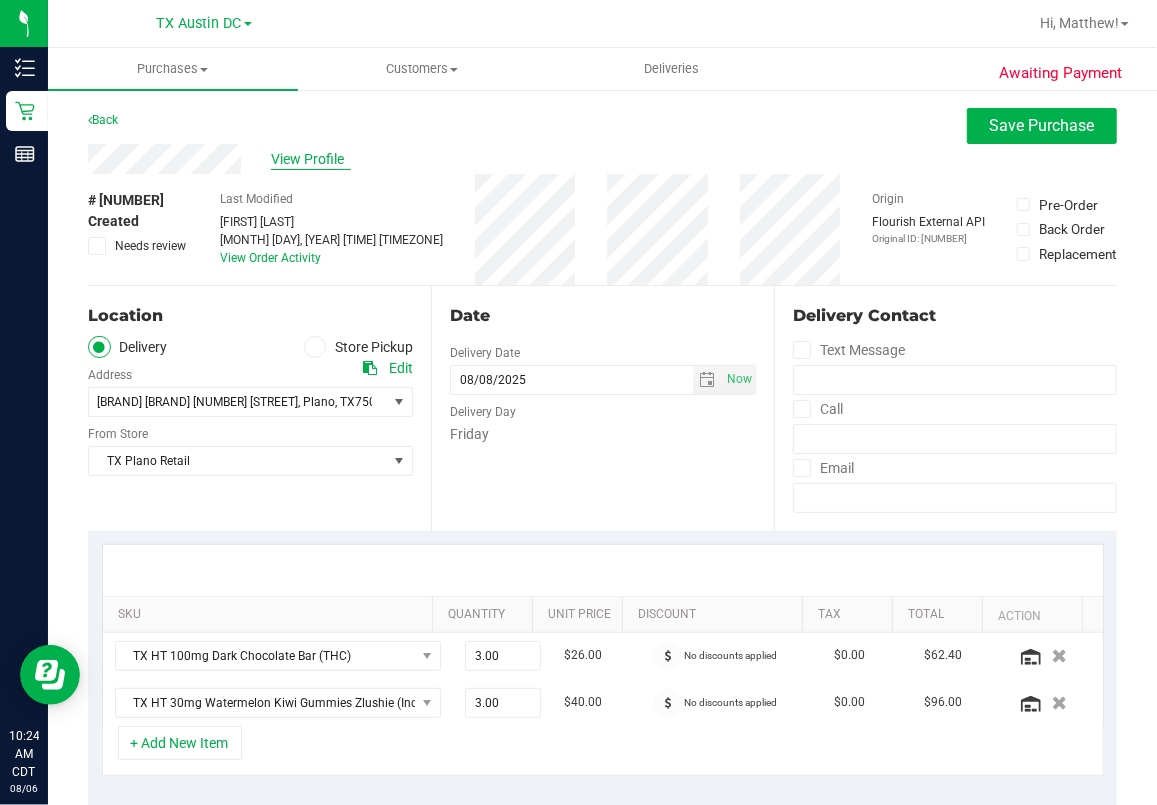 click on "View Profile" at bounding box center (311, 159) 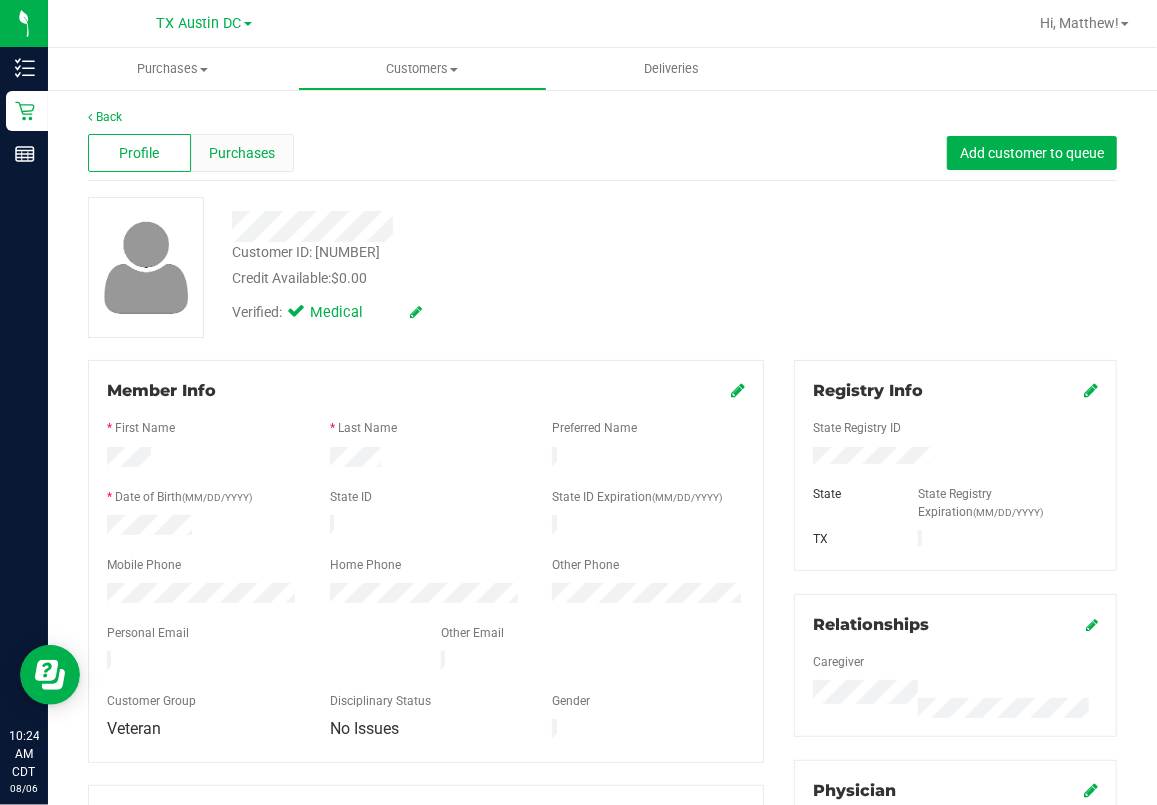 click on "Purchases" at bounding box center (242, 153) 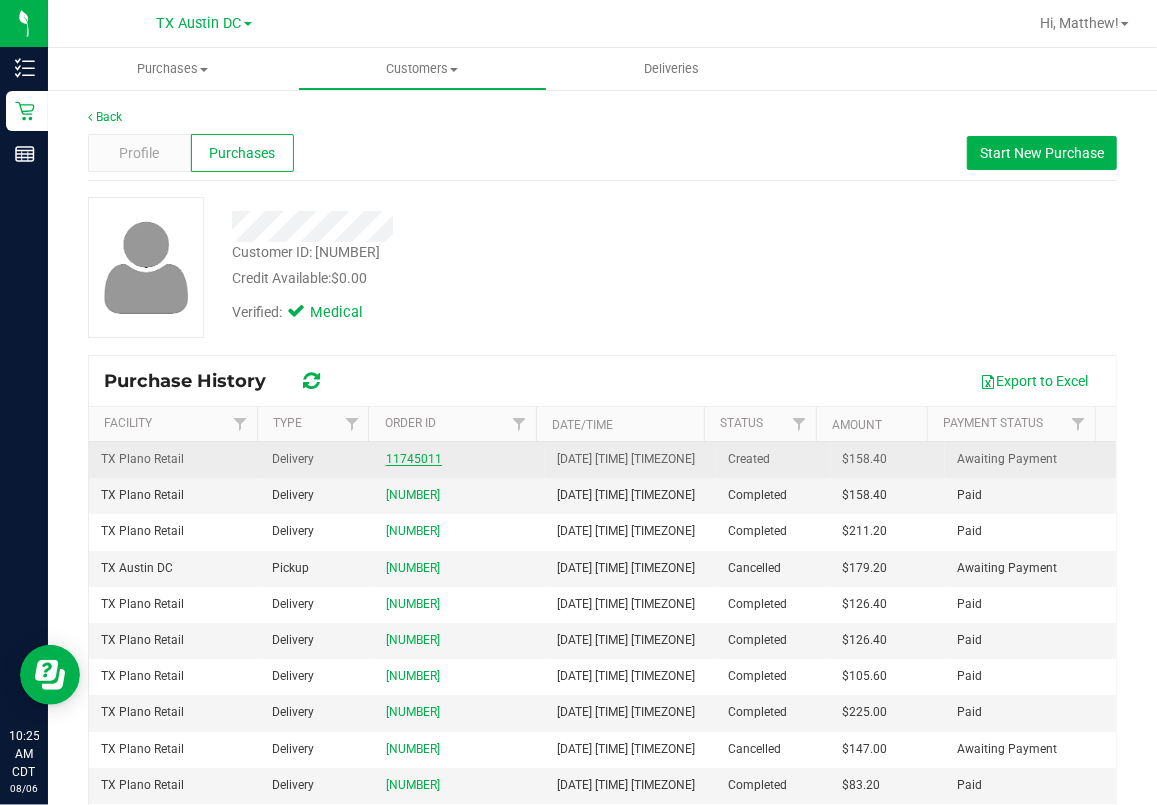 click on "11745011" at bounding box center [414, 459] 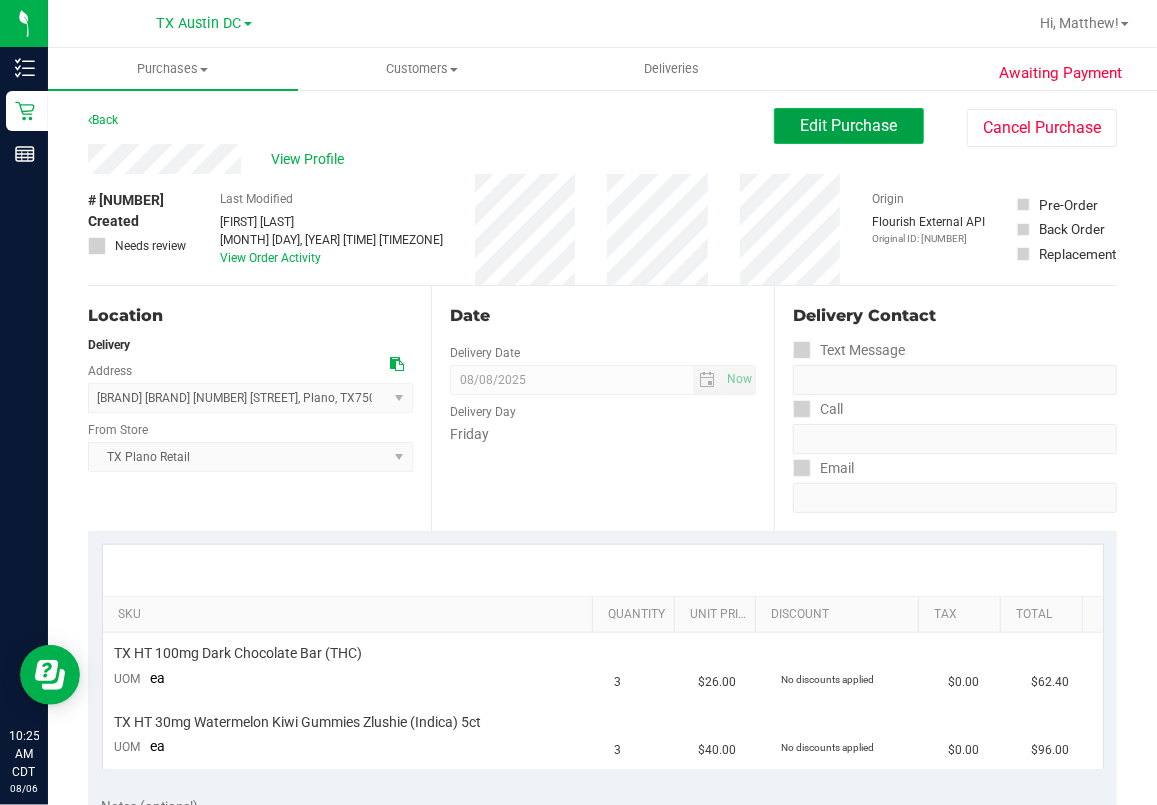 click on "Edit Purchase" at bounding box center [849, 125] 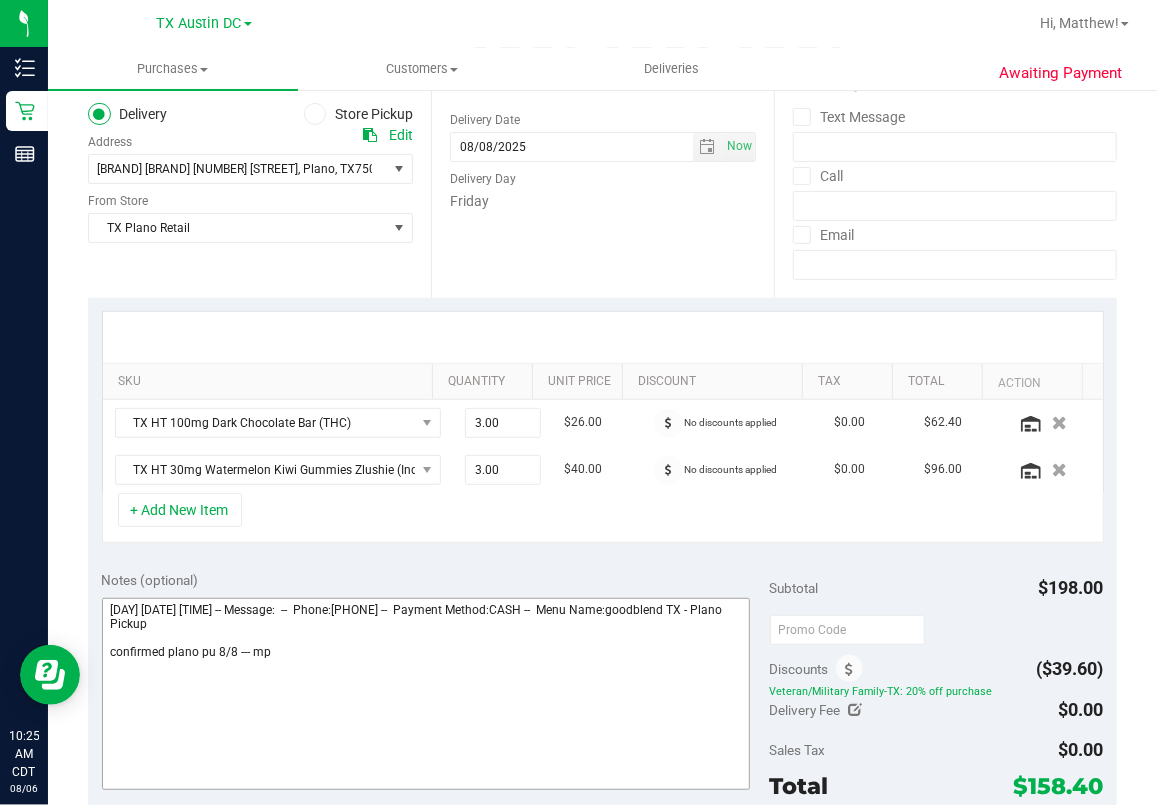 scroll, scrollTop: 400, scrollLeft: 0, axis: vertical 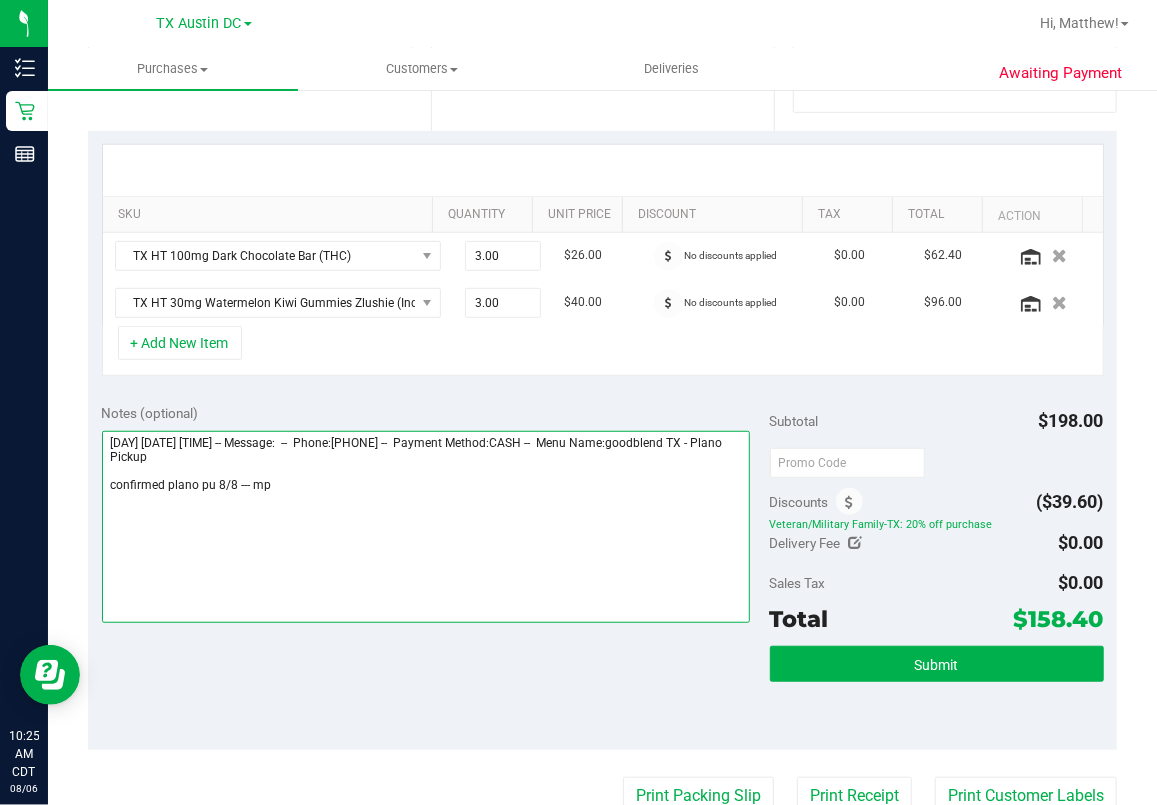 click at bounding box center [426, 527] 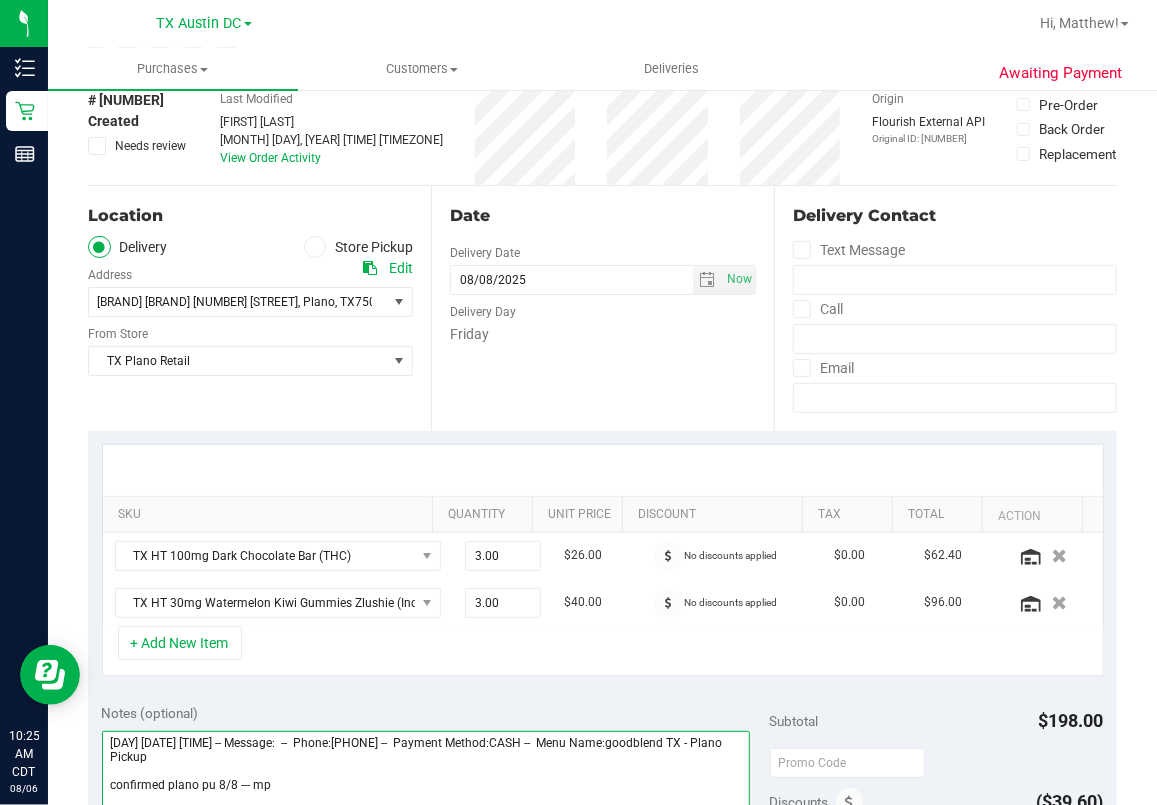 scroll, scrollTop: 0, scrollLeft: 0, axis: both 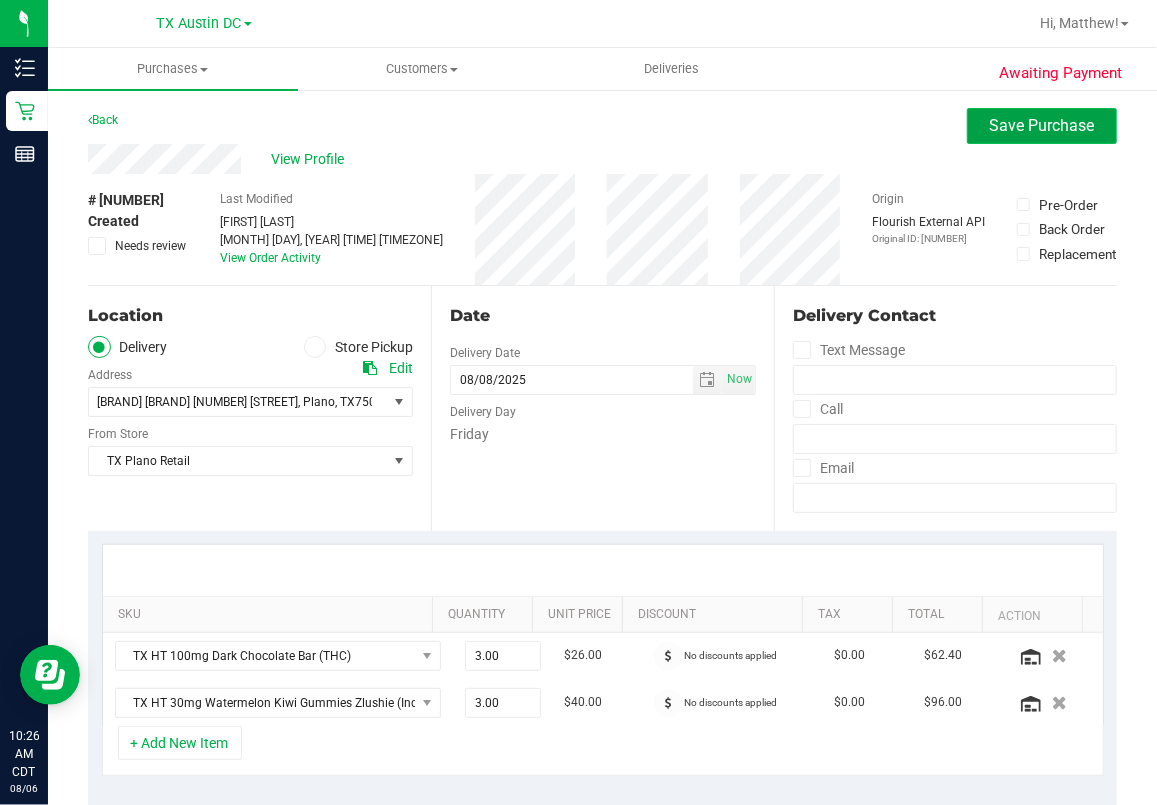 click on "Save Purchase" at bounding box center [1042, 126] 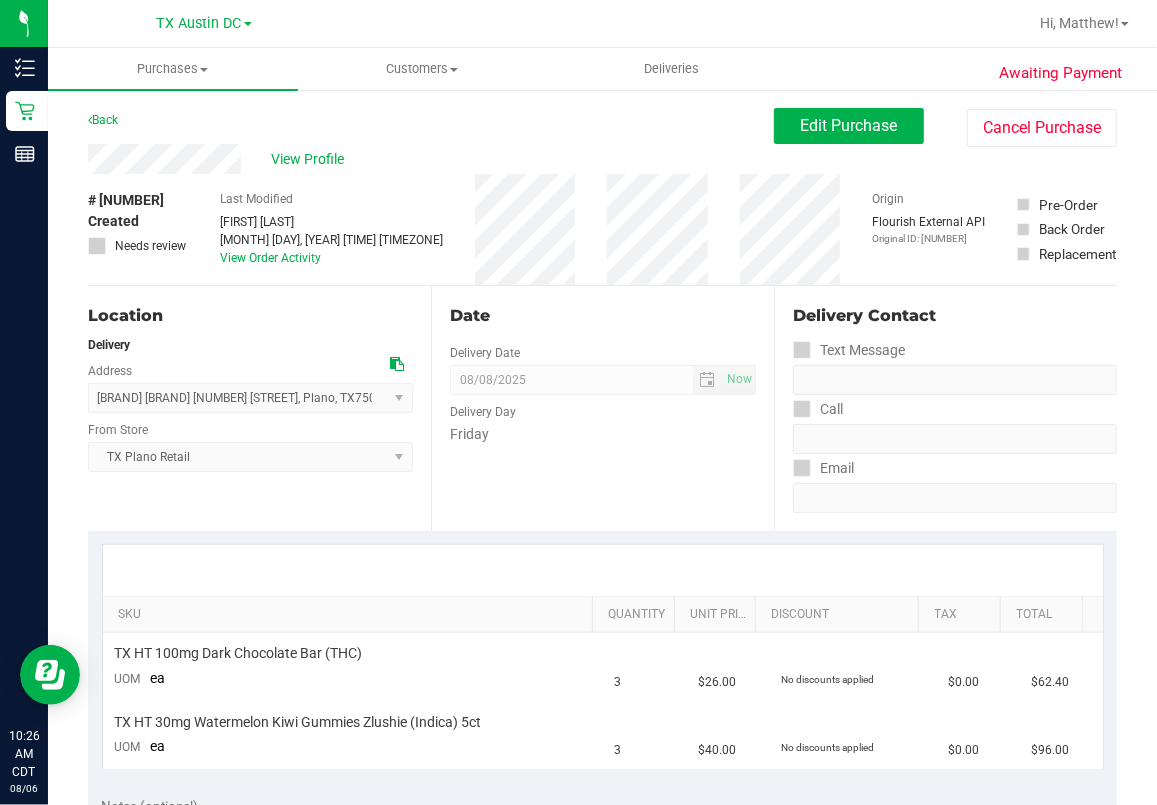 scroll, scrollTop: 533, scrollLeft: 0, axis: vertical 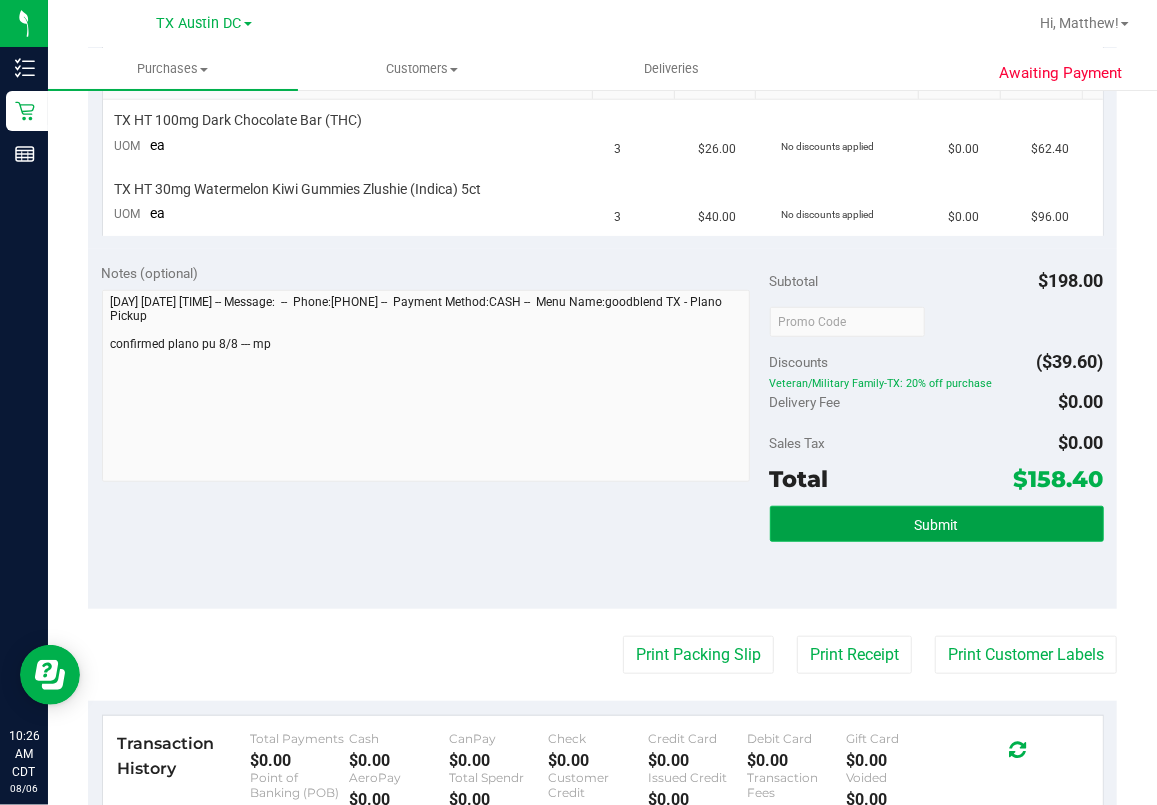 click on "Submit" at bounding box center [937, 524] 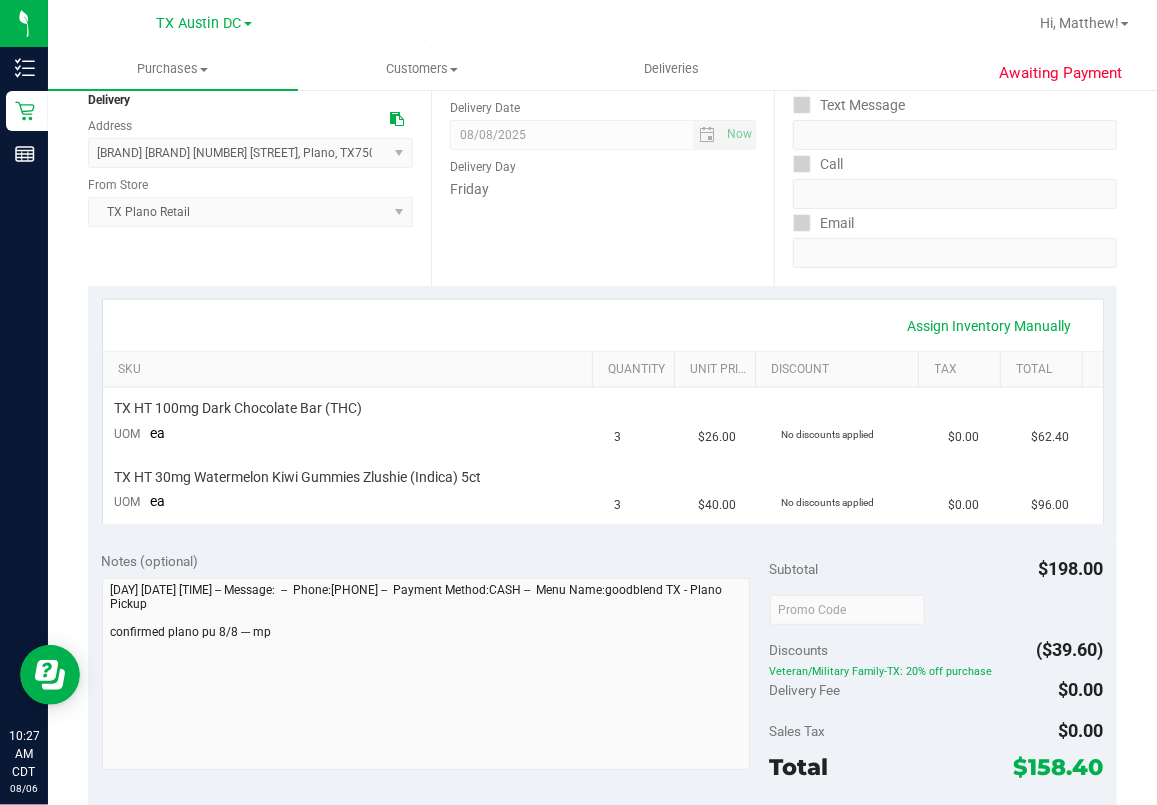 scroll, scrollTop: 133, scrollLeft: 0, axis: vertical 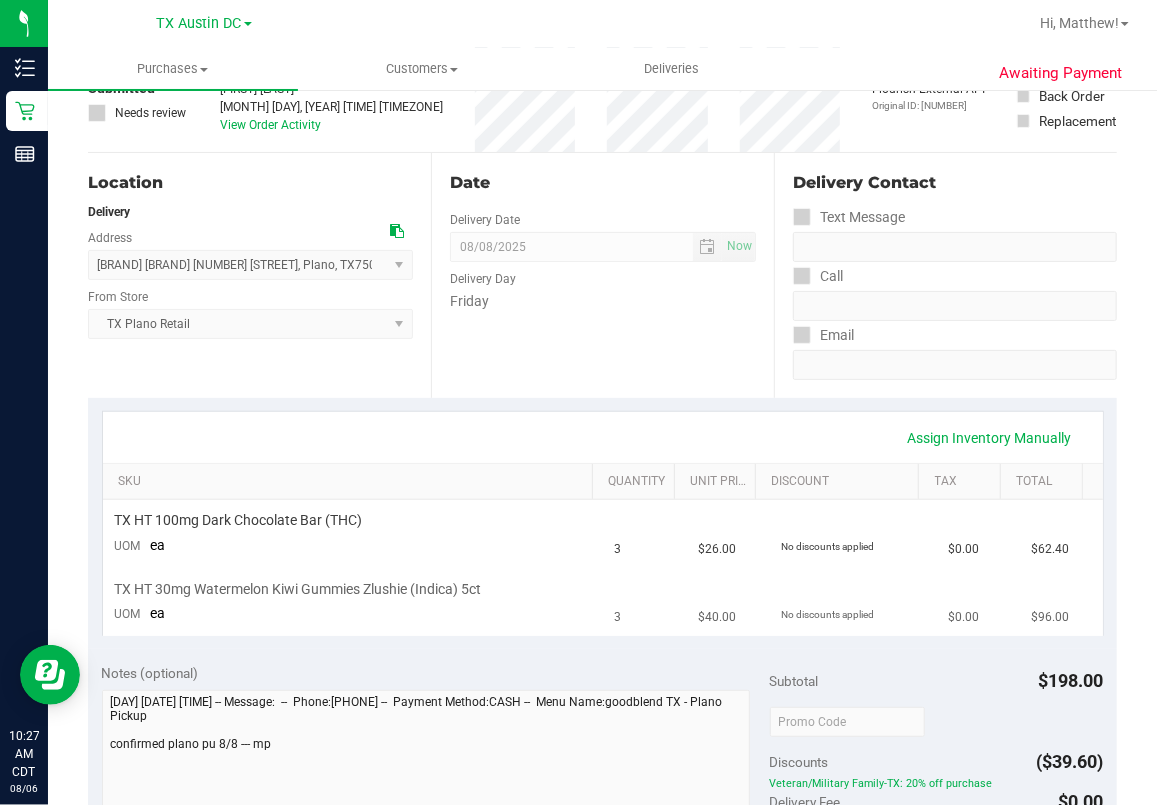 click on "No discounts applied" at bounding box center (827, 614) 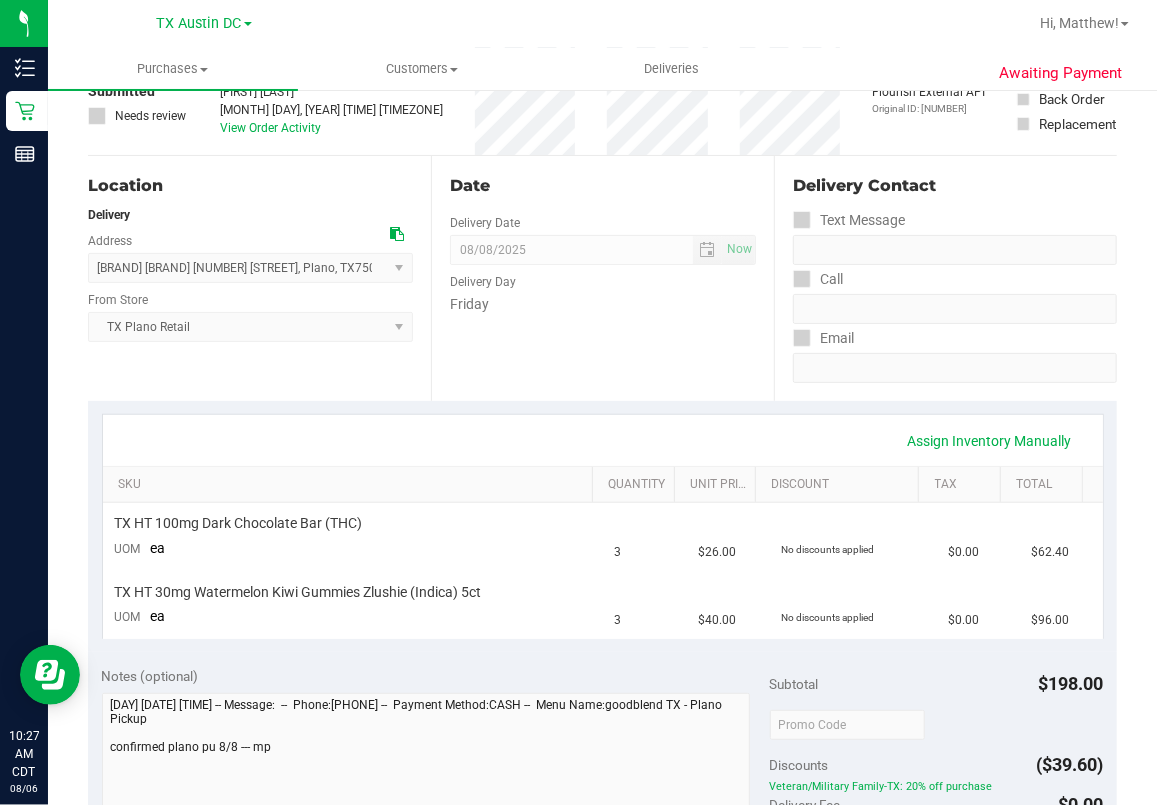 scroll, scrollTop: 0, scrollLeft: 0, axis: both 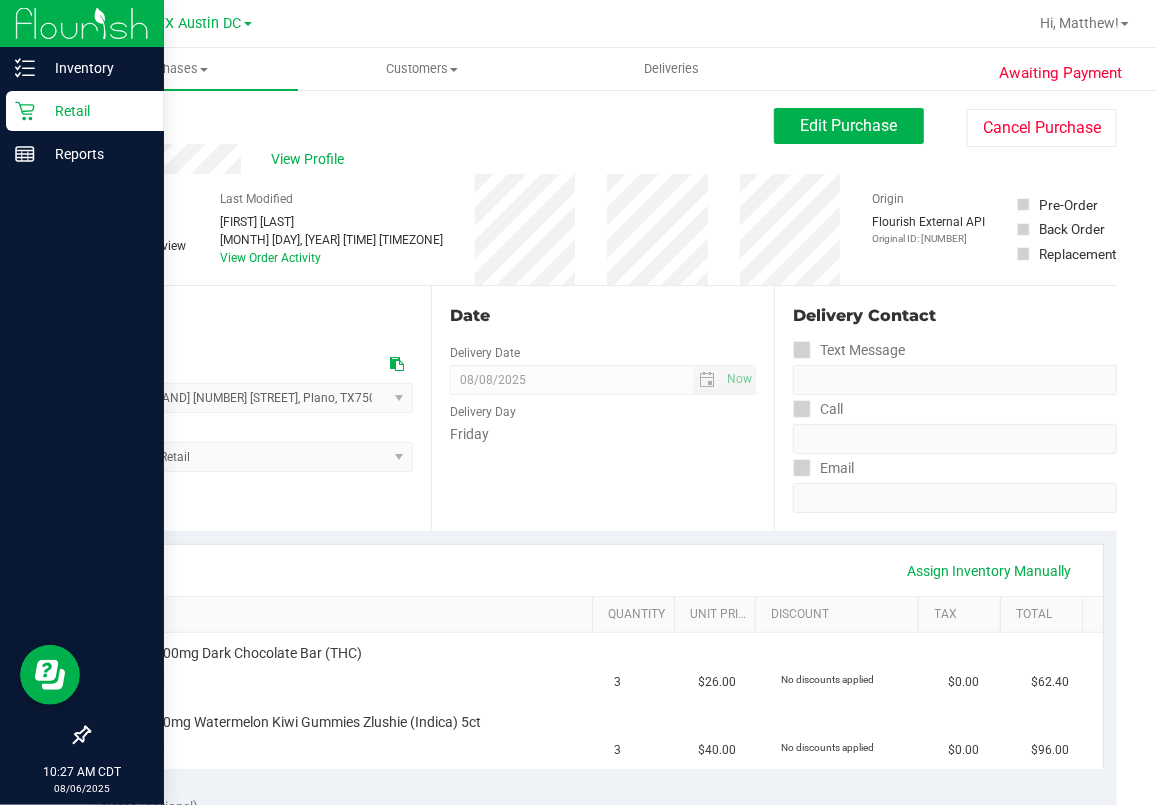 click 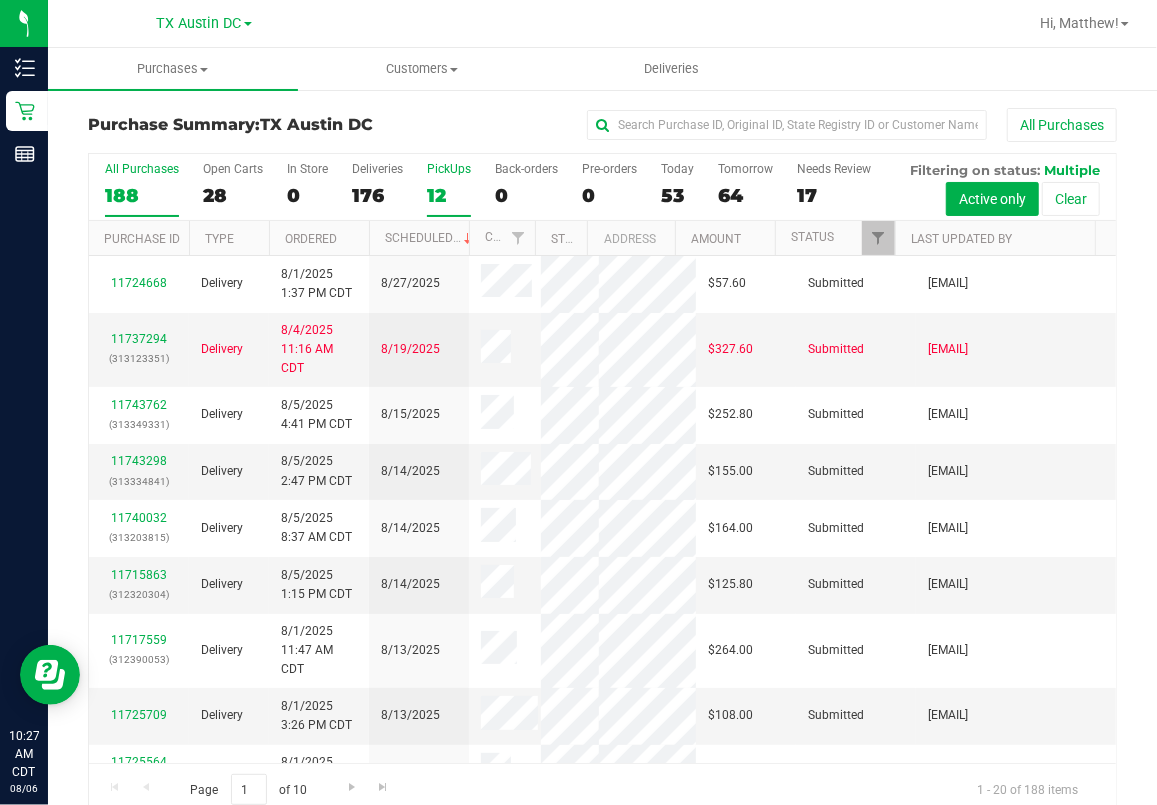 click on "PickUps" at bounding box center (449, 169) 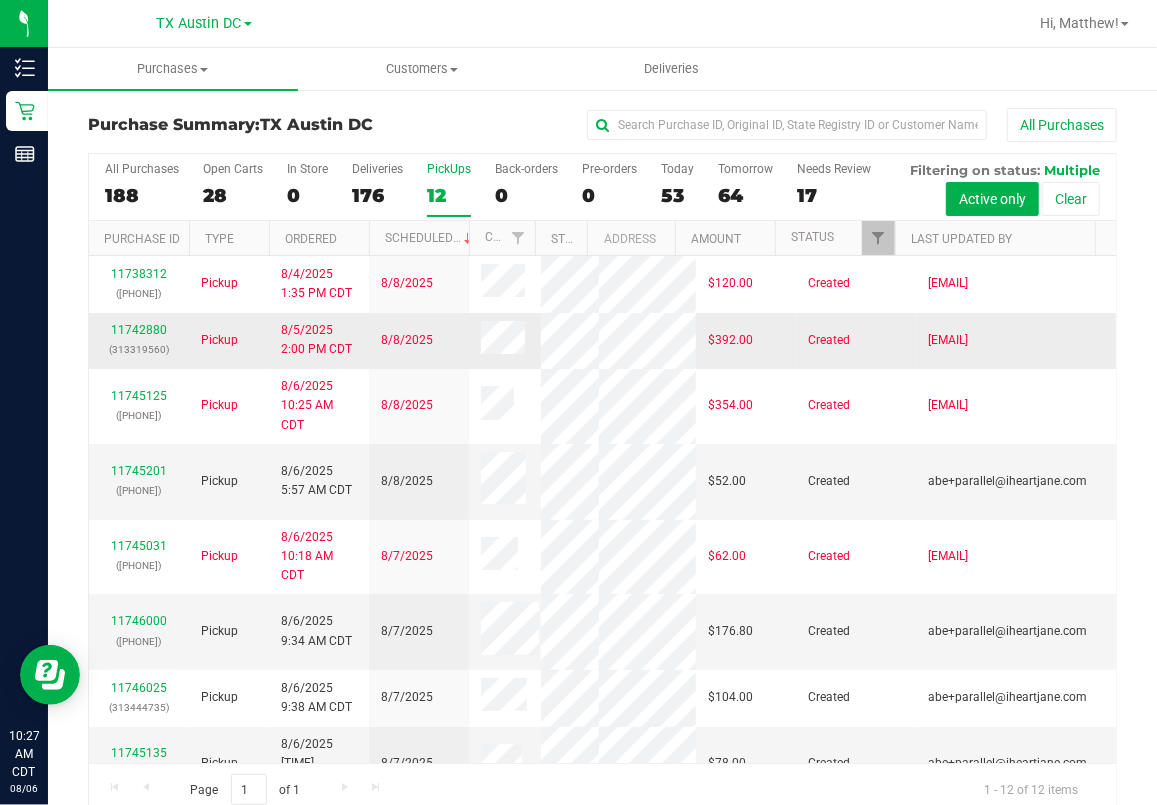 scroll, scrollTop: 133, scrollLeft: 0, axis: vertical 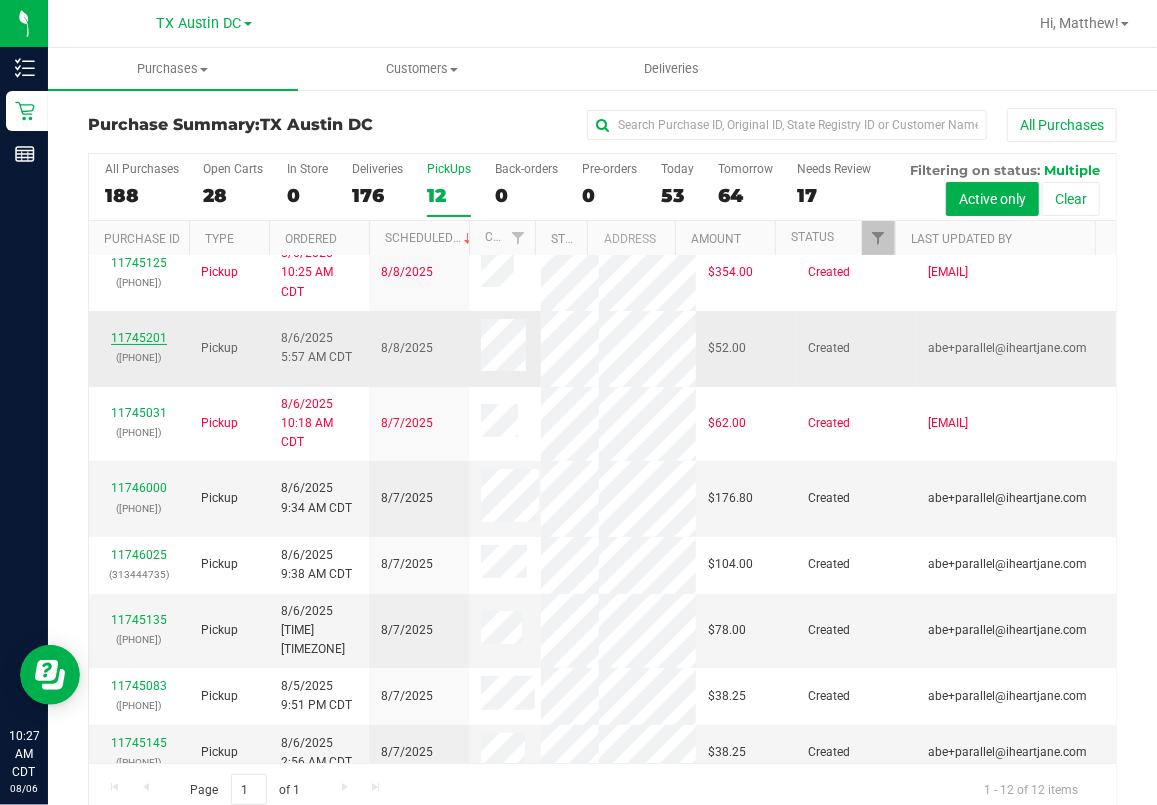 click on "11745201" at bounding box center (139, 338) 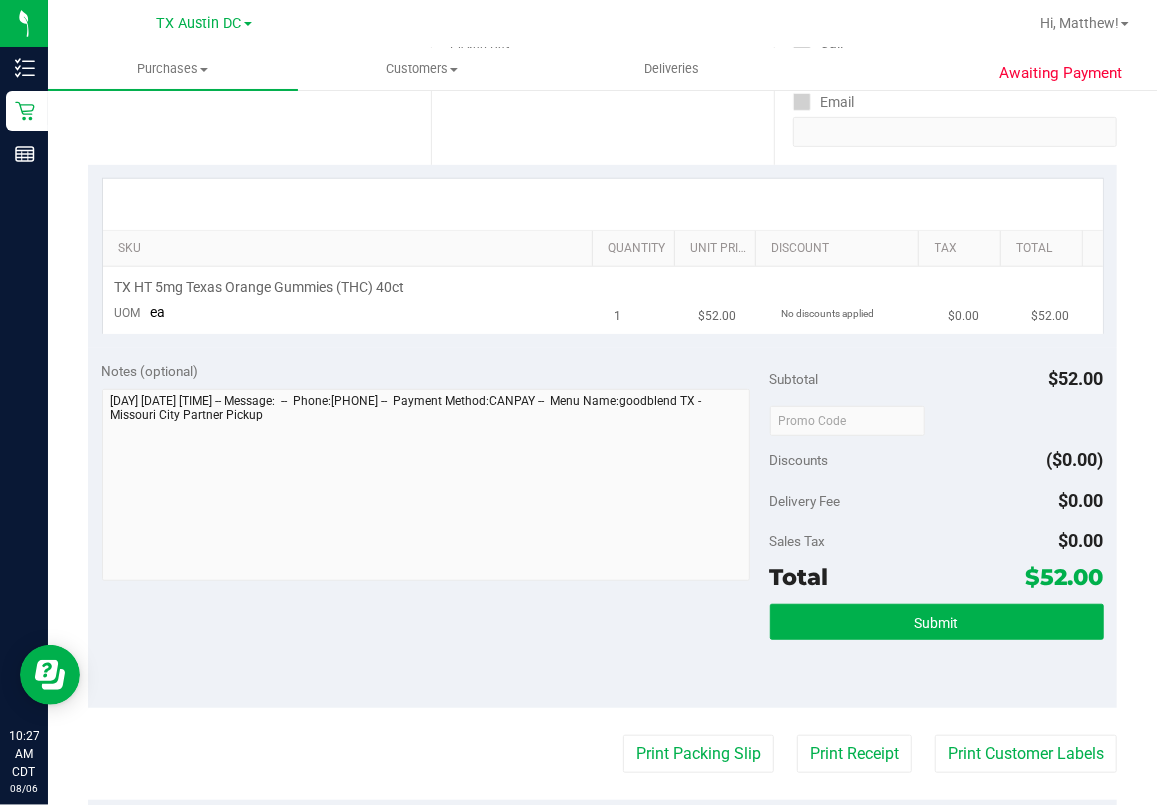 scroll, scrollTop: 400, scrollLeft: 0, axis: vertical 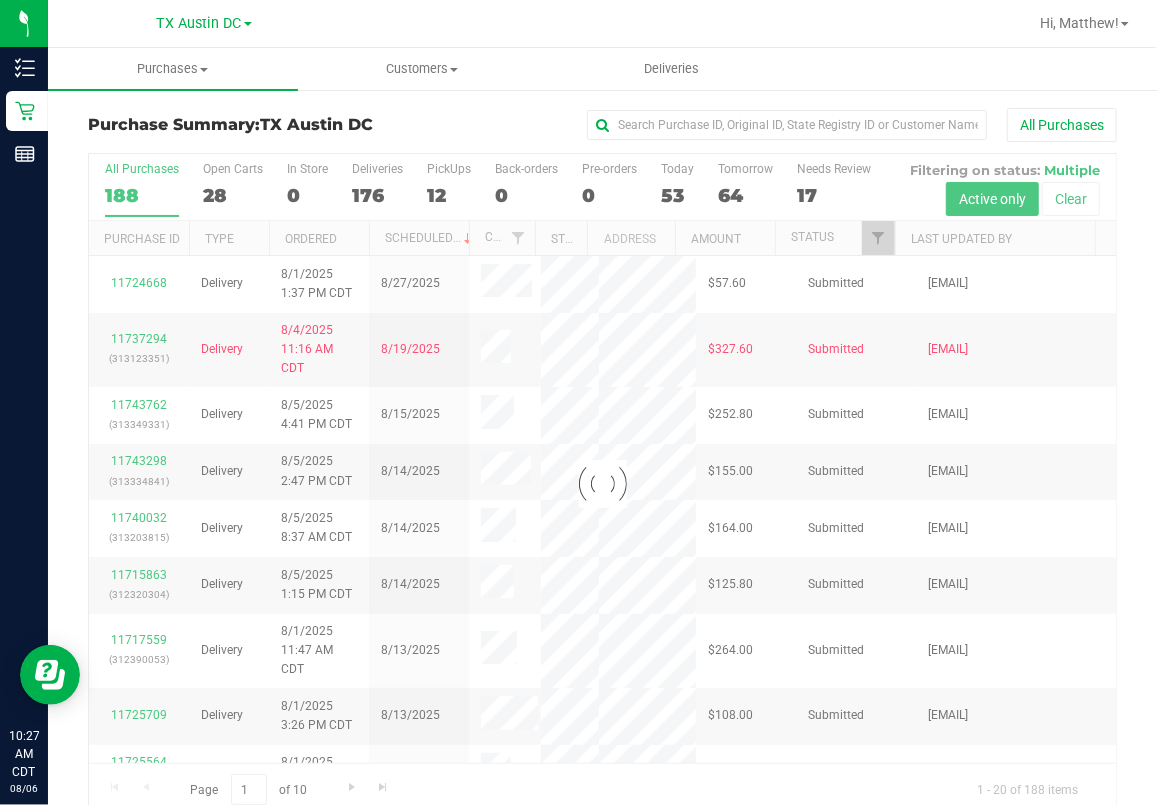 click at bounding box center (602, 484) 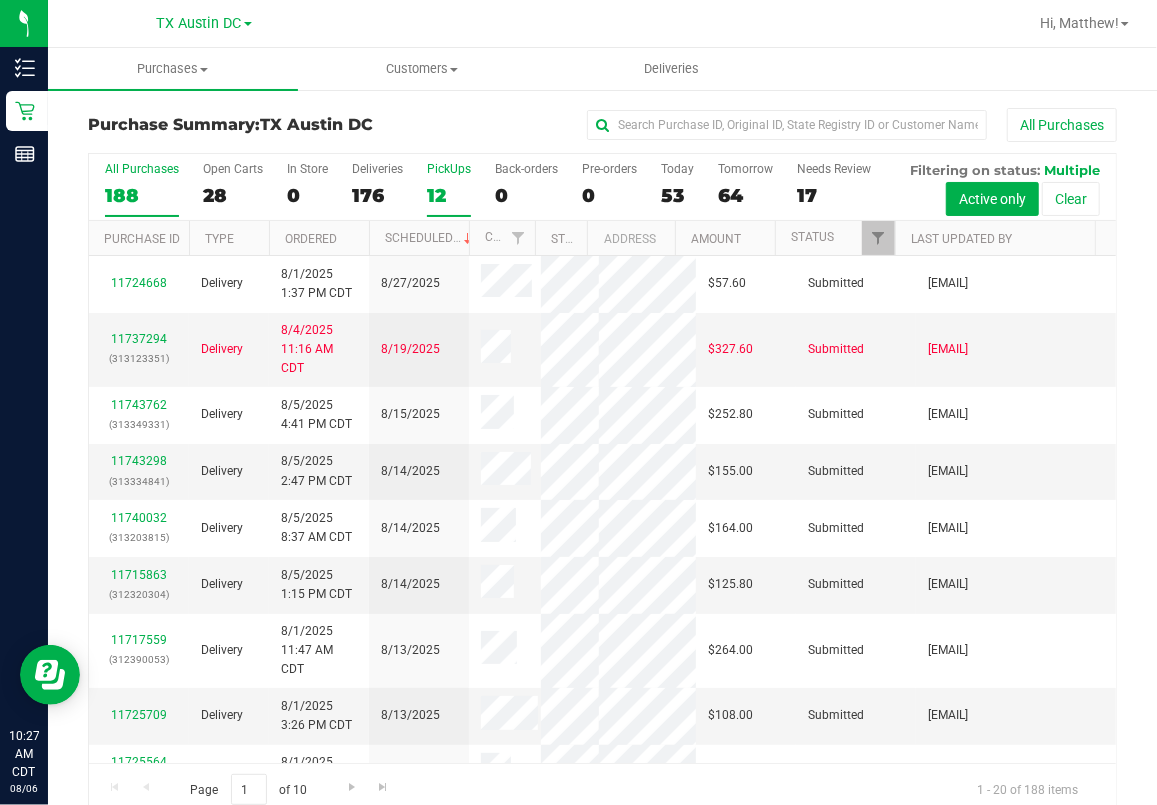 click on "12" at bounding box center [449, 195] 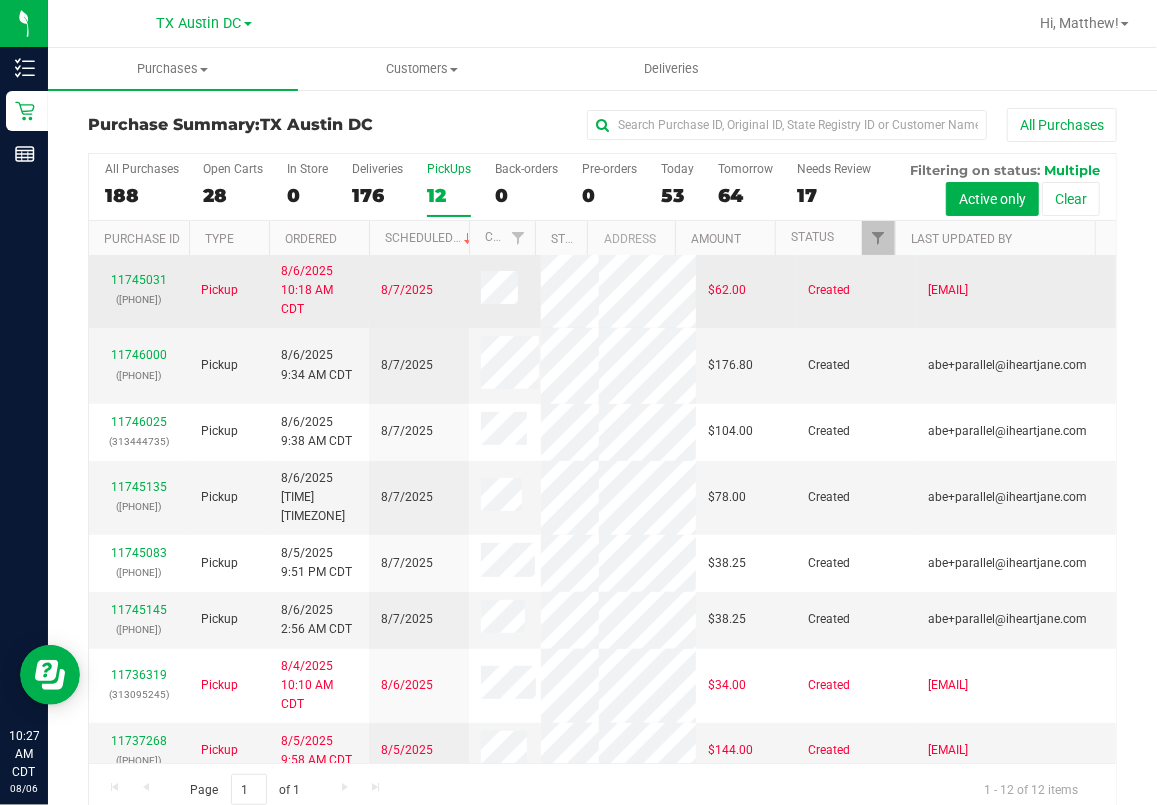 scroll, scrollTop: 133, scrollLeft: 0, axis: vertical 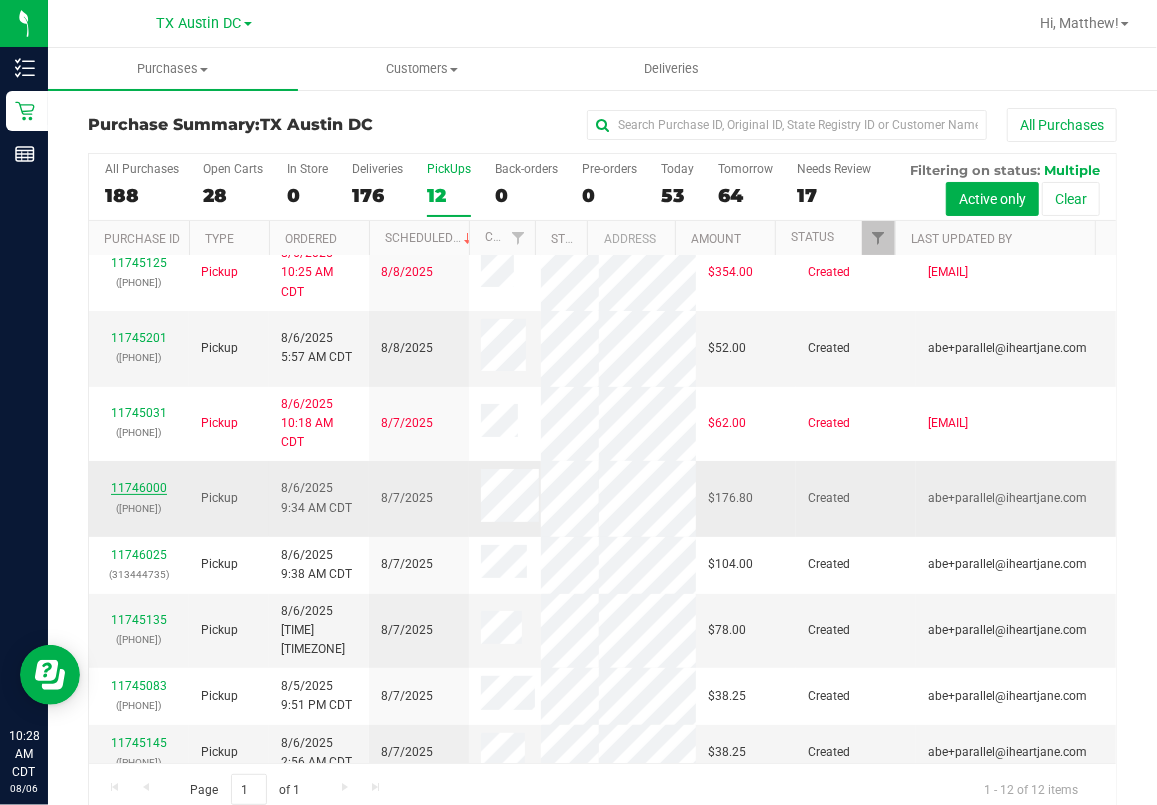 click on "11746000" at bounding box center [139, 488] 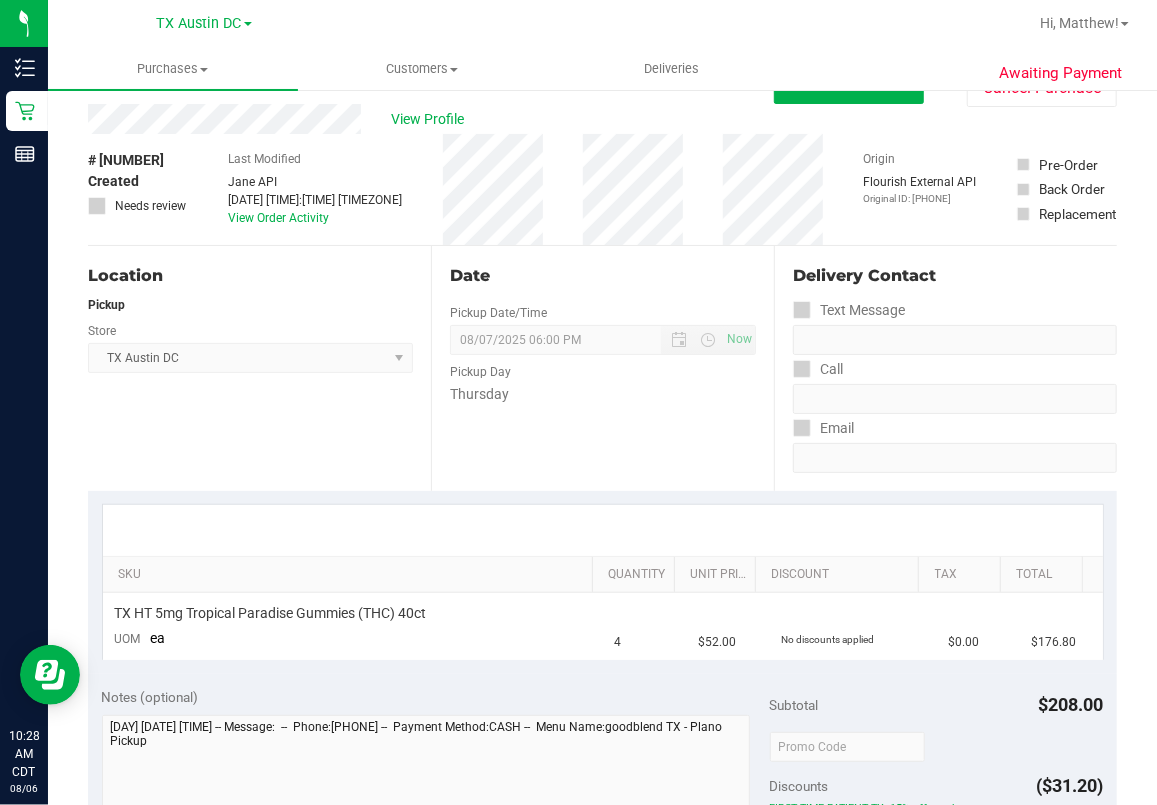 scroll, scrollTop: 0, scrollLeft: 0, axis: both 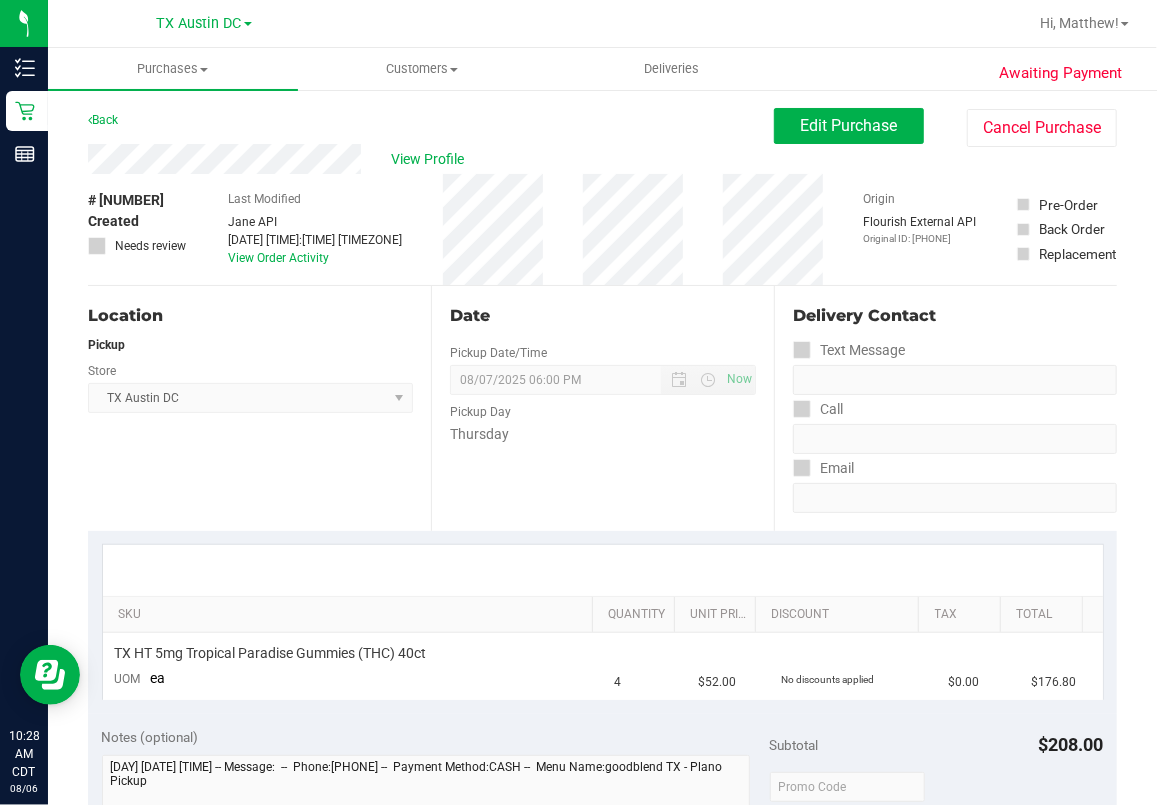 click on "Location
Pickup
Store
TX Austin DC Select Store Bonita Springs WC Boynton Beach WC Bradenton WC Brandon WC Brooksville WC Call Center Clermont WC Crestview WC Deerfield Beach WC Delray Beach WC Deltona WC Ft Walton Beach WC Ft. Lauderdale WC Ft. Myers WC Gainesville WC Jax Atlantic WC JAX DC REP Jax WC Key West WC Lakeland WC Largo WC Lehigh Acres DC REP Merritt Island WC Miami 72nd WC Miami Beach WC Miami Dadeland WC Miramar DC REP New Port Richey WC North Palm Beach WC North Port WC Ocala WC Orange Park WC Orlando Colonial WC Orlando DC REP Orlando WC Oviedo WC Palm Bay WC Palm Coast WC Panama City WC Pensacola WC Port Orange WC Port St. Lucie WC Sebring WC South Tampa WC St. Pete WC Summerfield WC Tallahassee DC REP Tallahassee WC Tampa DC Testing Tampa Warehouse Tampa WC TX Austin DC TX Plano Retail WPB DC WPB WC" at bounding box center (259, 408) 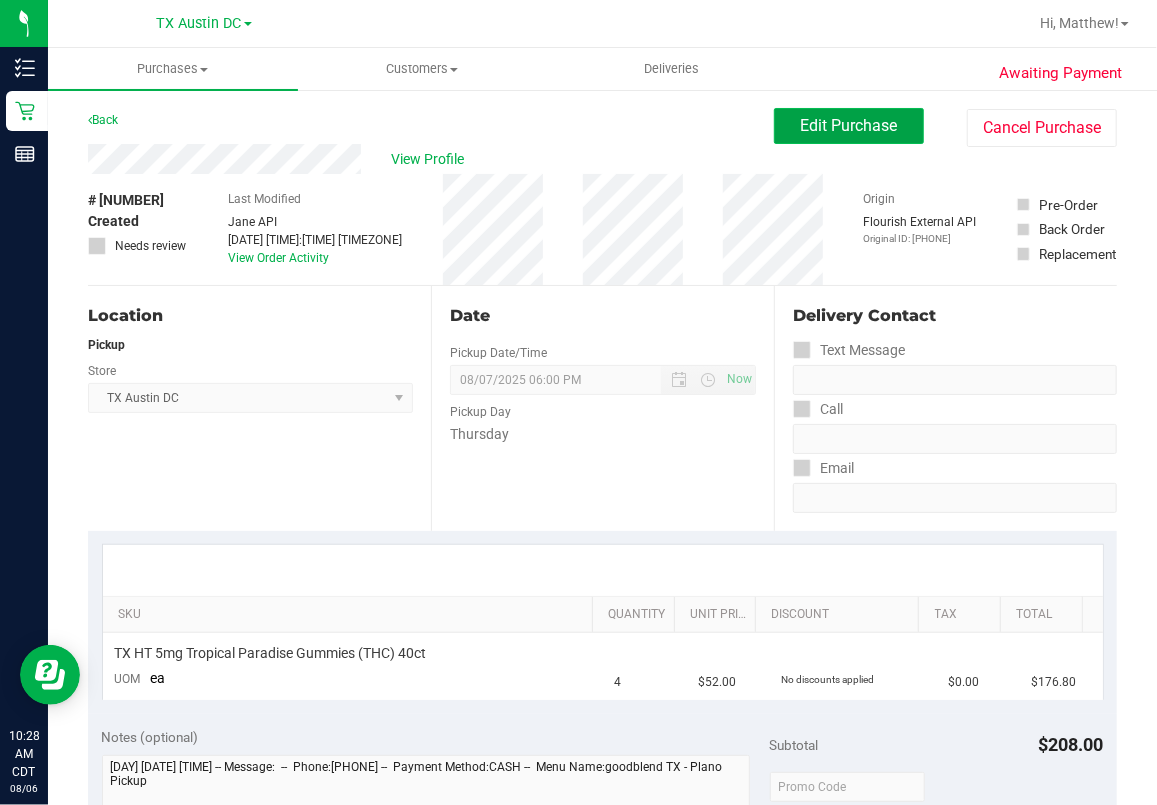 click on "Edit Purchase" at bounding box center (849, 125) 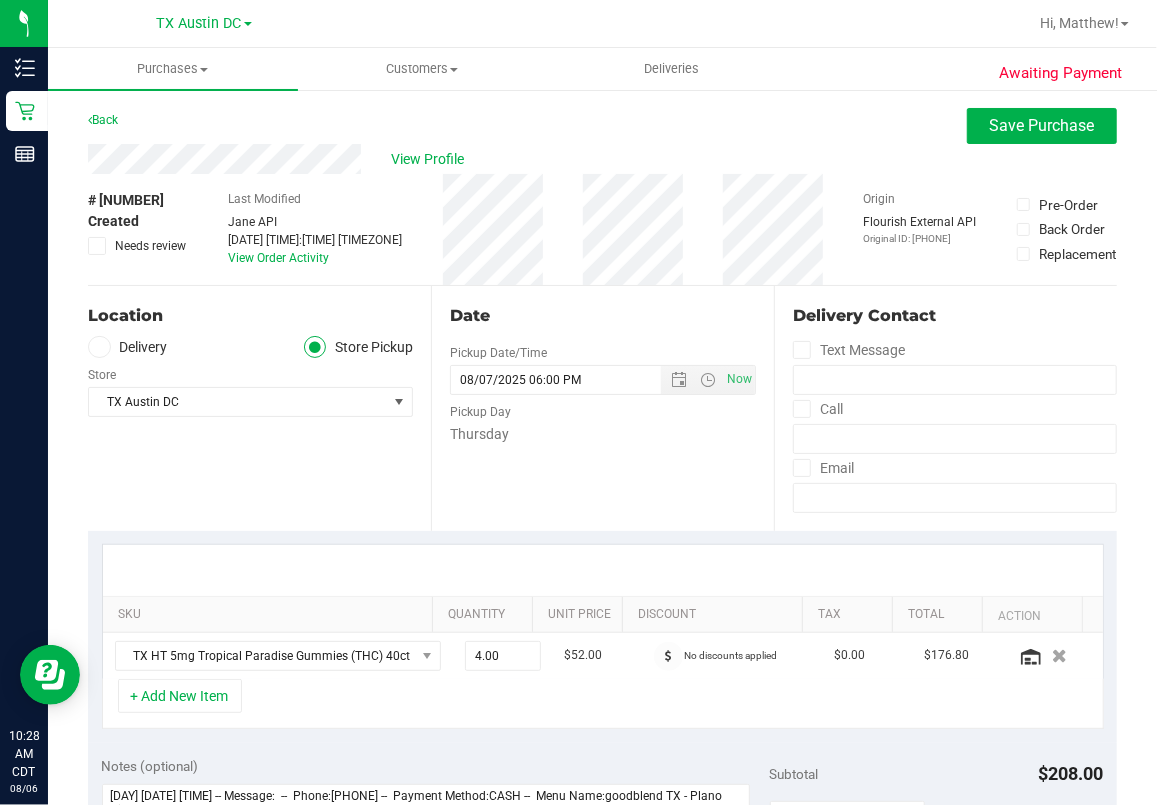 click on "Delivery" at bounding box center [128, 347] 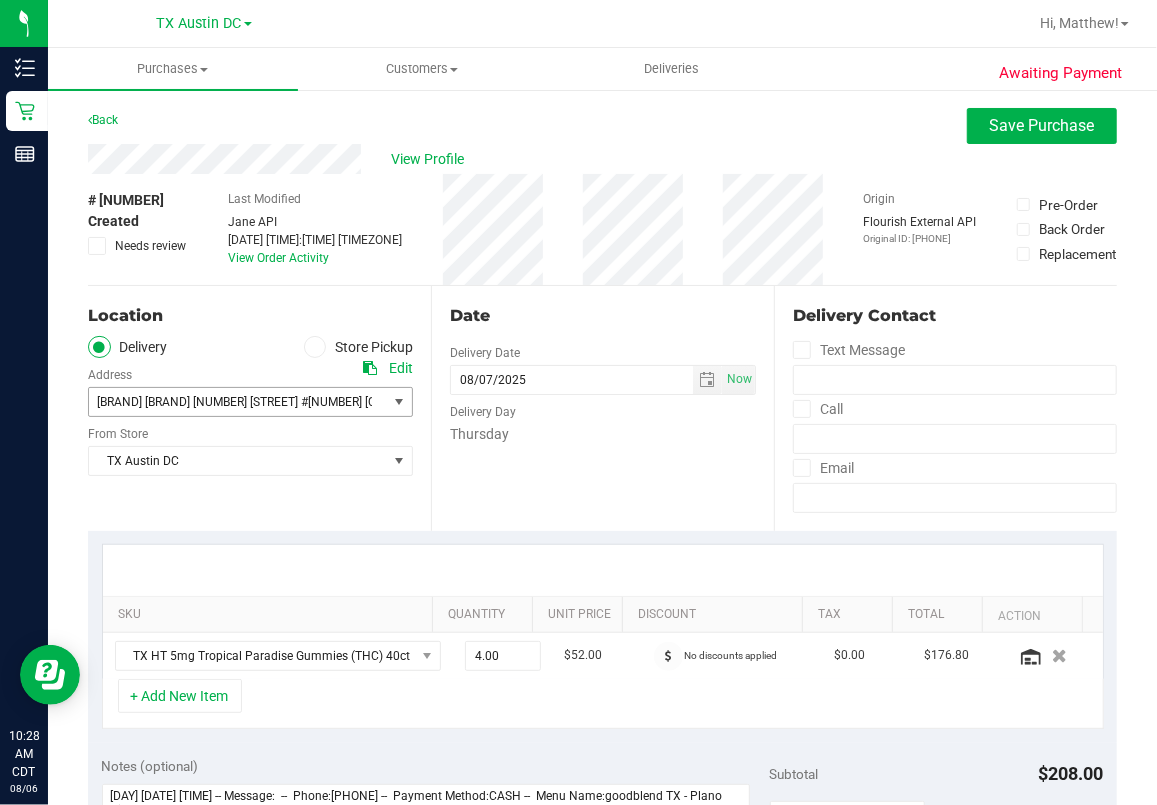 click on "[LOCATION] [NUMBER] [STREET]  #[NUMBER] [CITY], [STATE] [POSTAL_CODE]" at bounding box center (314, 402) 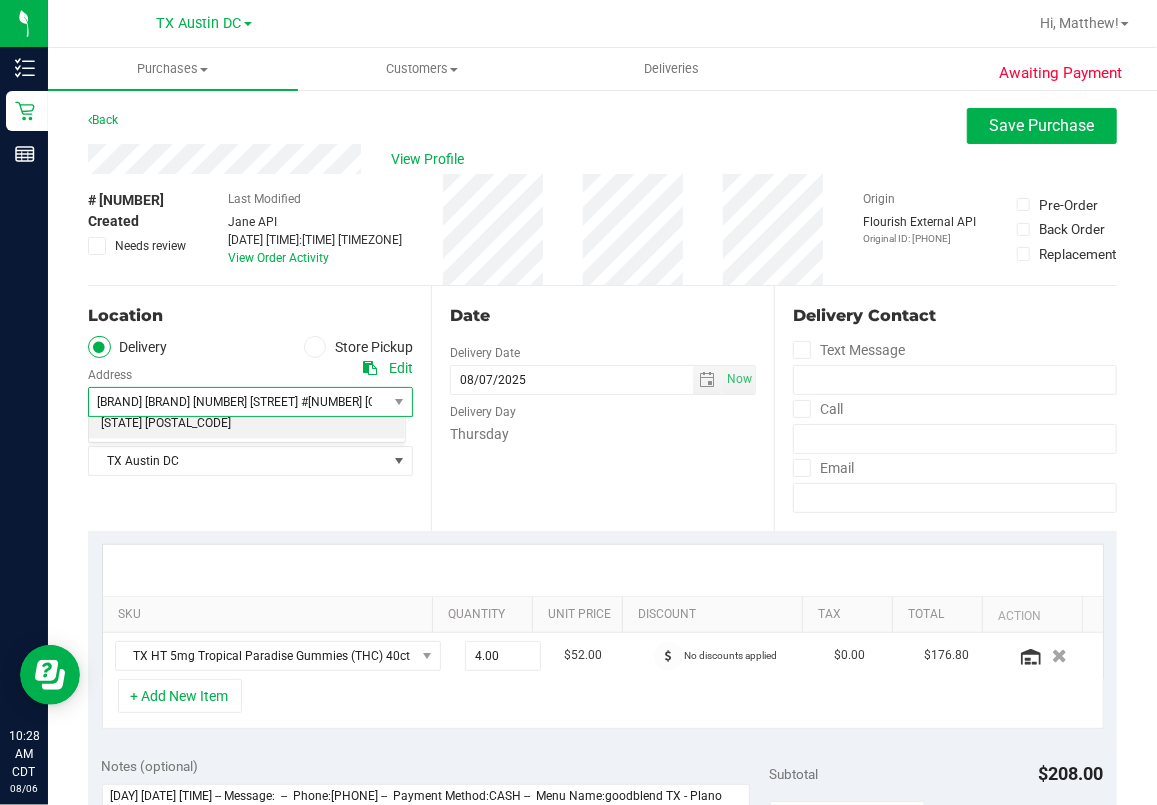 click on "Date
Delivery Date
08/07/2025
Now
08/07/2025 06:00 PM
Now
Delivery Day
Thursday" at bounding box center (602, 408) 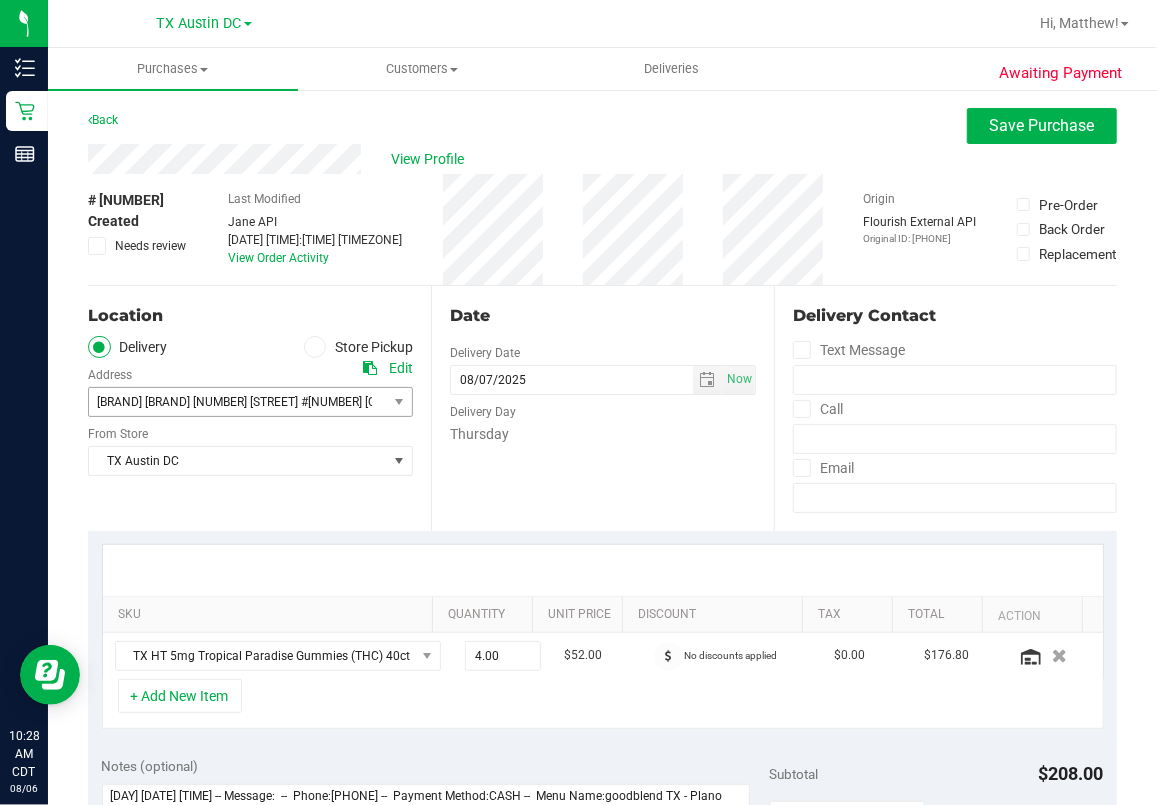 click on "Edit" at bounding box center [401, 368] 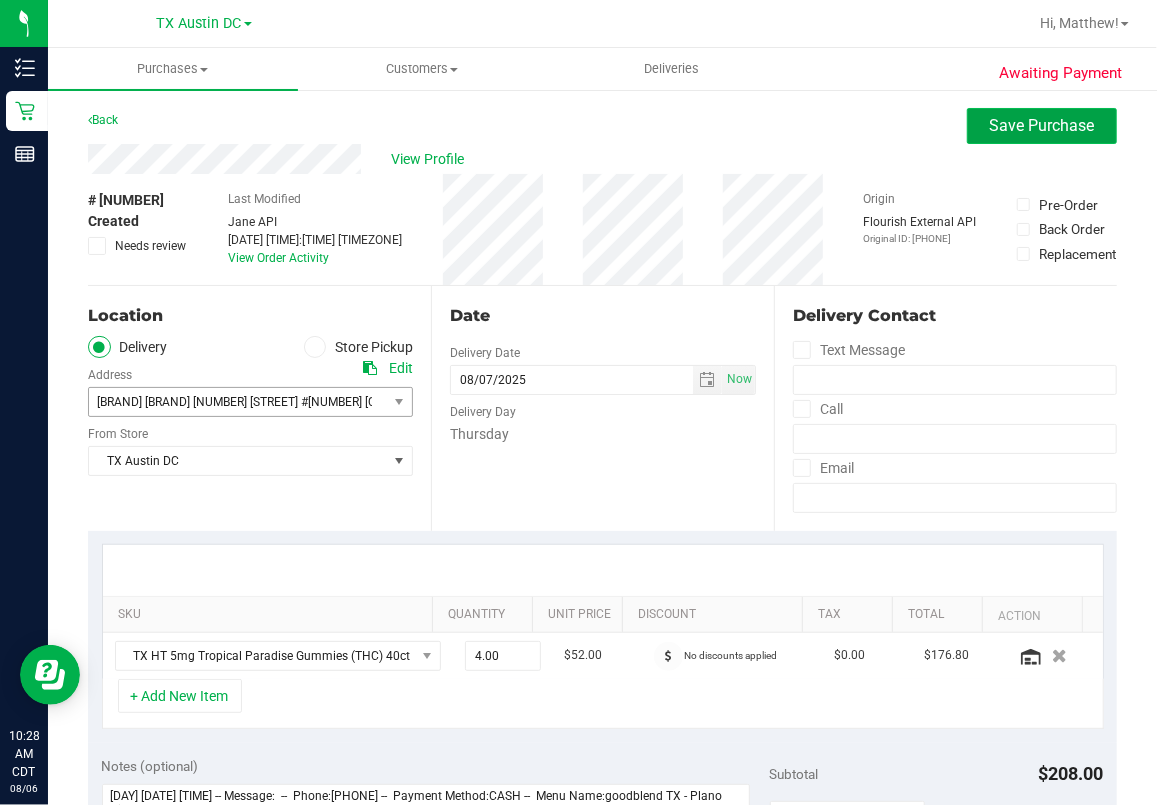 click on "Save Purchase" at bounding box center (1042, 125) 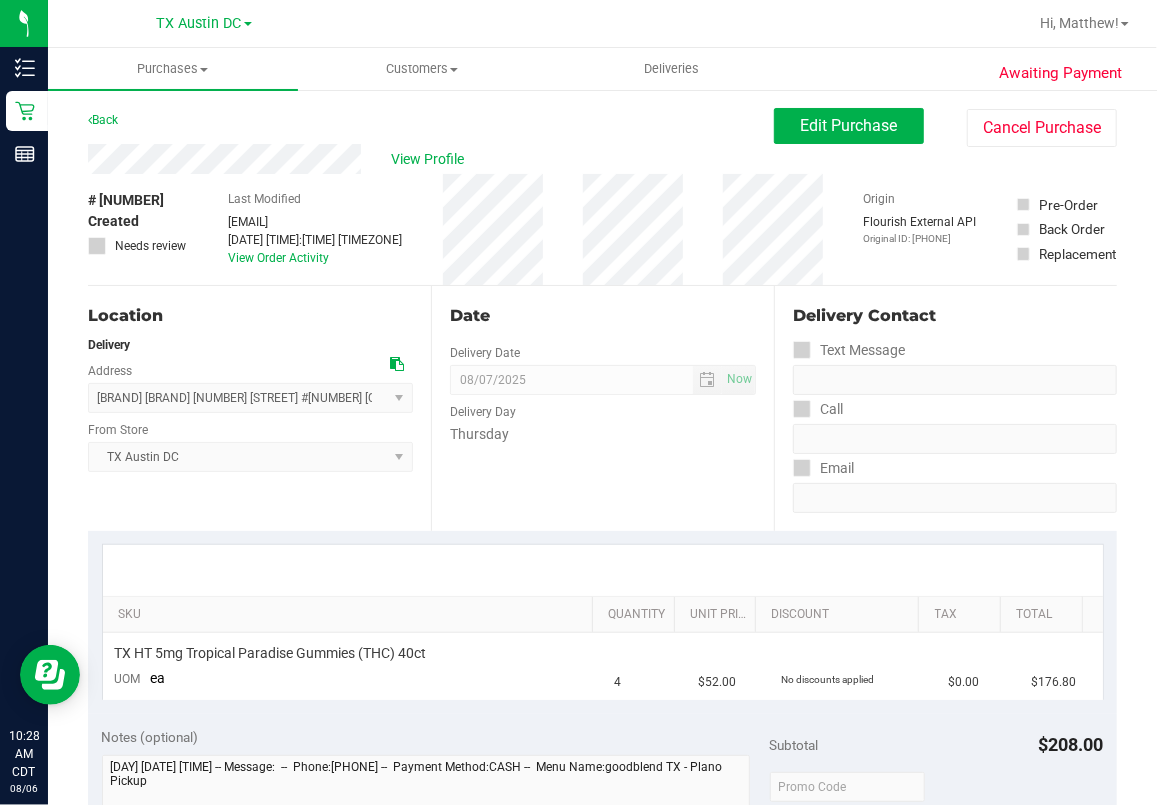 click on "View Profile" at bounding box center (431, 159) 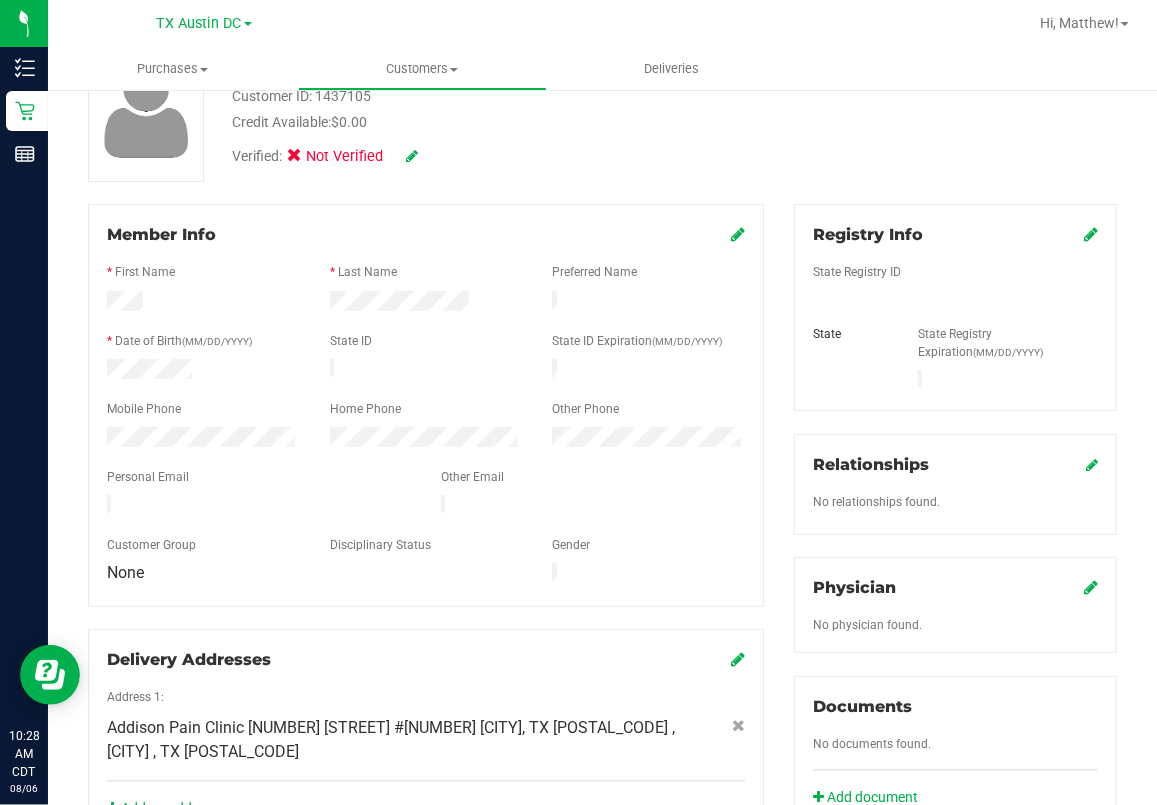 scroll, scrollTop: 266, scrollLeft: 0, axis: vertical 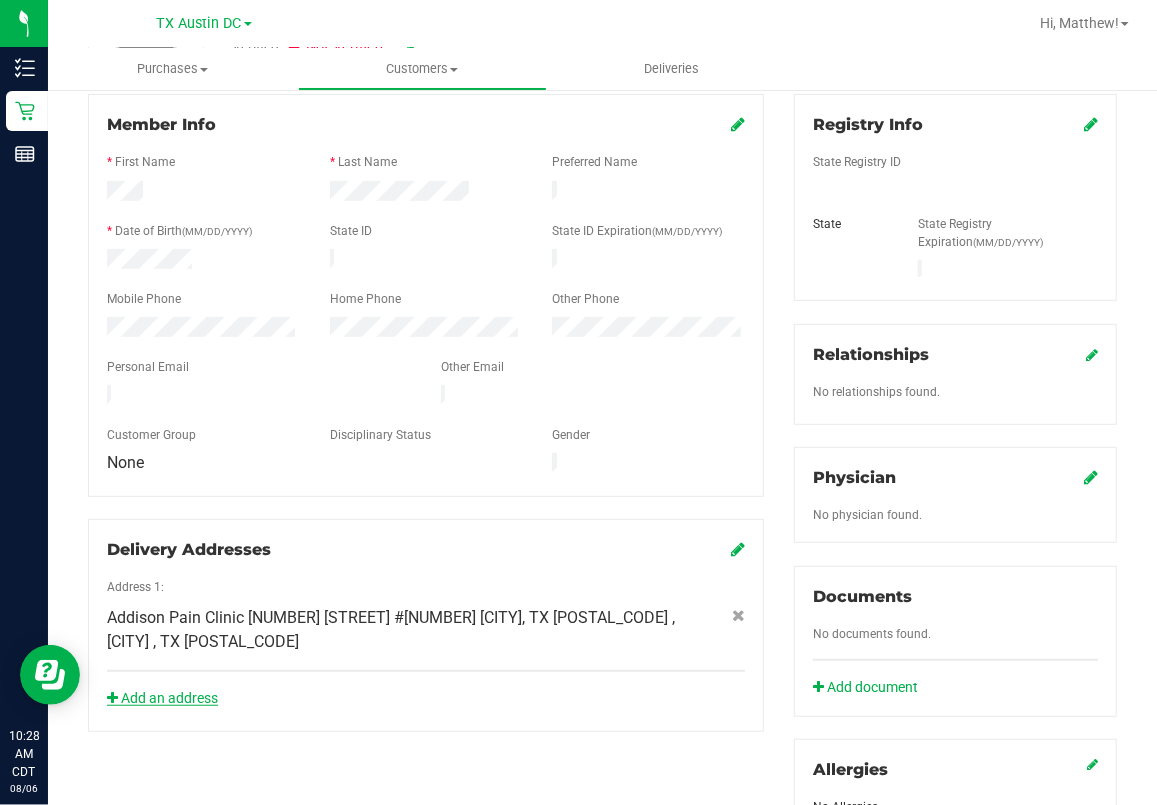 click on "Add an address" 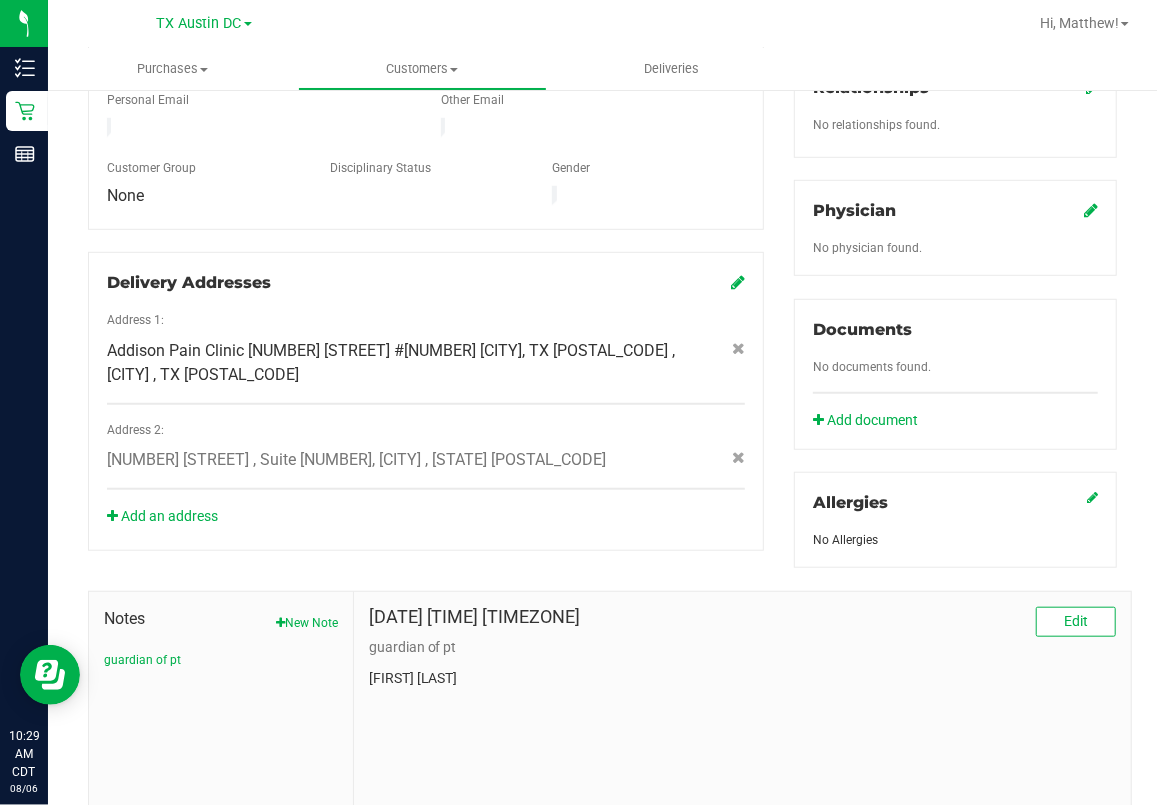 scroll, scrollTop: 0, scrollLeft: 0, axis: both 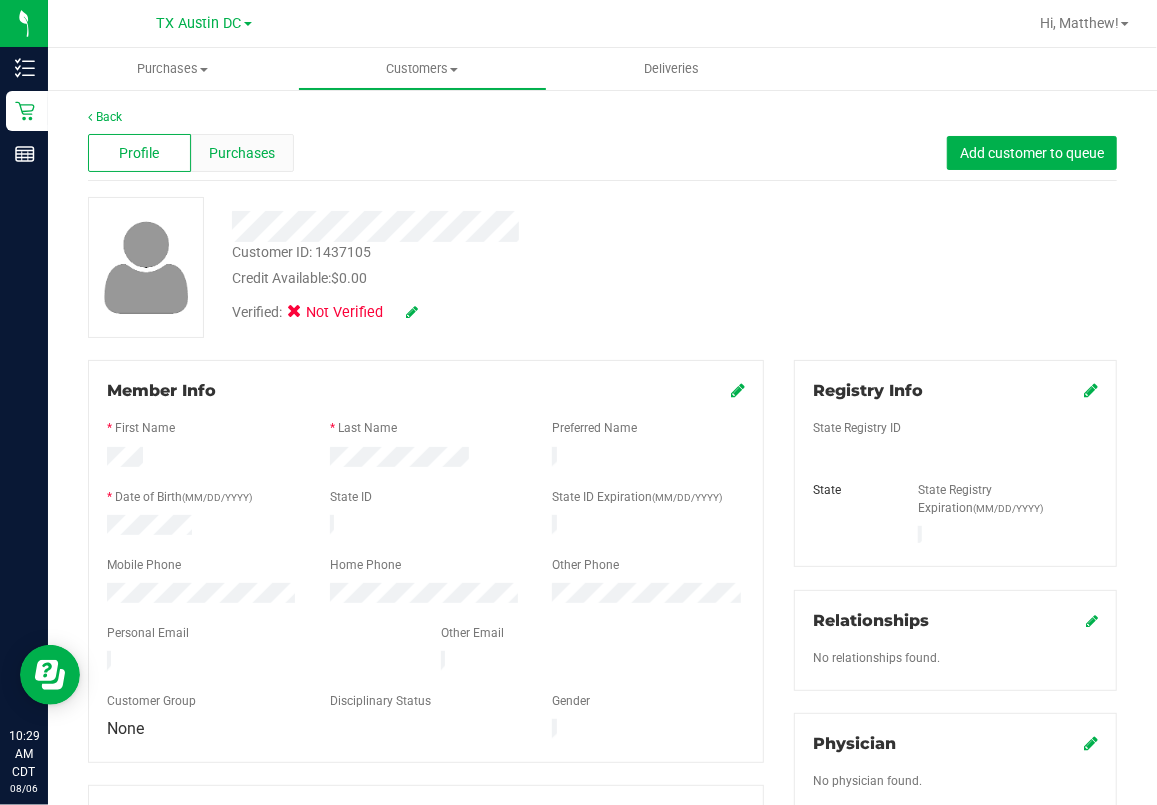 click on "Purchases" at bounding box center (242, 153) 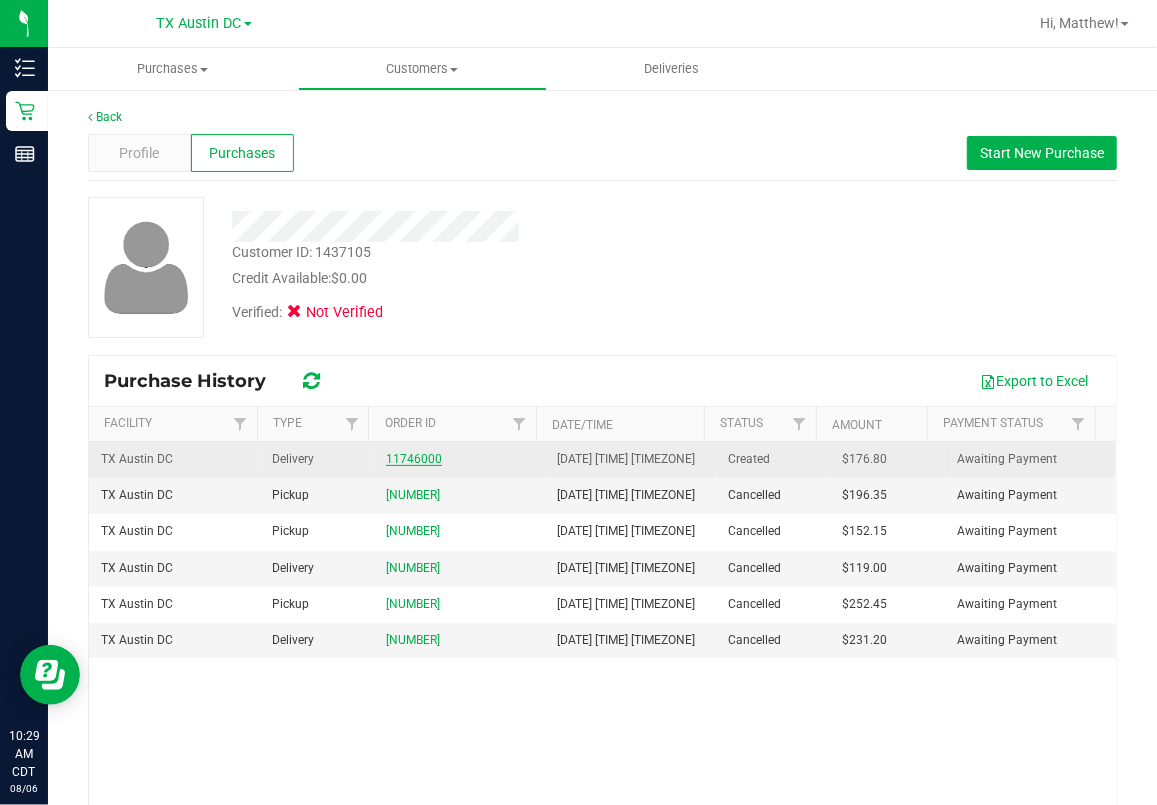 click on "11746000" at bounding box center (414, 459) 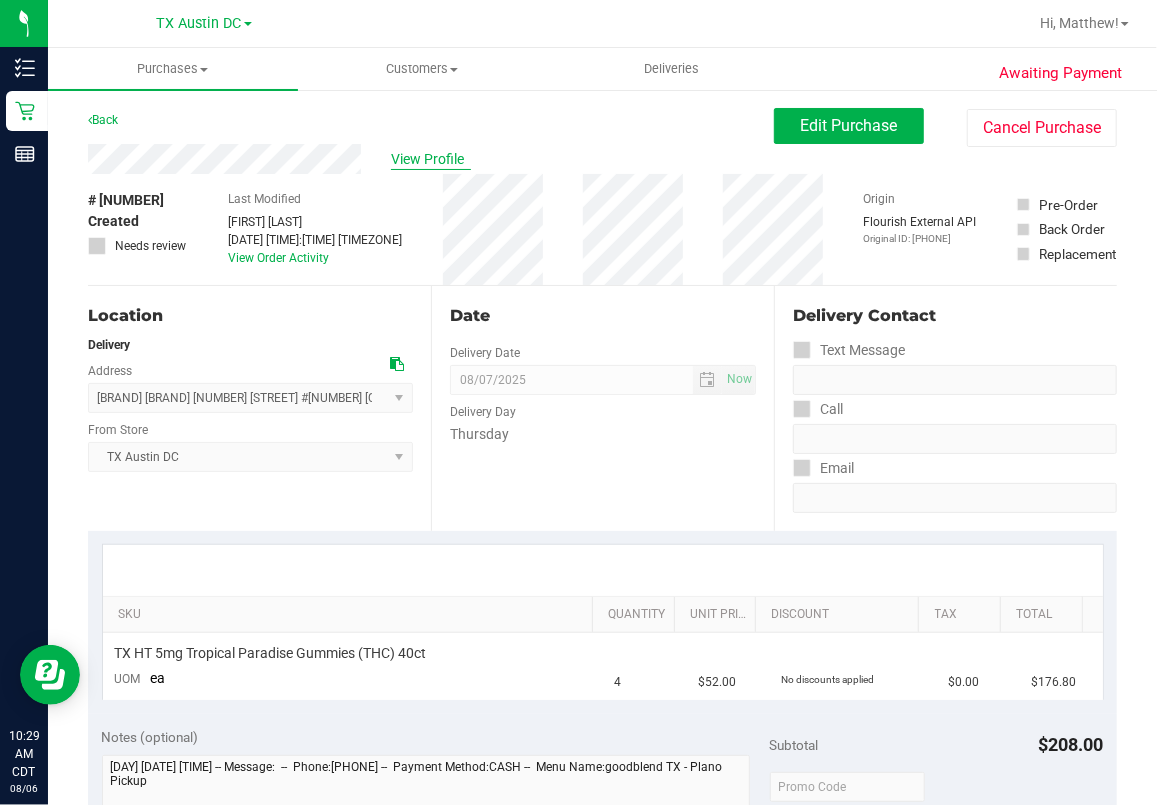 click on "View Profile" at bounding box center (431, 159) 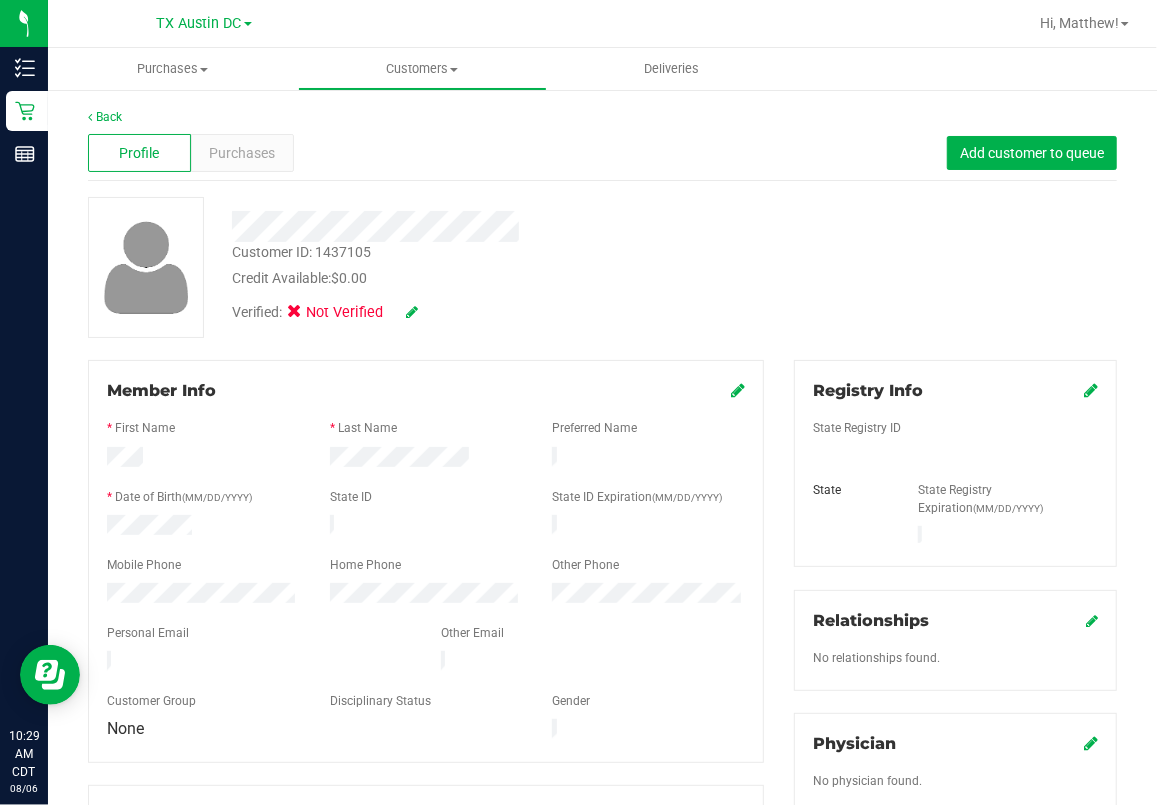 drag, startPoint x: 273, startPoint y: 244, endPoint x: 534, endPoint y: 219, distance: 262.19458 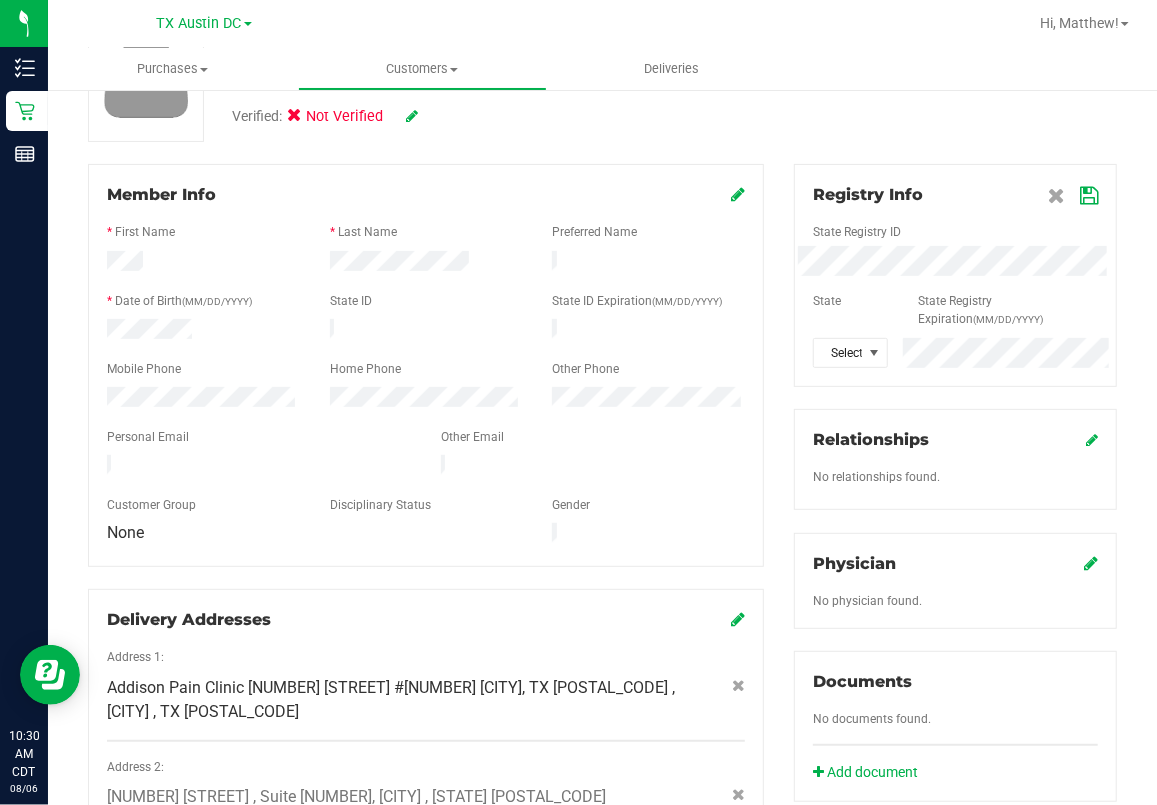 scroll, scrollTop: 0, scrollLeft: 0, axis: both 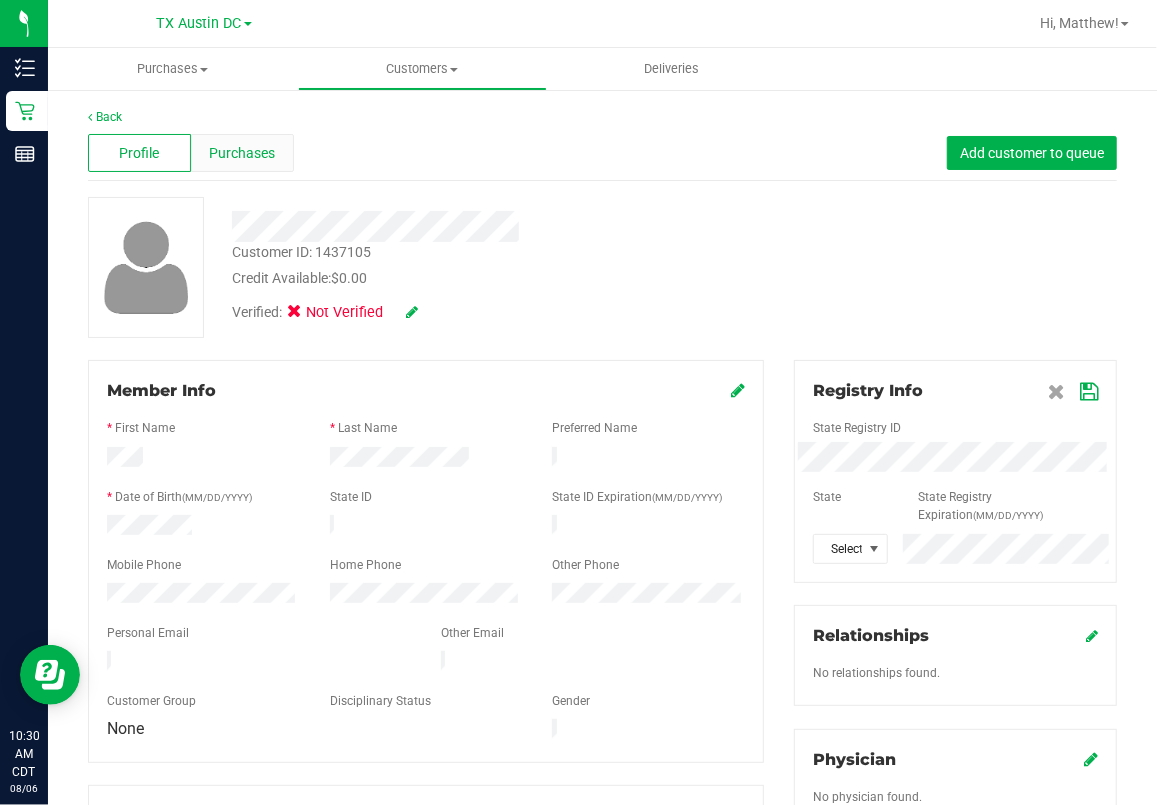 click on "Purchases" at bounding box center [242, 153] 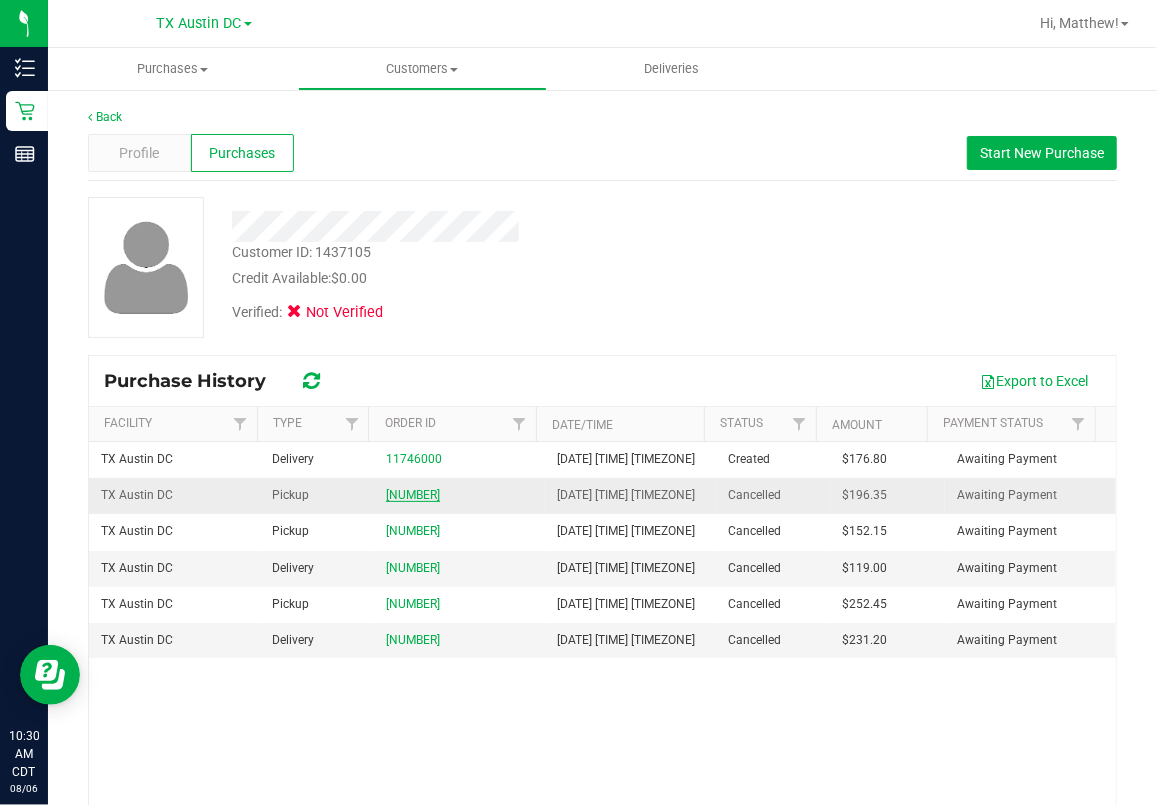 click on "[NUMBER]" at bounding box center [413, 495] 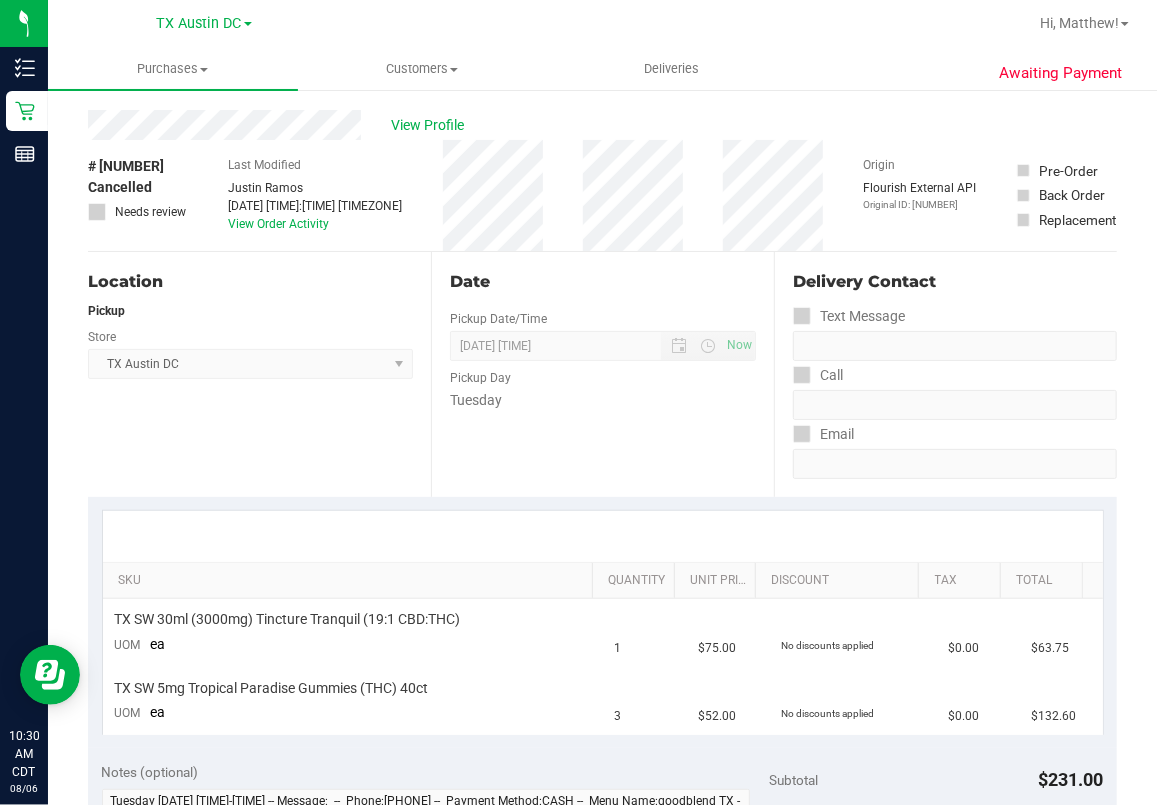 scroll, scrollTop: 0, scrollLeft: 0, axis: both 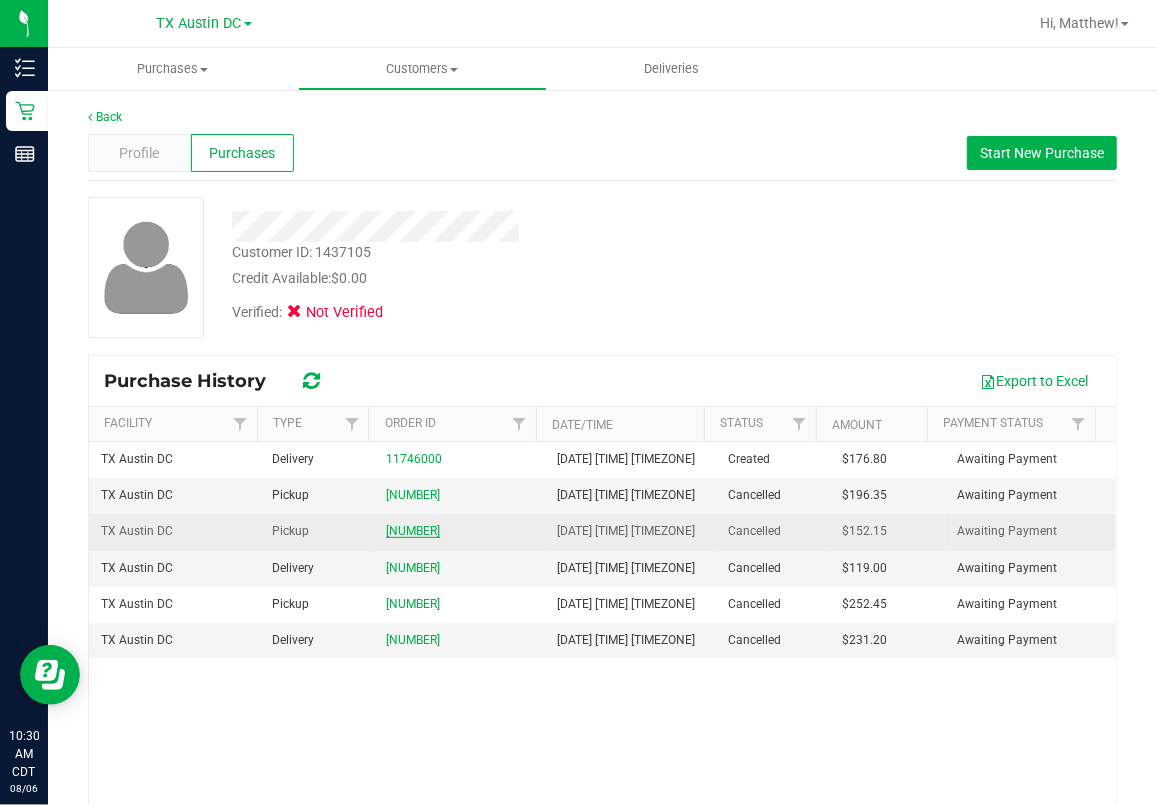 click on "[SSN]" at bounding box center [413, 531] 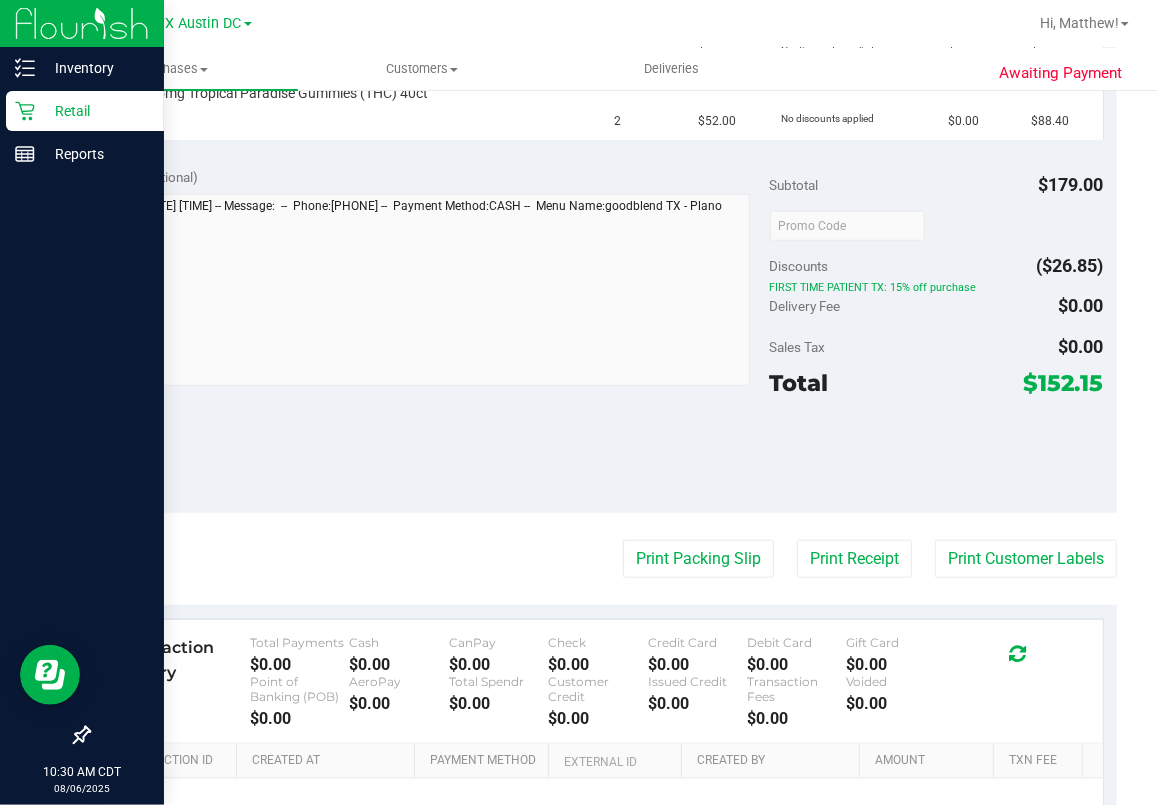 scroll, scrollTop: 455, scrollLeft: 0, axis: vertical 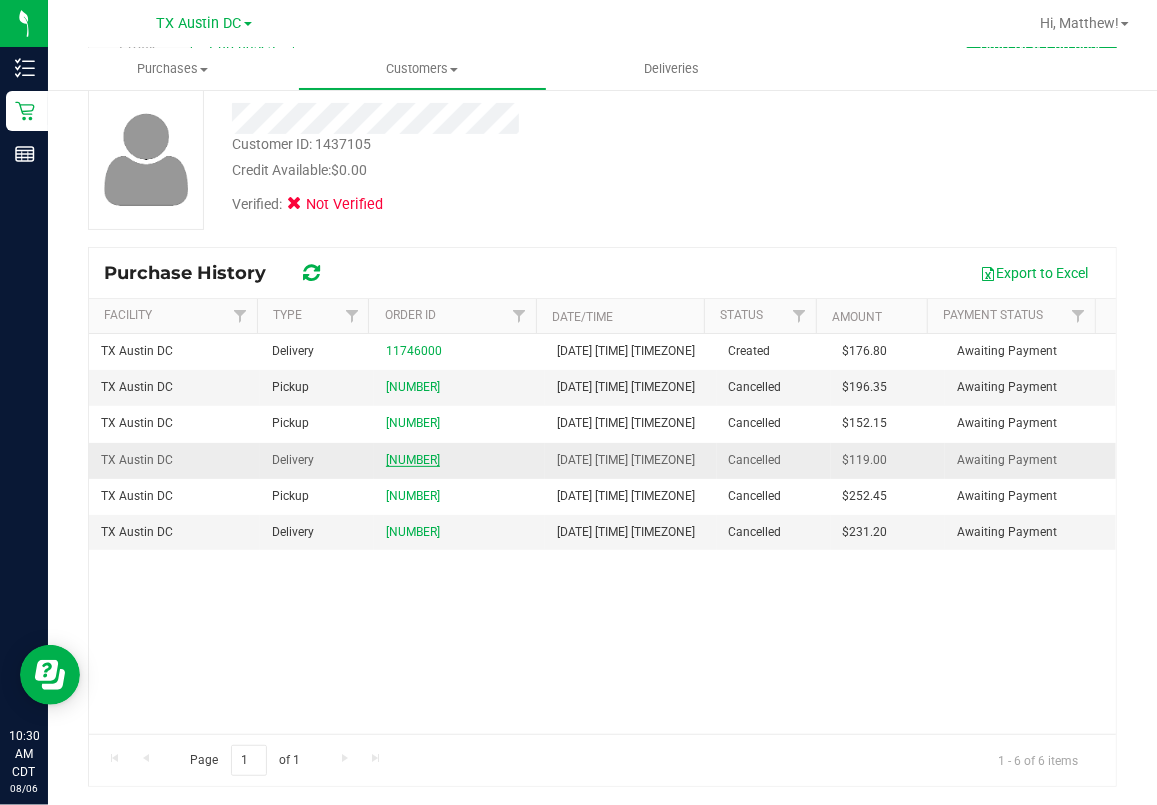 click on "[SSN]" at bounding box center [413, 460] 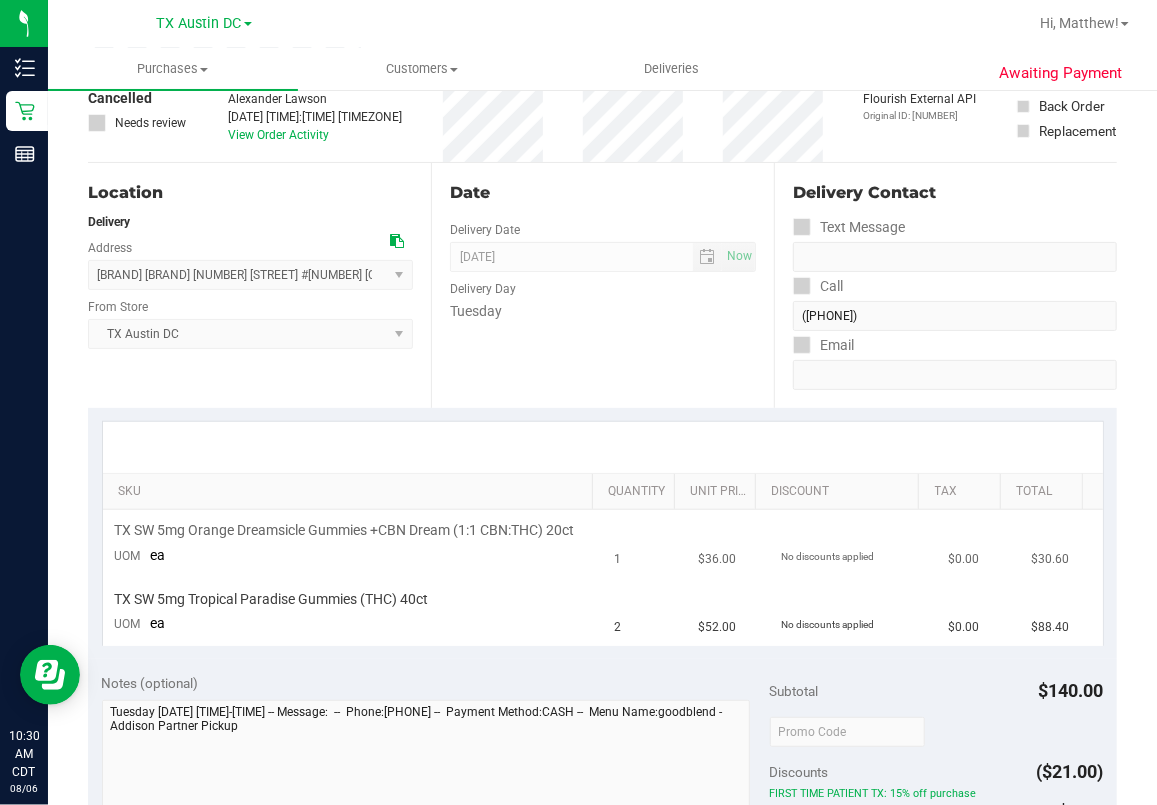 scroll, scrollTop: 266, scrollLeft: 0, axis: vertical 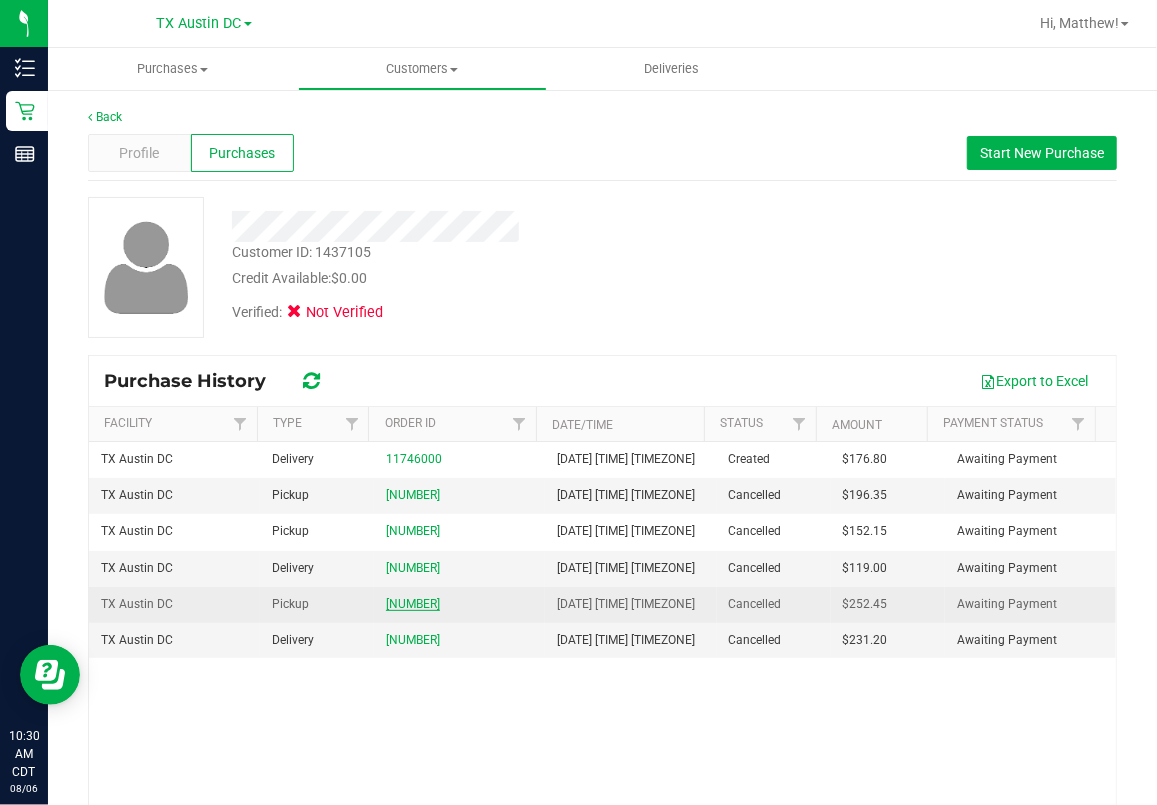 click on "[SSN]" at bounding box center [413, 604] 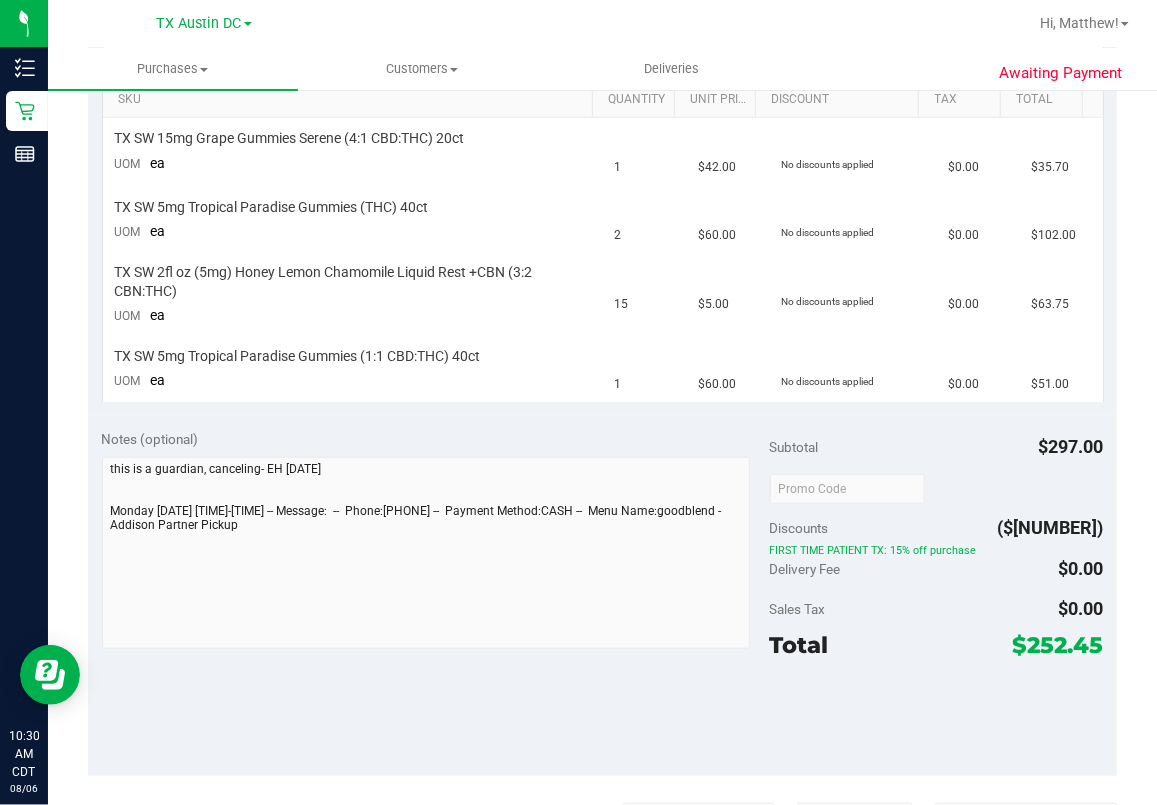scroll, scrollTop: 666, scrollLeft: 0, axis: vertical 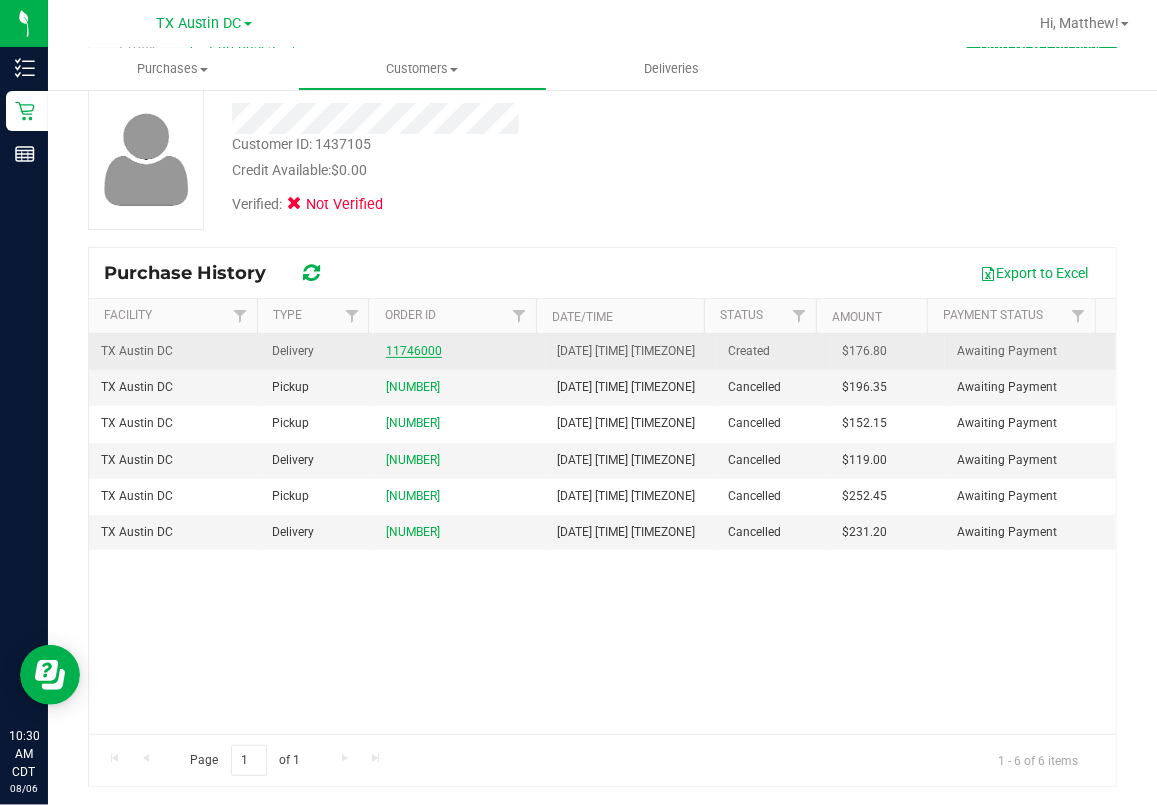 click on "11746000" at bounding box center [414, 351] 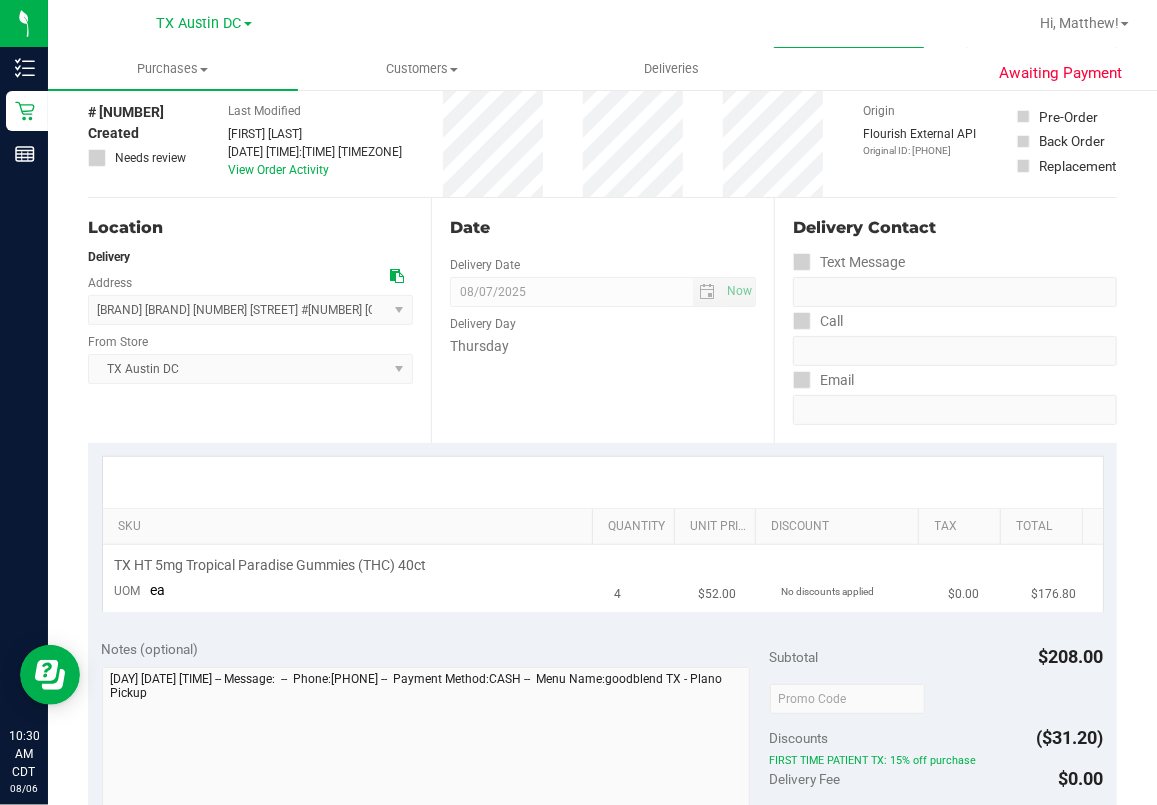 scroll, scrollTop: 0, scrollLeft: 0, axis: both 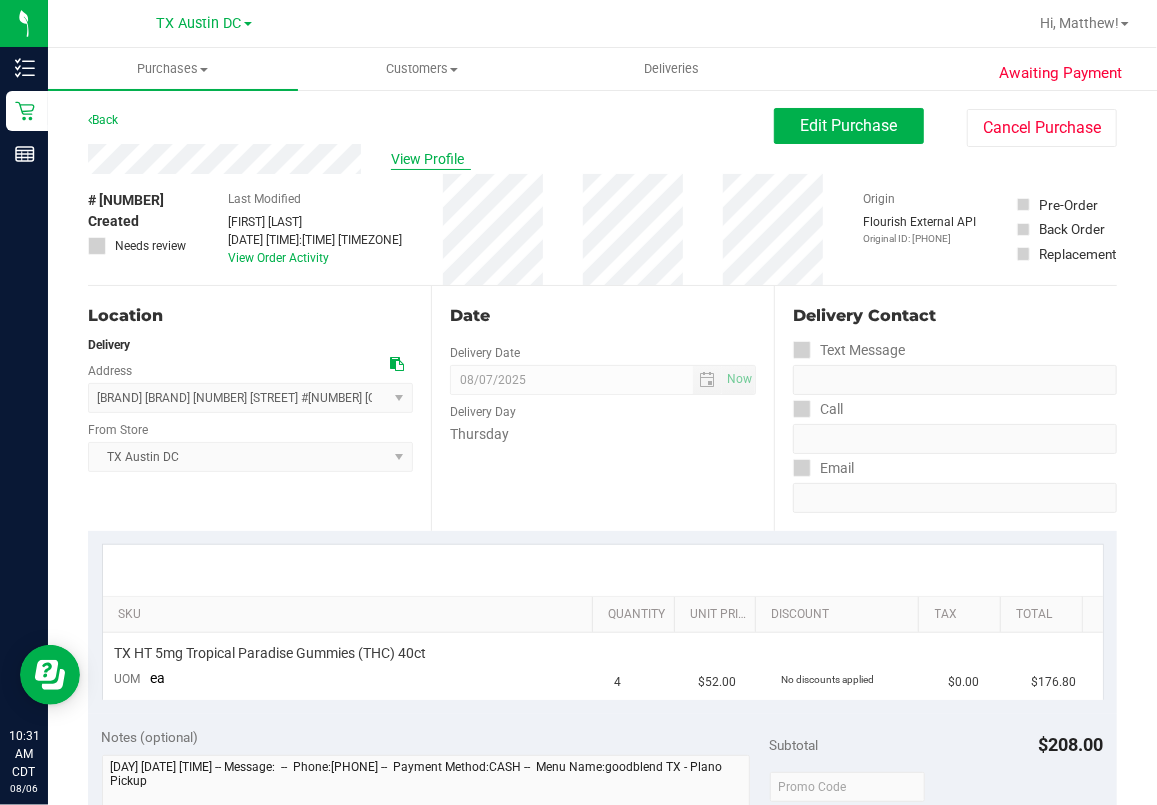click on "View Profile" at bounding box center (431, 159) 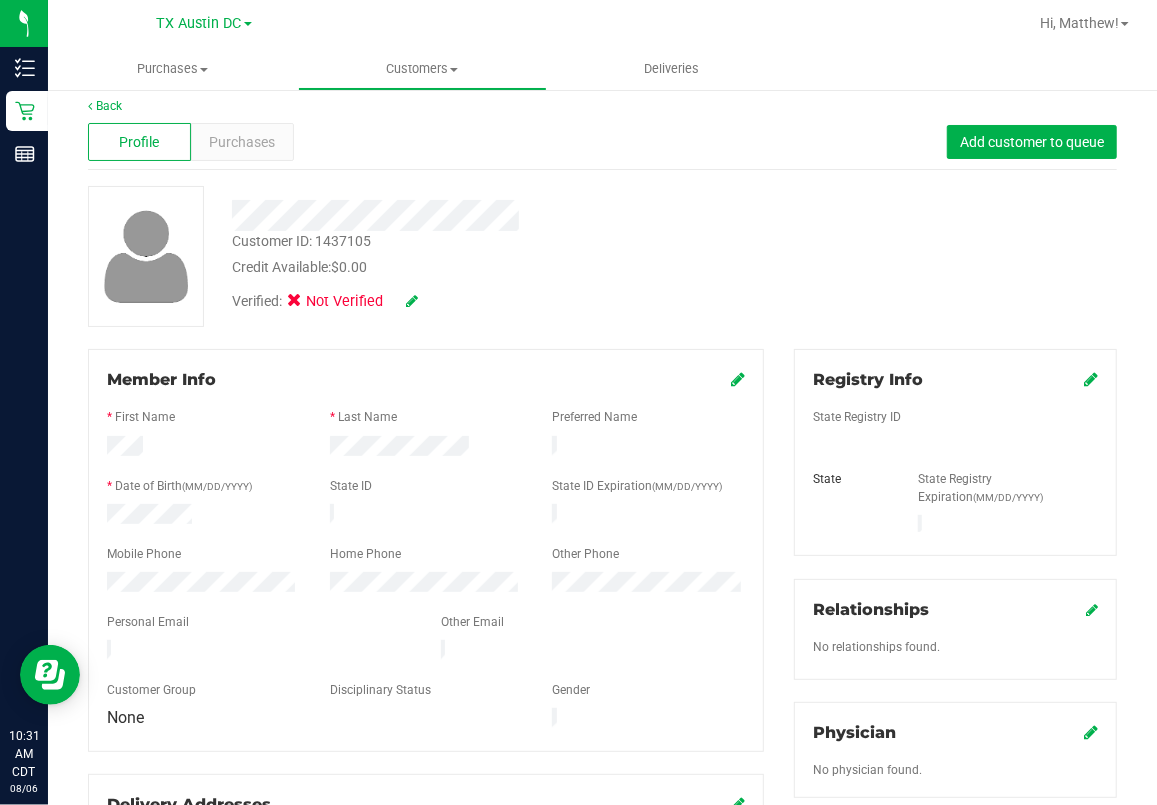 scroll, scrollTop: 0, scrollLeft: 0, axis: both 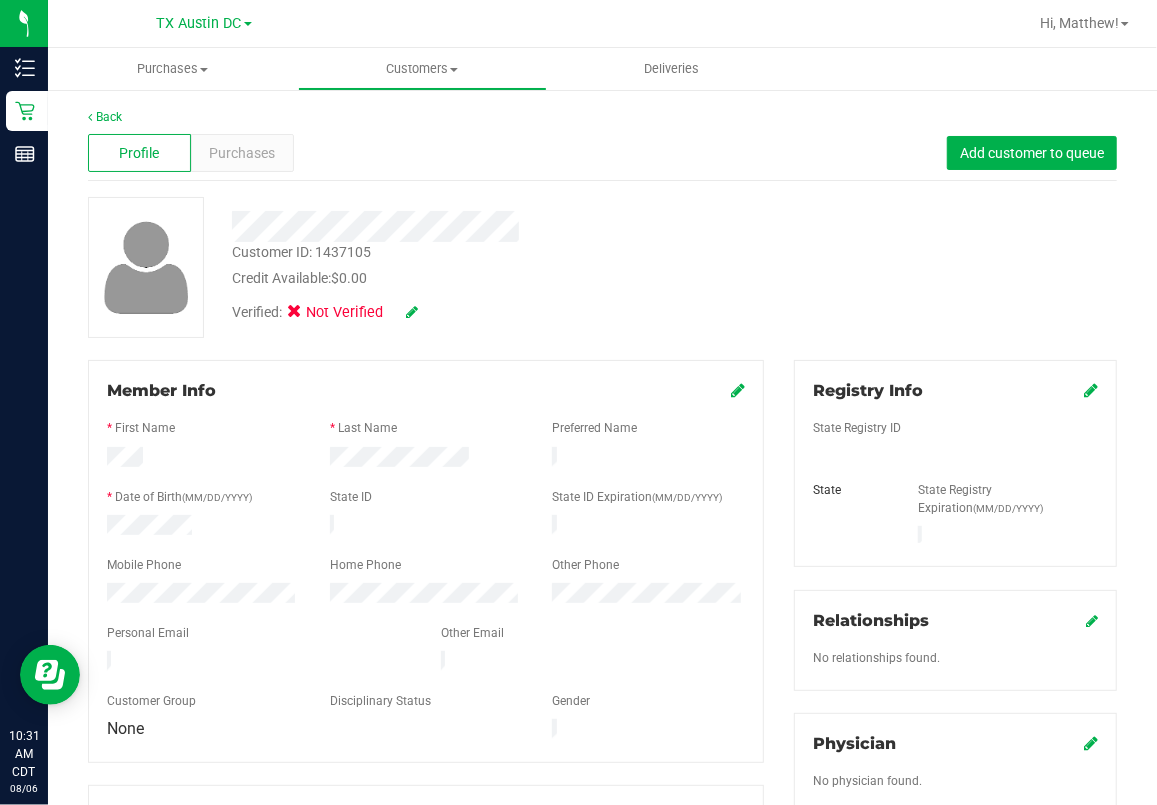 click at bounding box center [482, 226] 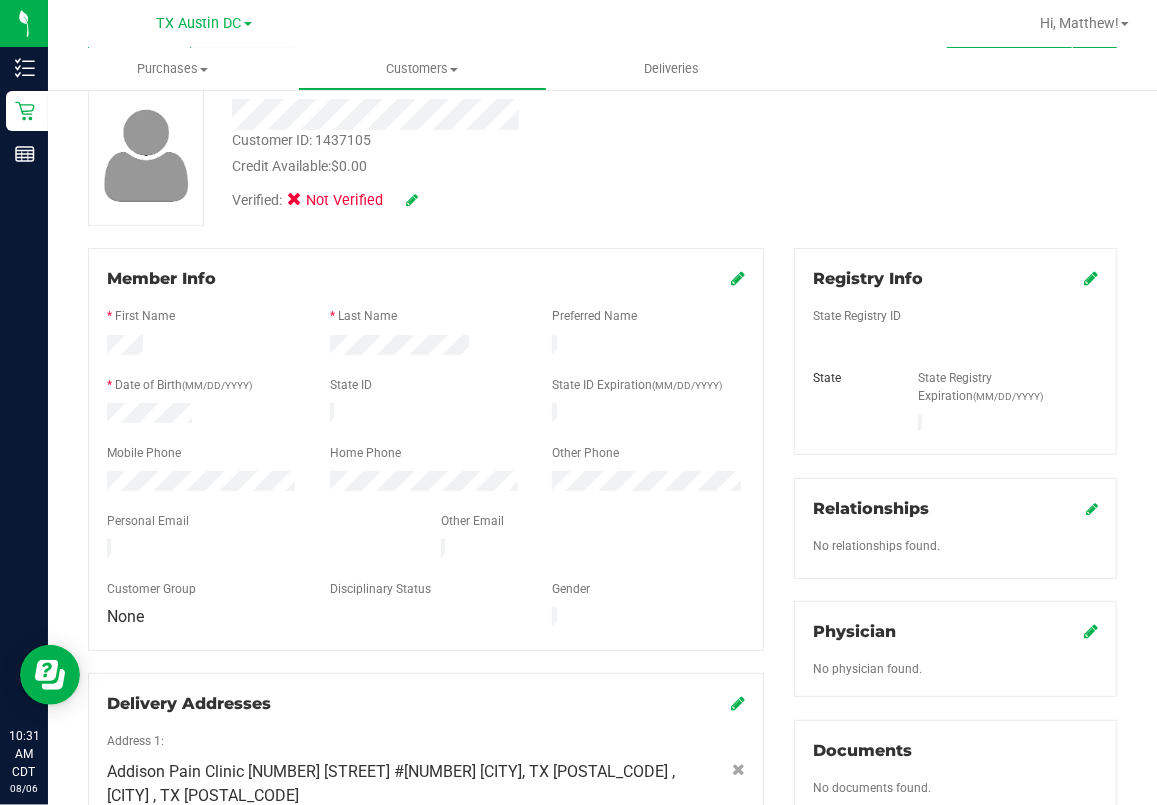 scroll, scrollTop: 0, scrollLeft: 0, axis: both 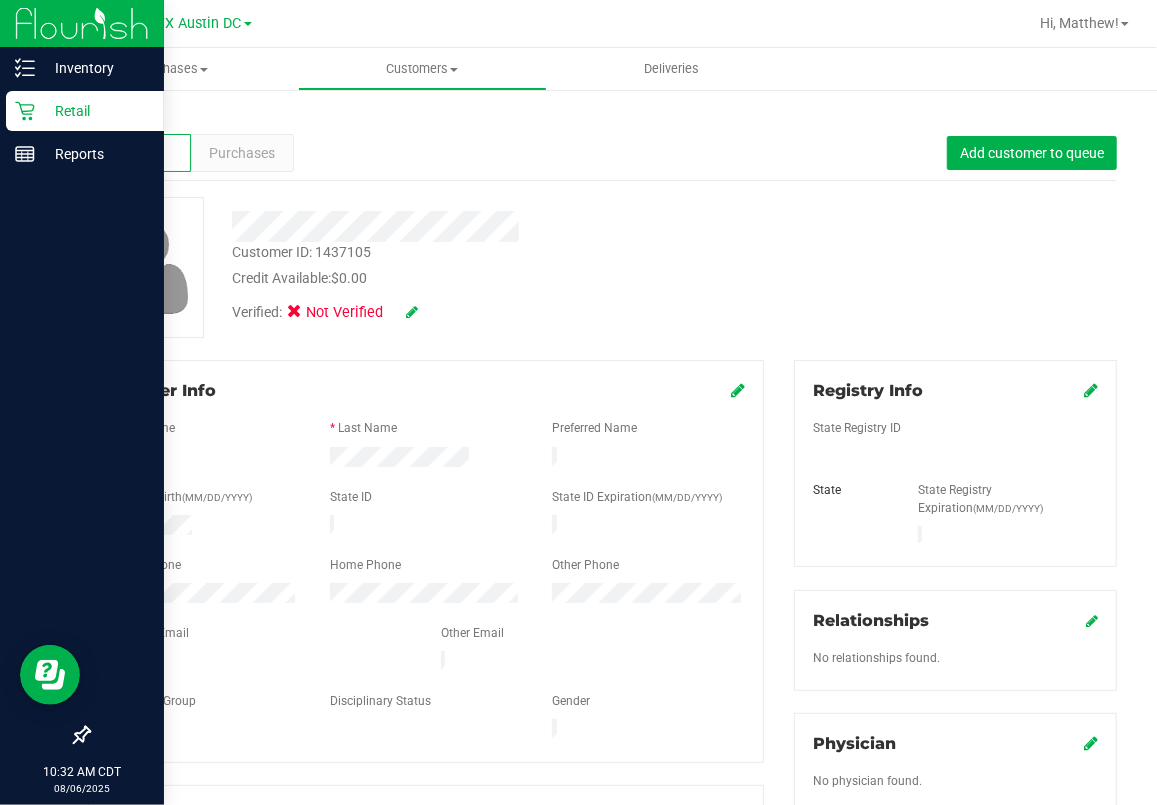 click on "Retail" at bounding box center [85, 111] 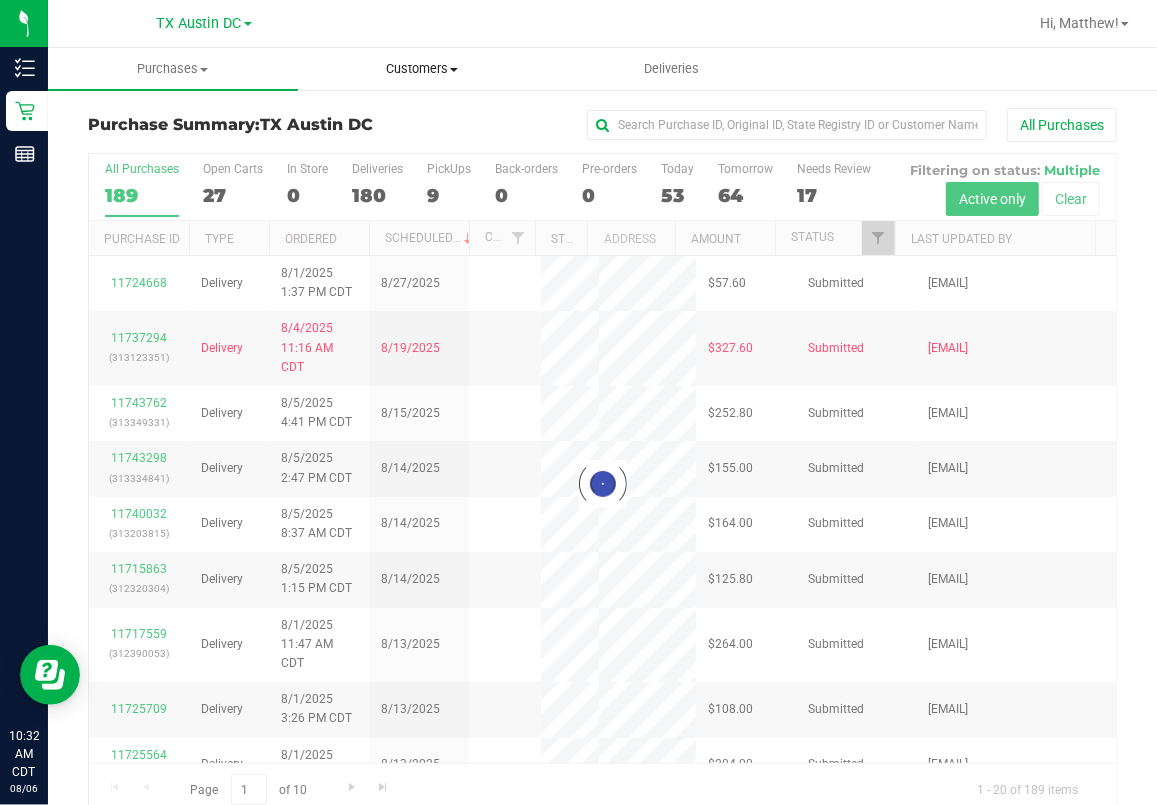 click on "Customers
All customers
Add a new customer
All physicians" at bounding box center (423, 69) 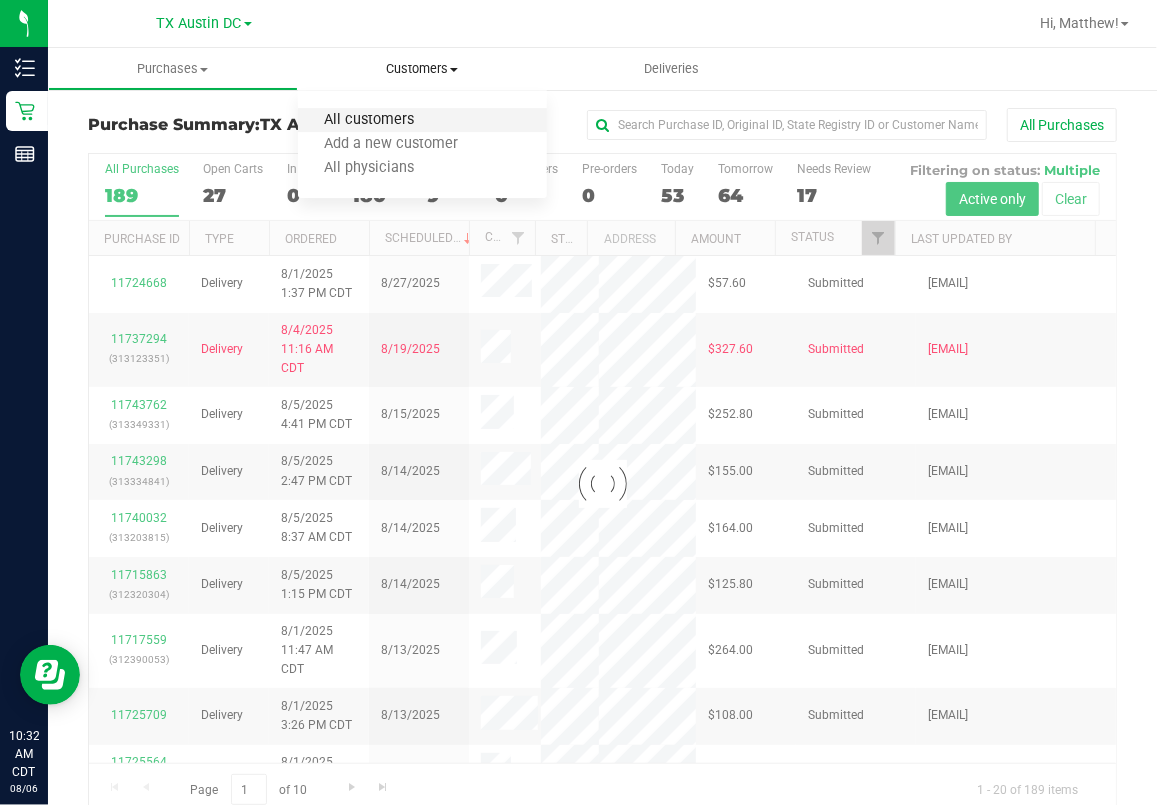 click on "All customers" at bounding box center [370, 120] 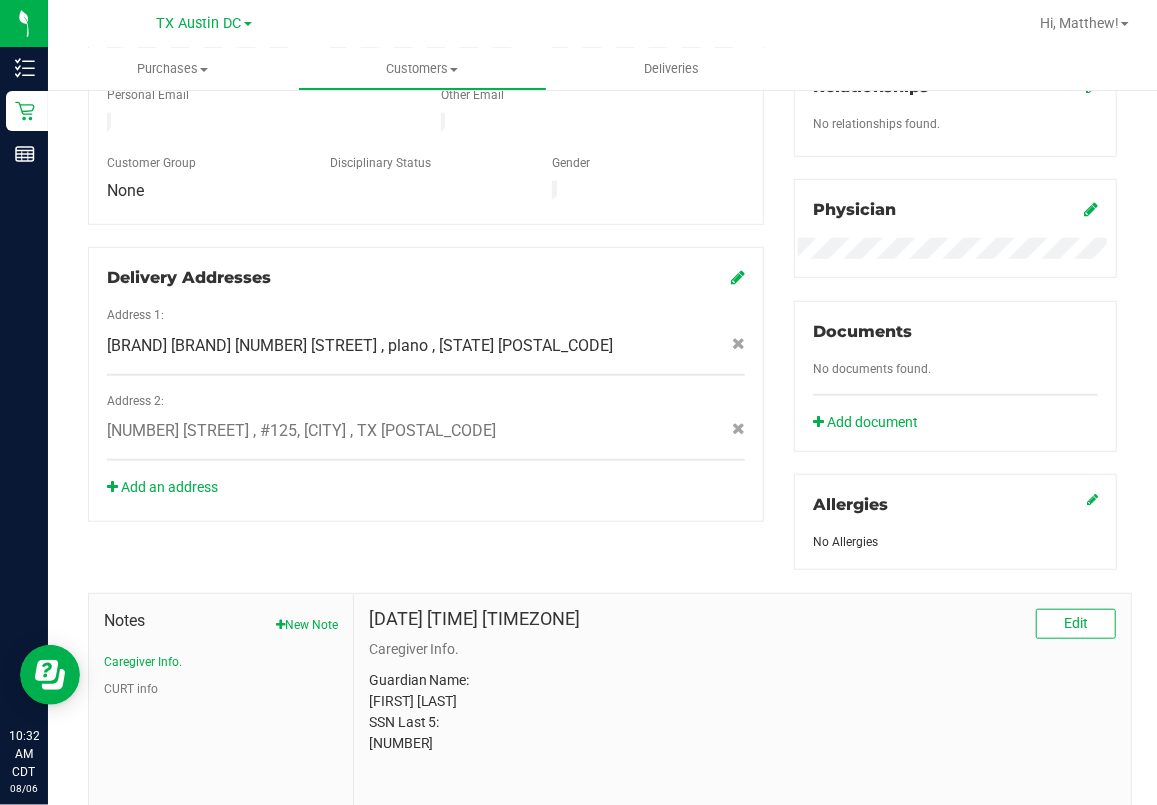 scroll, scrollTop: 656, scrollLeft: 0, axis: vertical 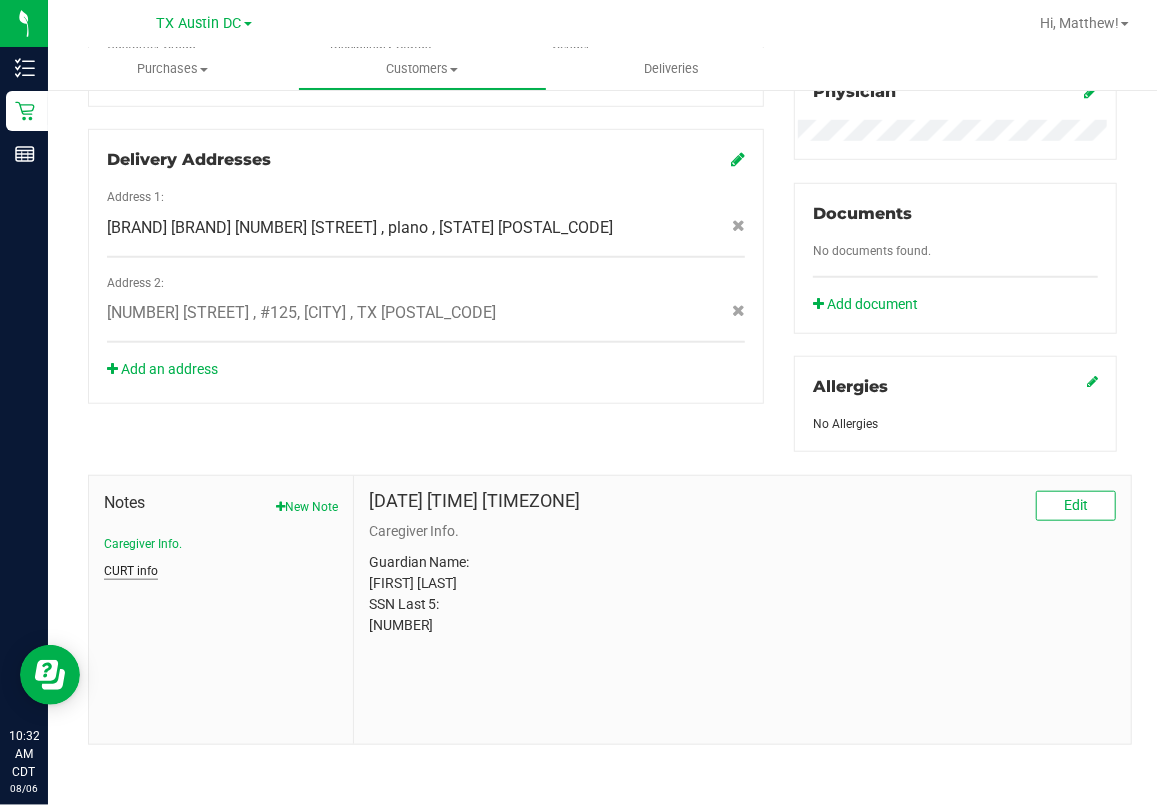 click on "CURT info" at bounding box center [131, 571] 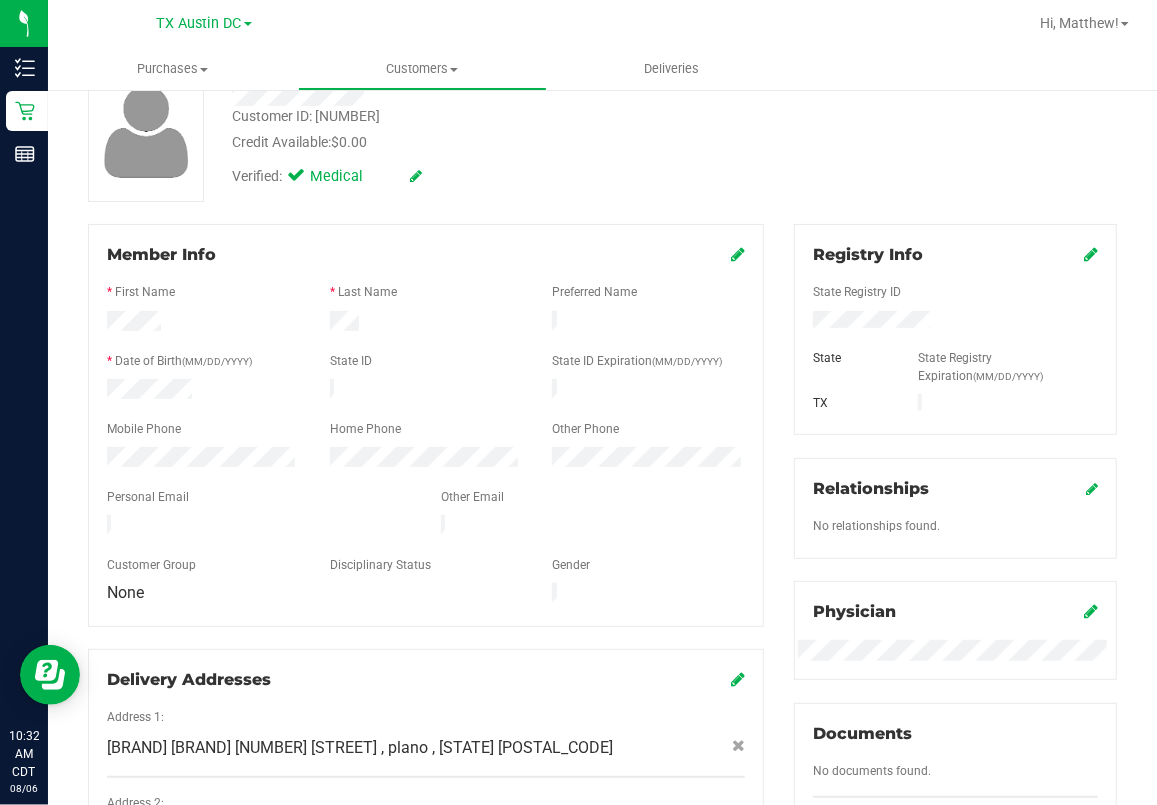 scroll, scrollTop: 0, scrollLeft: 0, axis: both 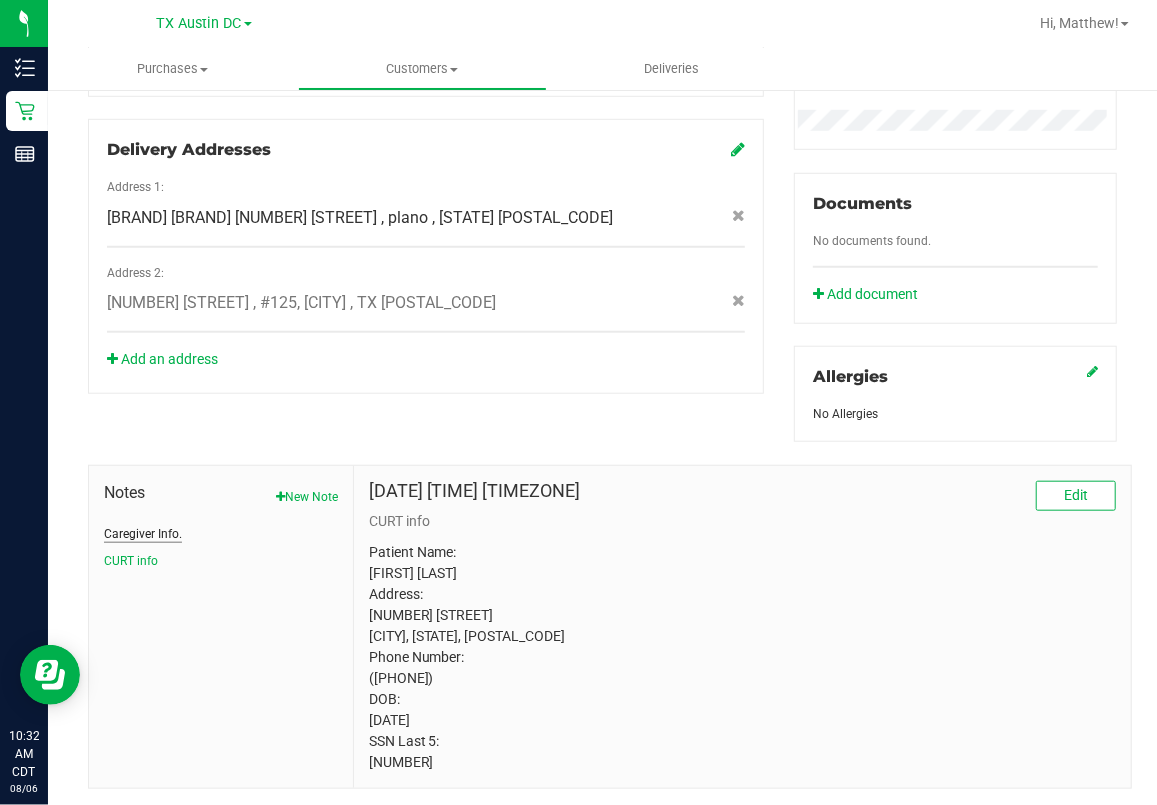 click on "Caregiver Info." at bounding box center [143, 534] 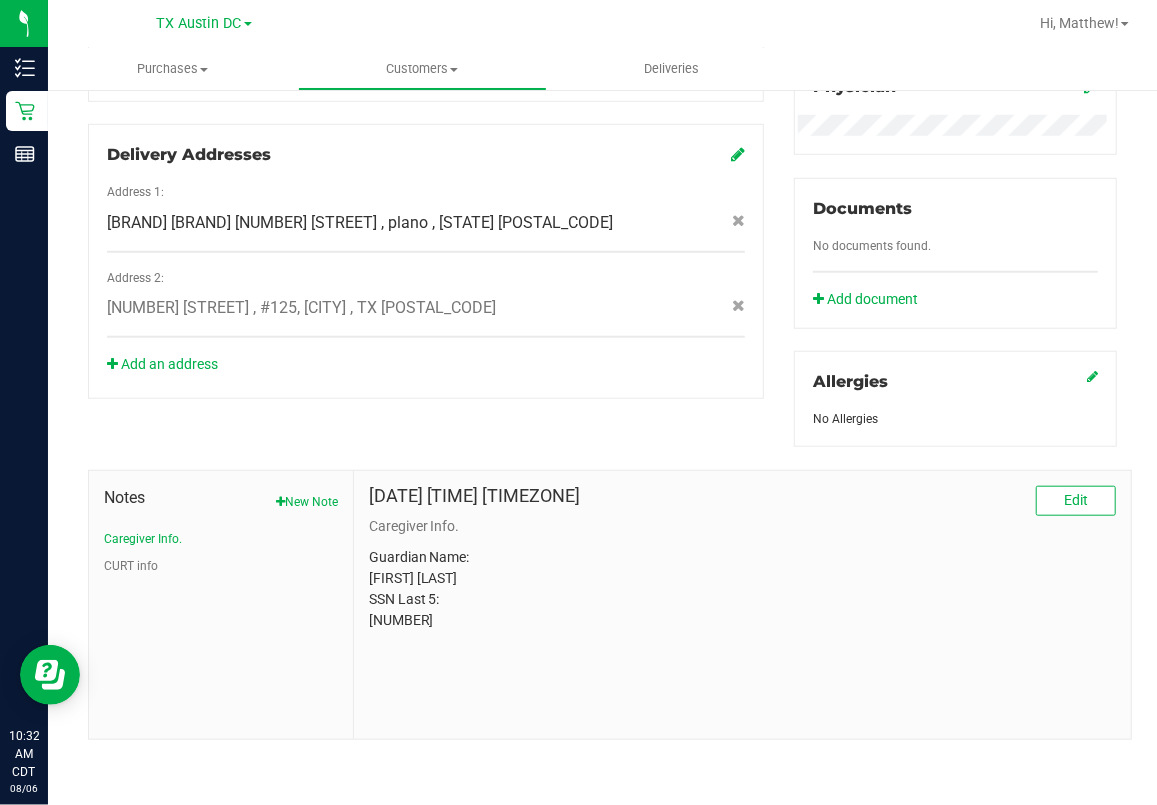scroll, scrollTop: 656, scrollLeft: 0, axis: vertical 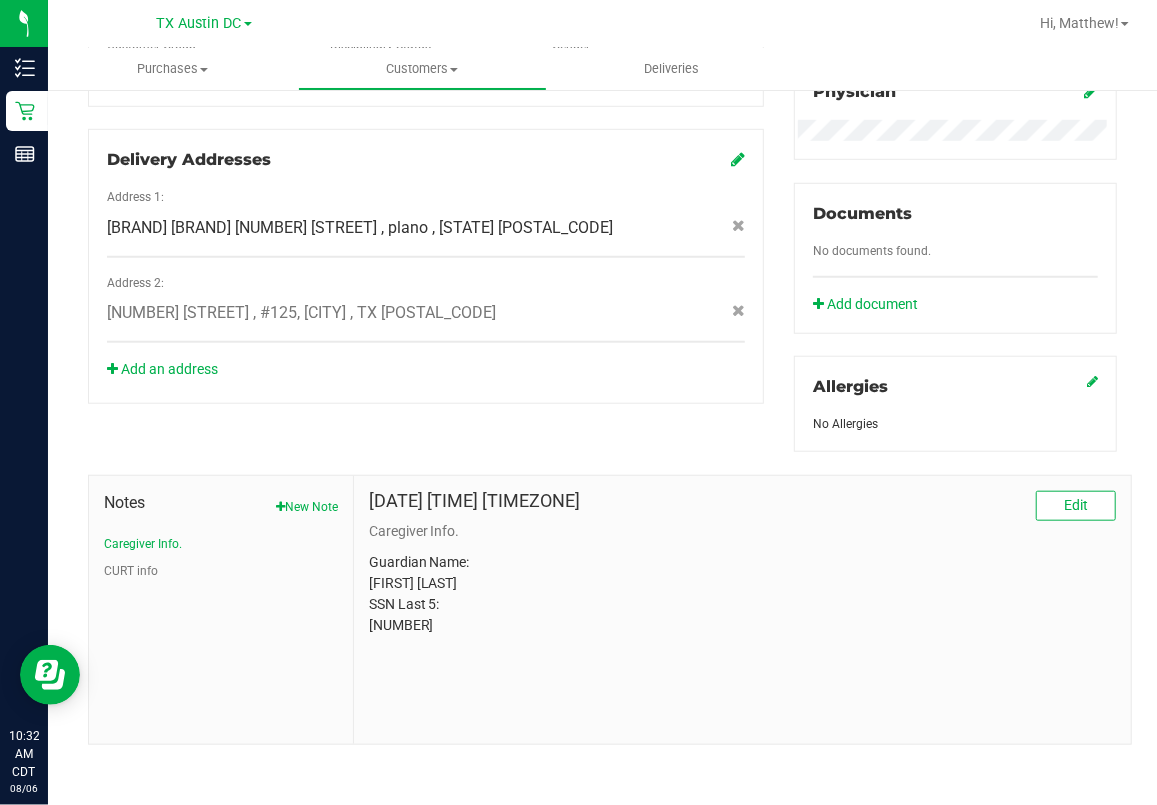 click on "Guardian Name:
Trina Nishimura
SSN Last 5:
96274" at bounding box center (742, 594) 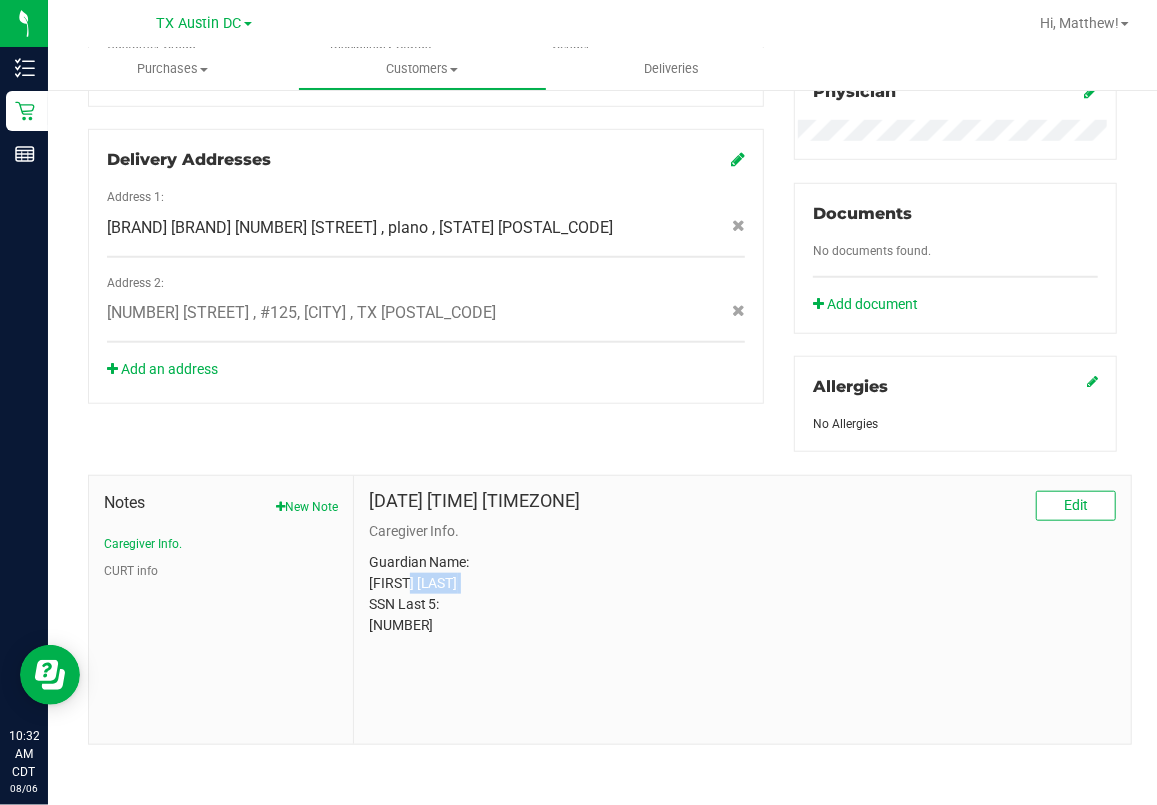 click on "Guardian Name:
Trina Nishimura
SSN Last 5:
96274" at bounding box center (742, 594) 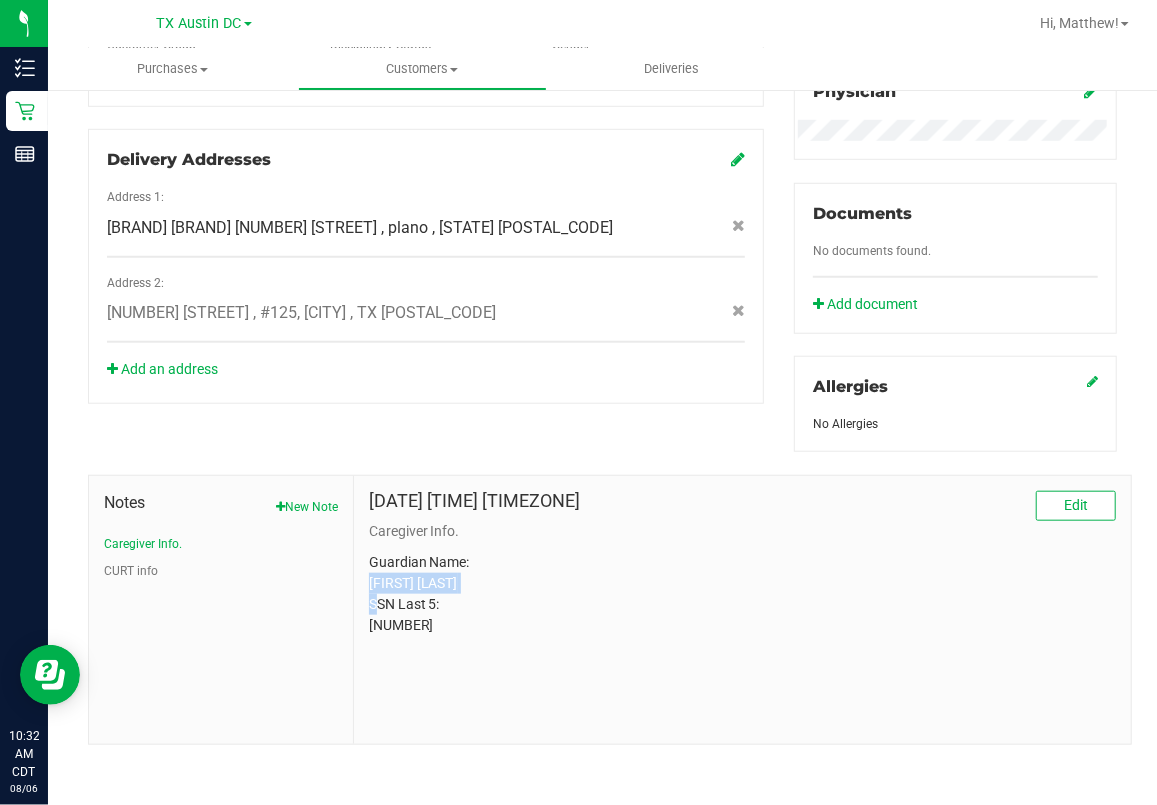 click on "Guardian Name:
Trina Nishimura
SSN Last 5:
96274" at bounding box center (742, 594) 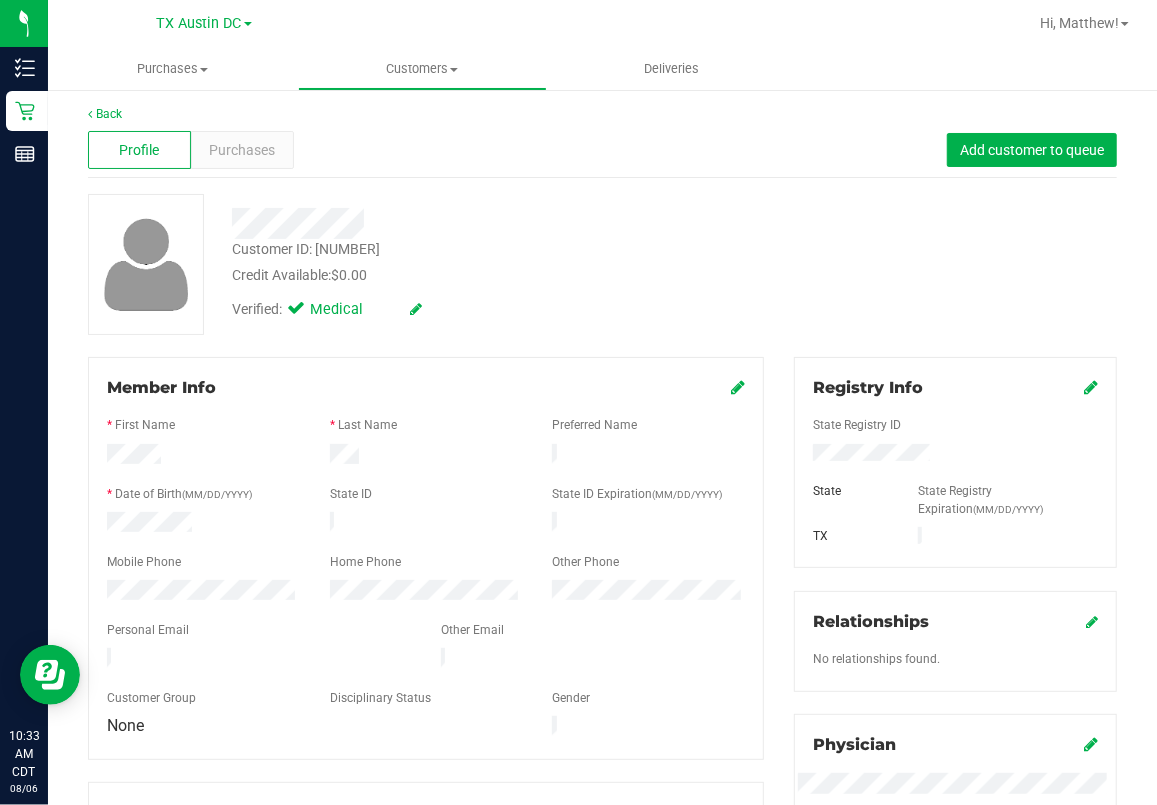 scroll, scrollTop: 0, scrollLeft: 0, axis: both 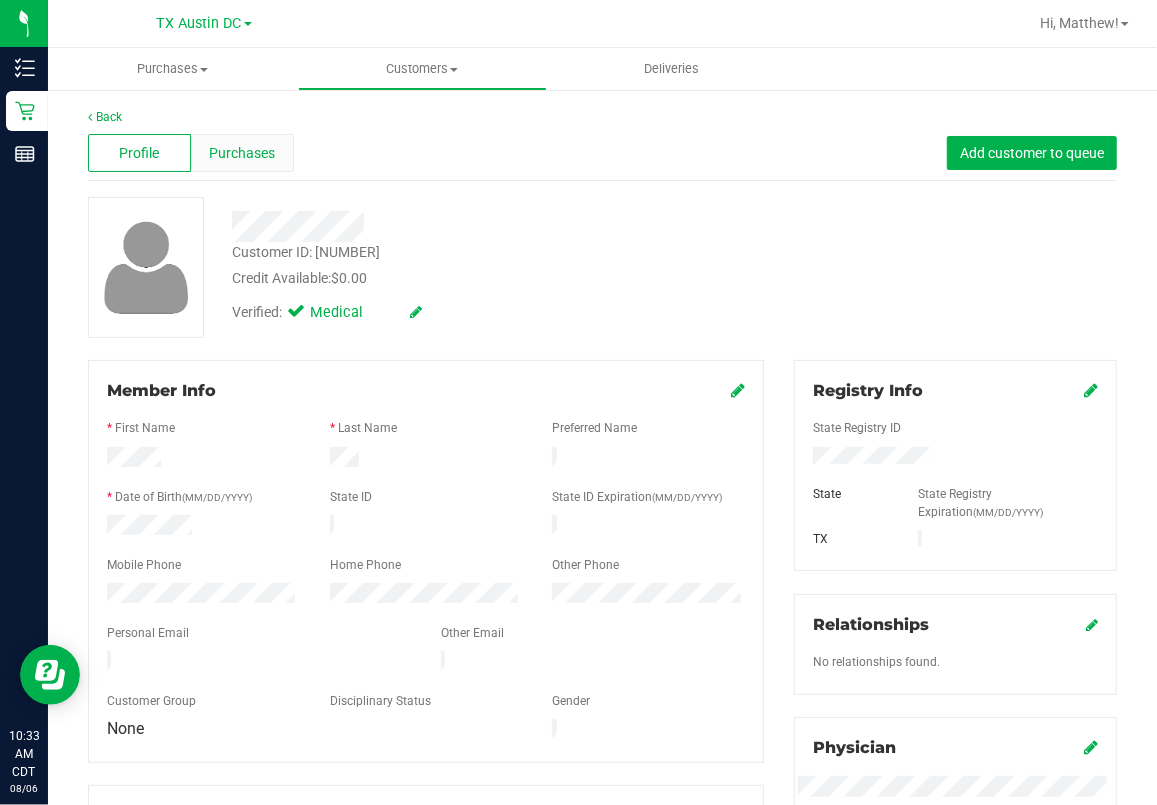 click on "Purchases" at bounding box center [242, 153] 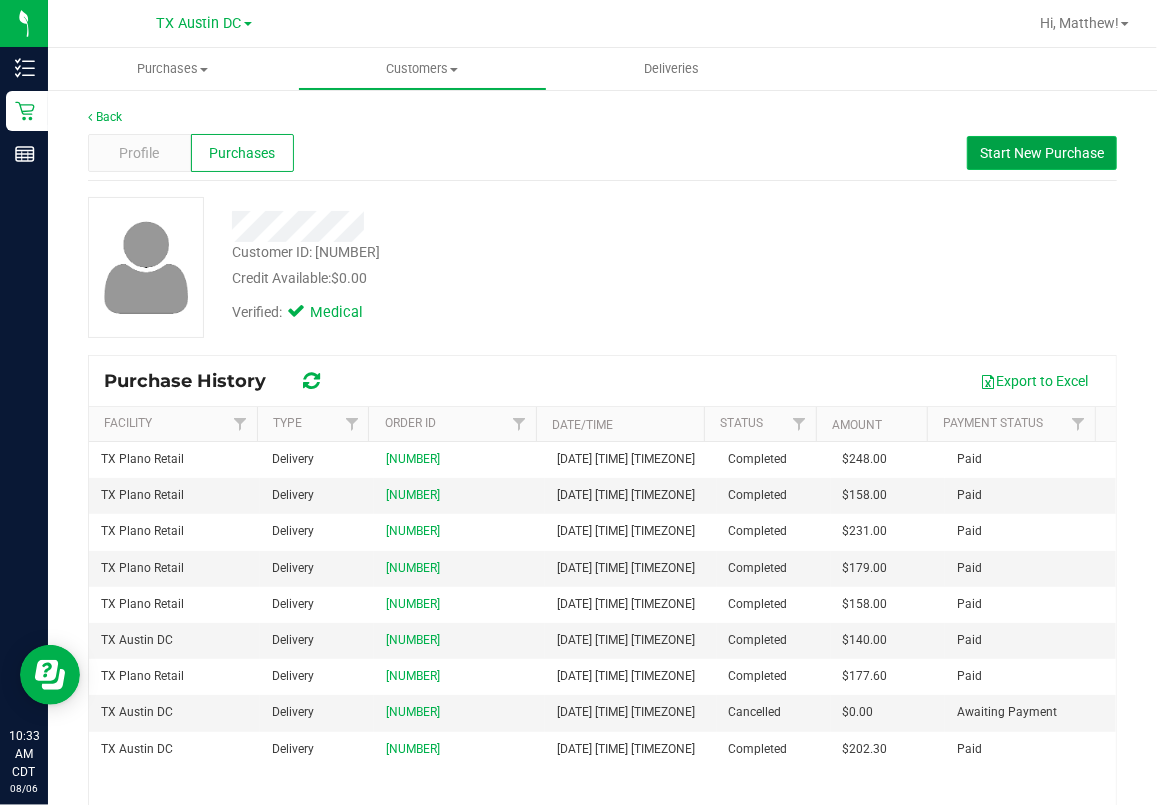 click on "Start New Purchase" at bounding box center (1042, 153) 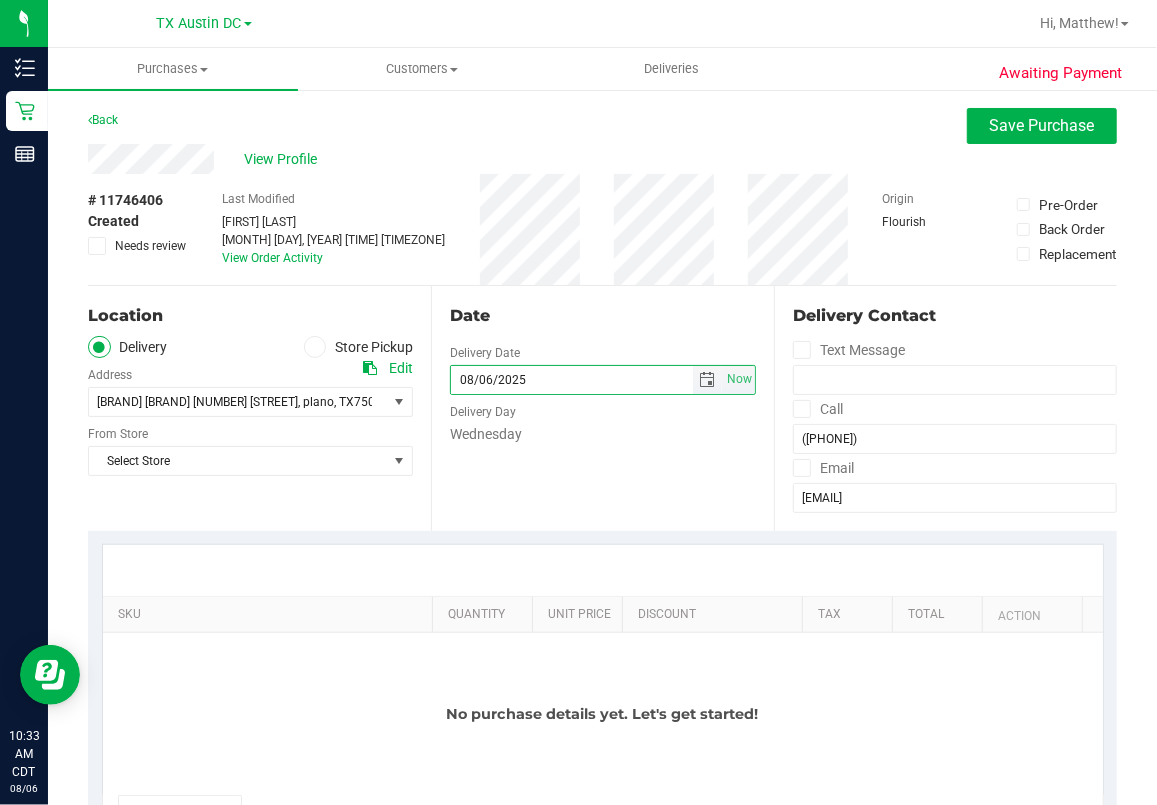 click on "08/06/2025" at bounding box center (572, 380) 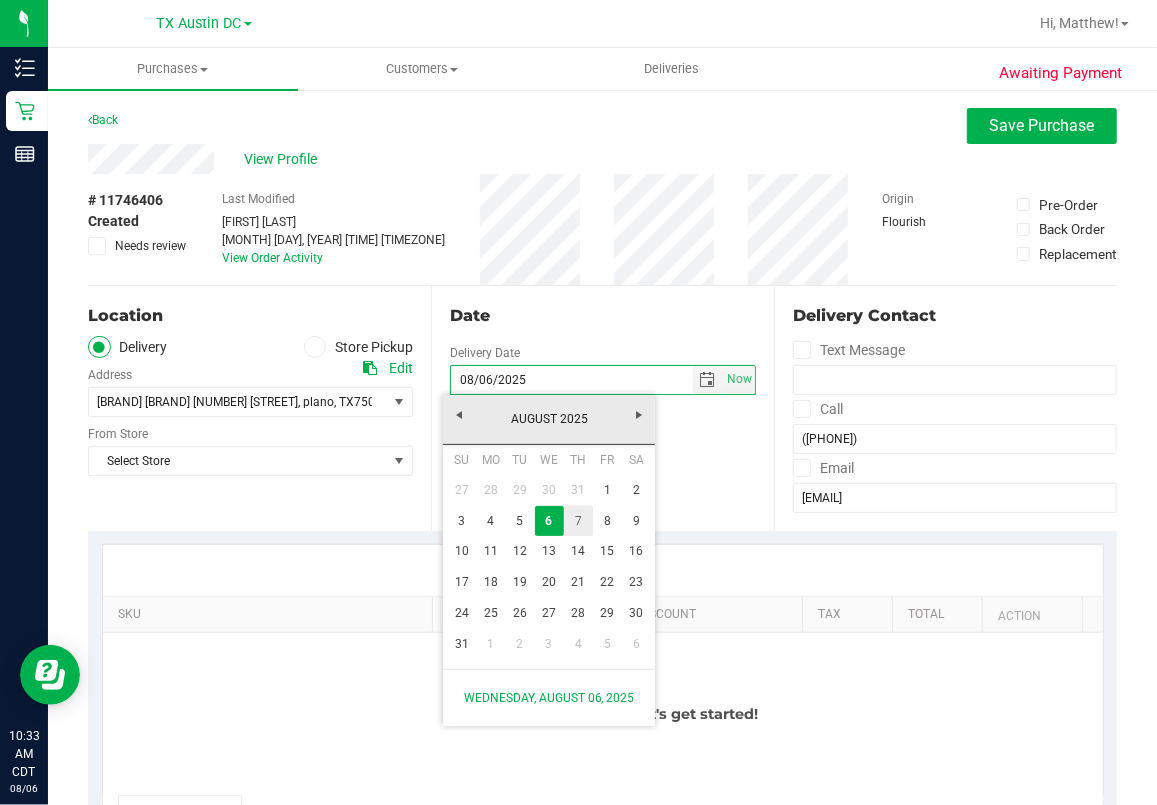 click on "7" at bounding box center [578, 521] 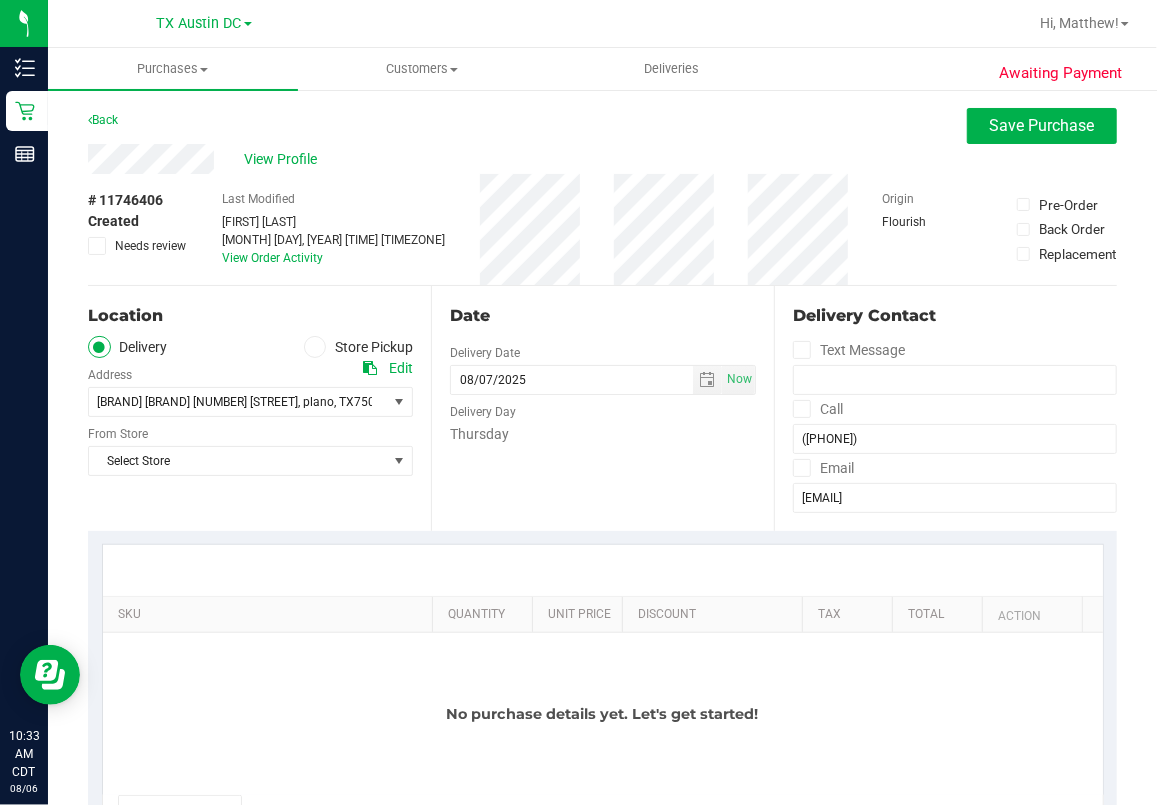 click on "Date
Delivery Date
08/07/2025
Now
08/07/2025 10:33 AM
Now
Delivery Day
Thursday" at bounding box center (602, 408) 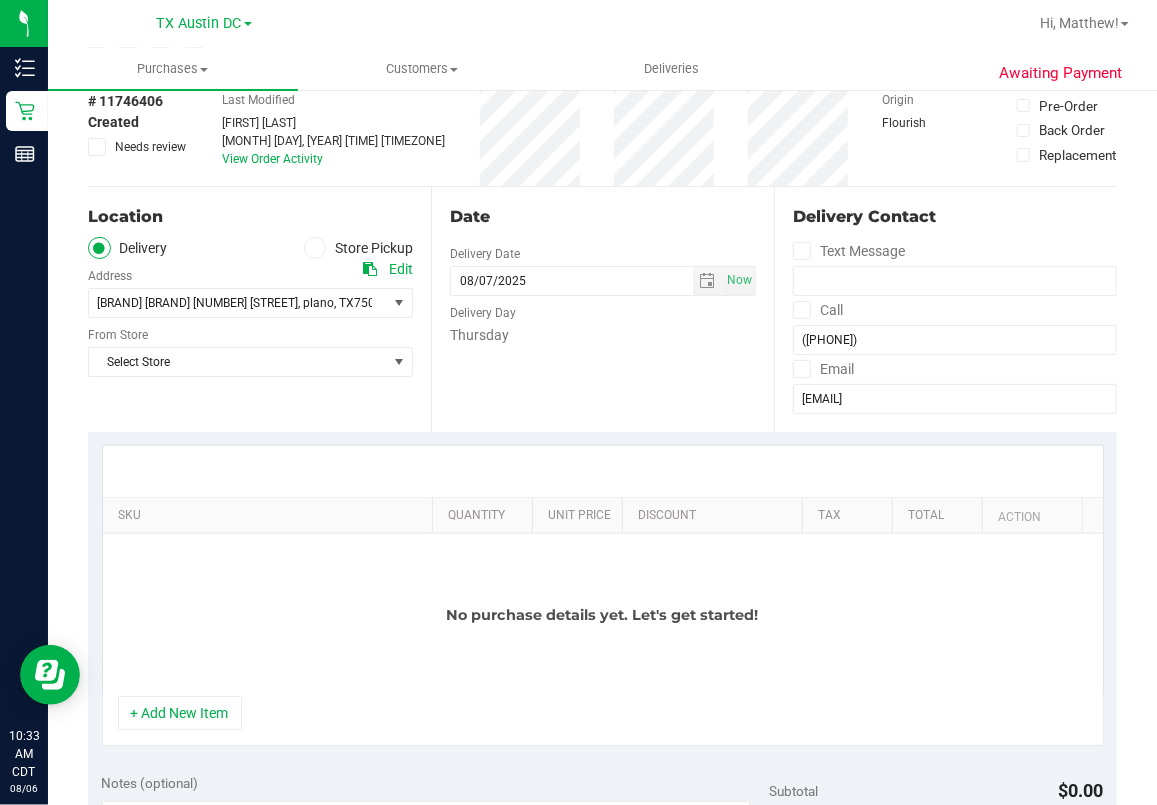 scroll, scrollTop: 133, scrollLeft: 0, axis: vertical 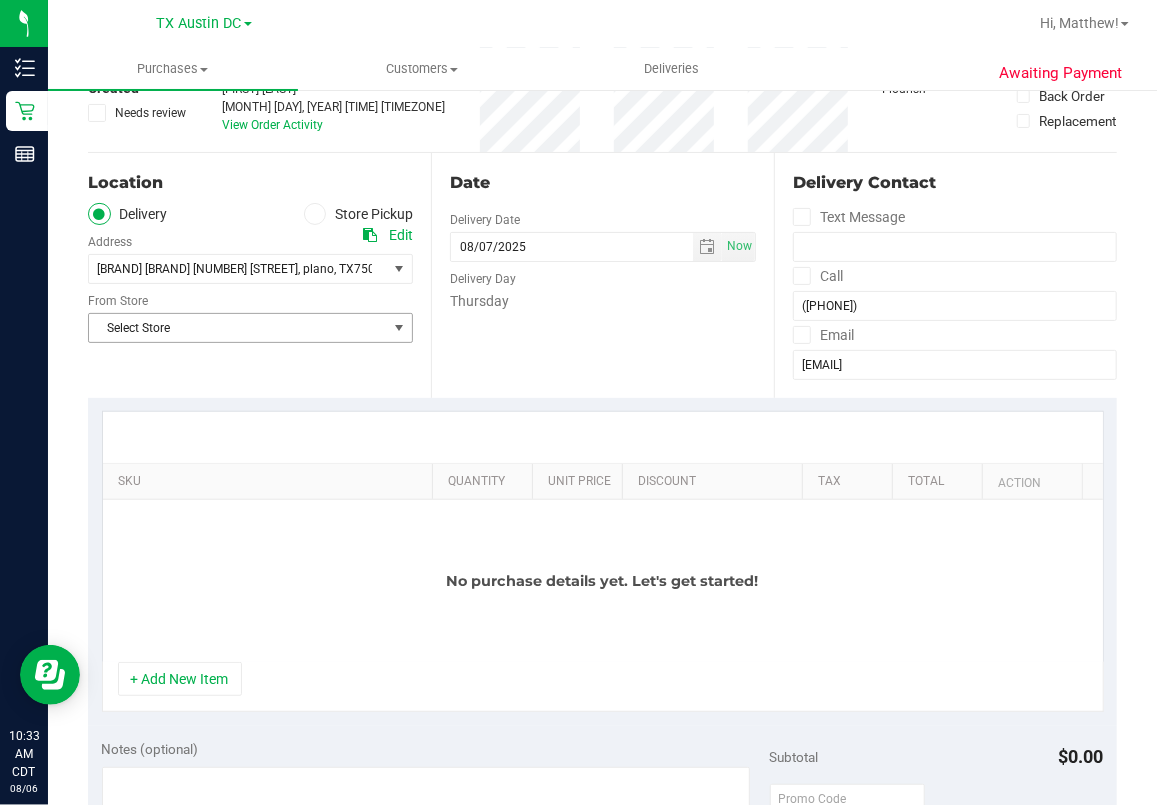 click on "Select Store" at bounding box center (238, 328) 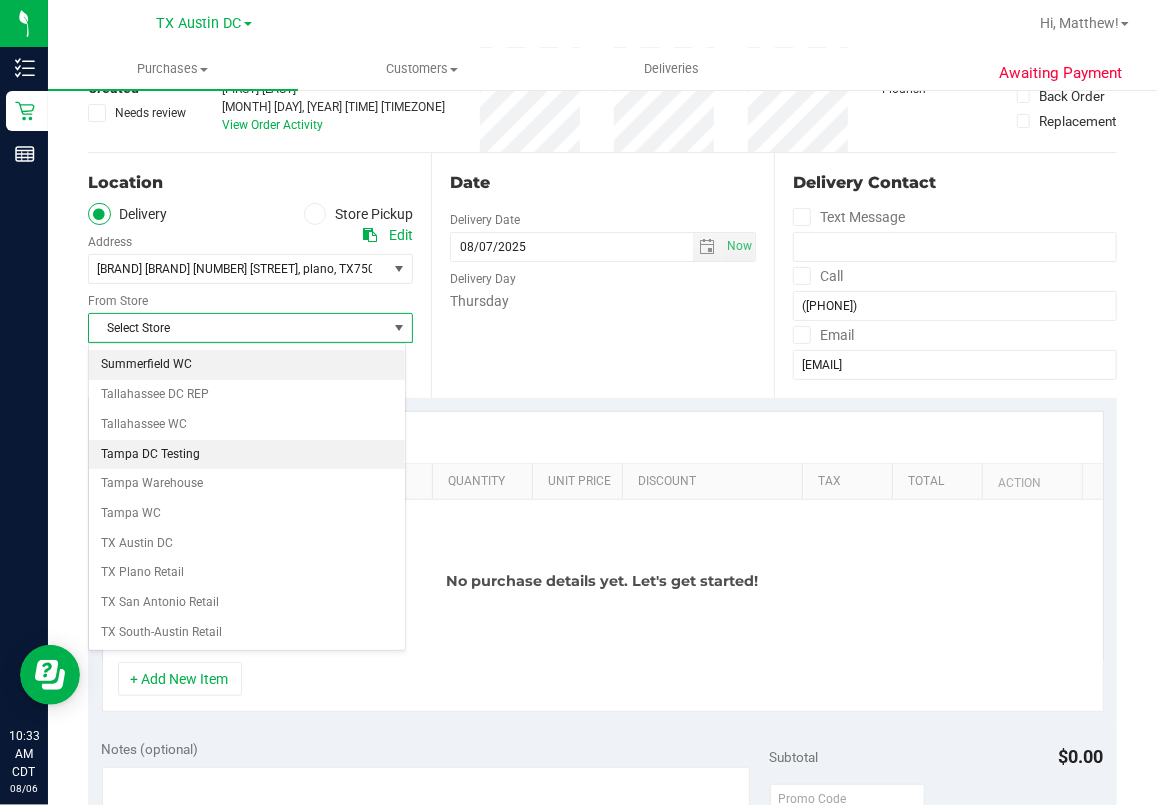 scroll, scrollTop: 1440, scrollLeft: 0, axis: vertical 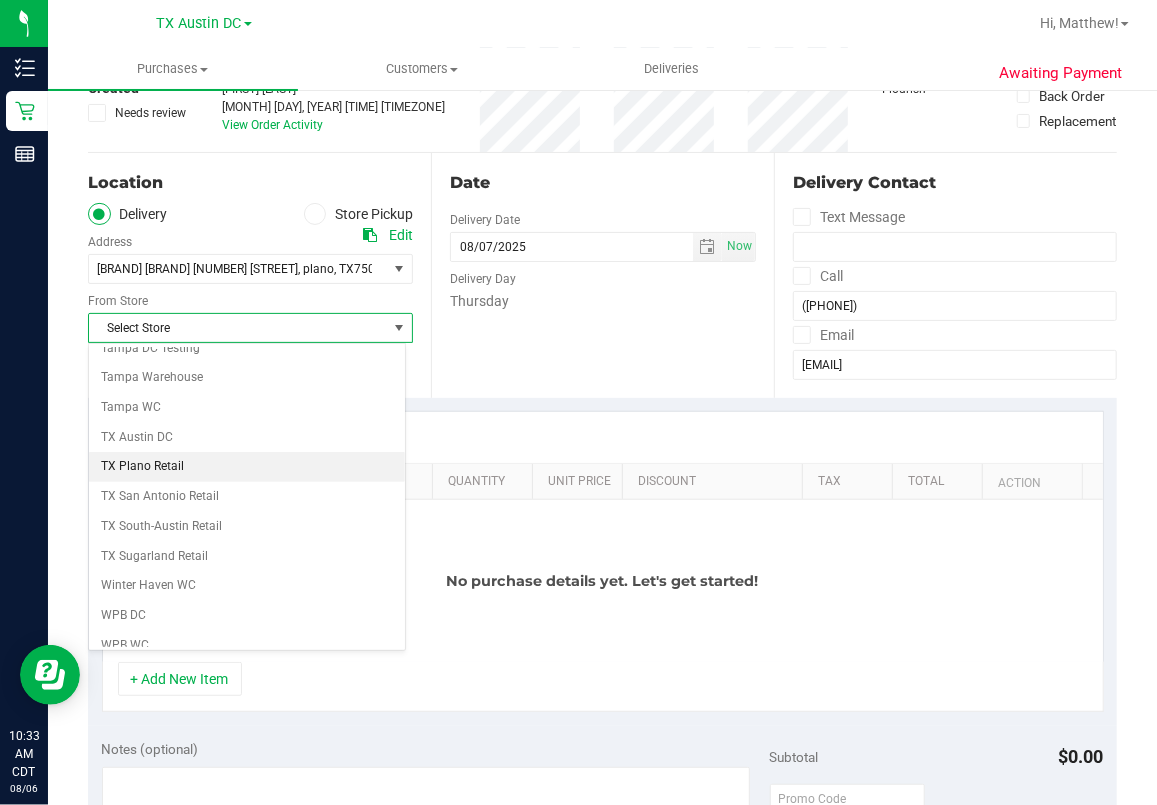 click on "TX Plano Retail" at bounding box center (247, 467) 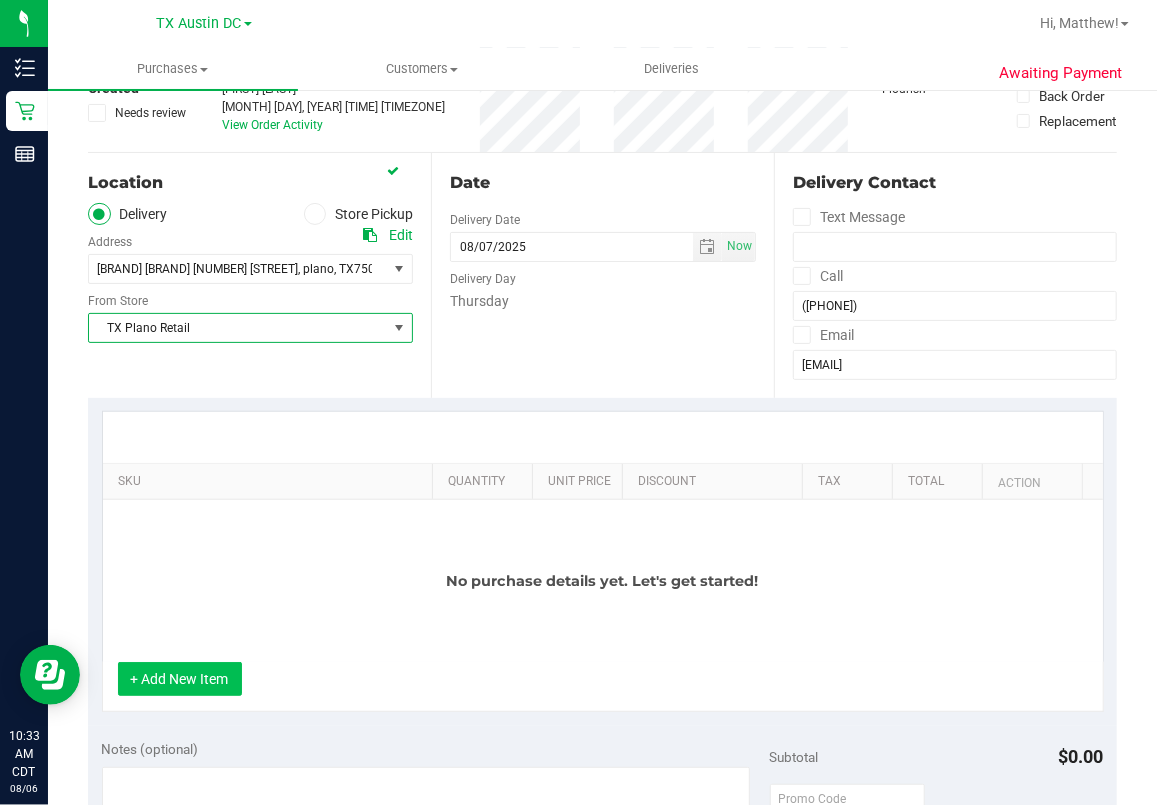 click on "+ Add New Item" at bounding box center [180, 679] 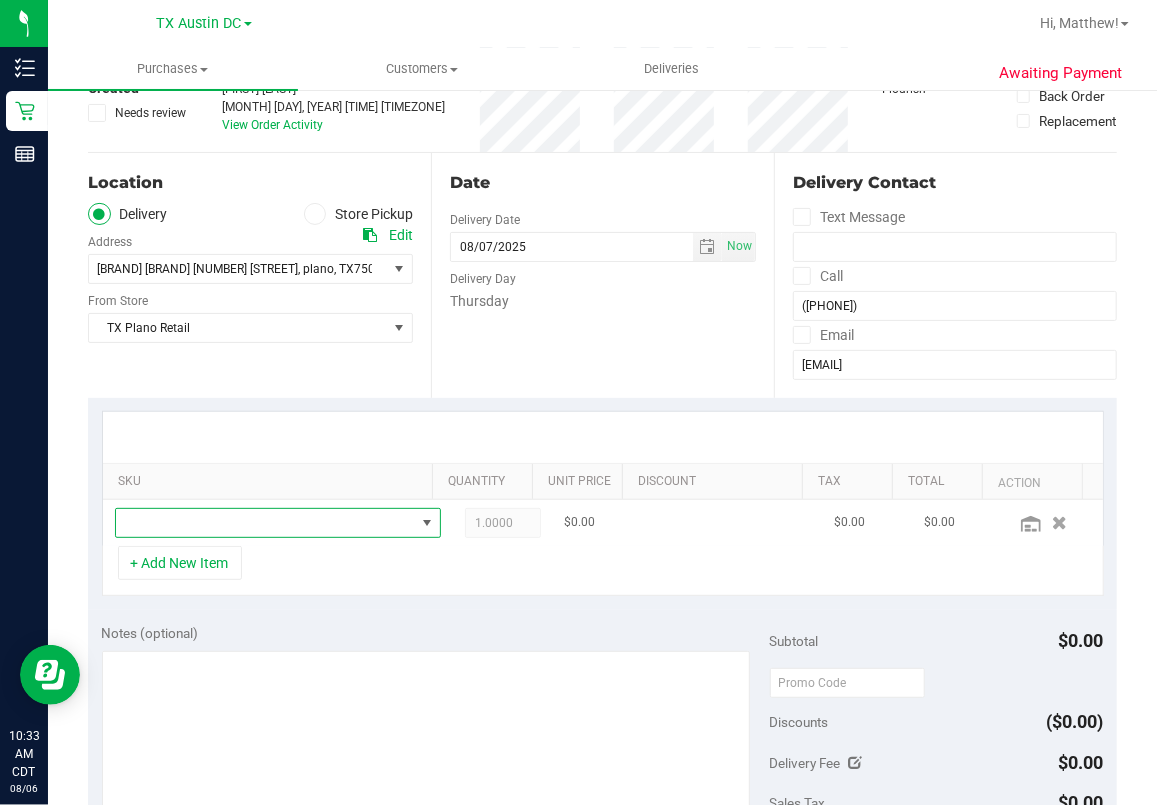 click at bounding box center (265, 523) 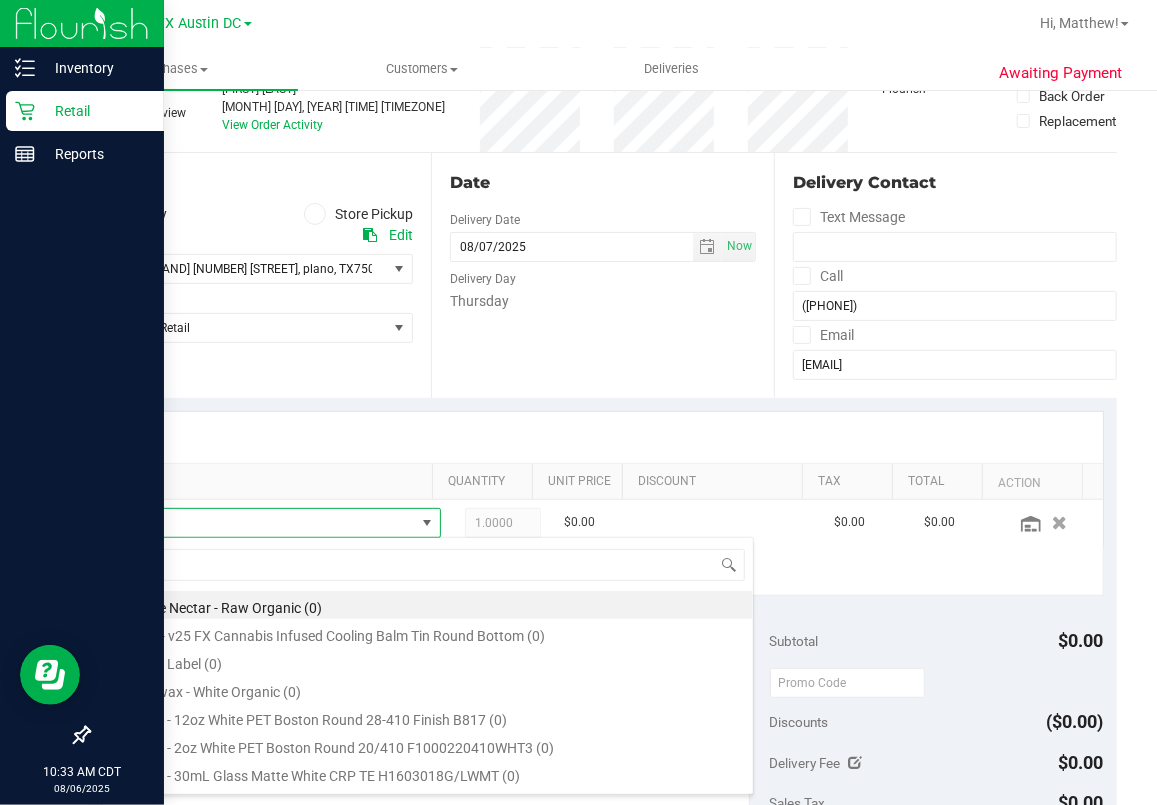 scroll, scrollTop: 99969, scrollLeft: 99714, axis: both 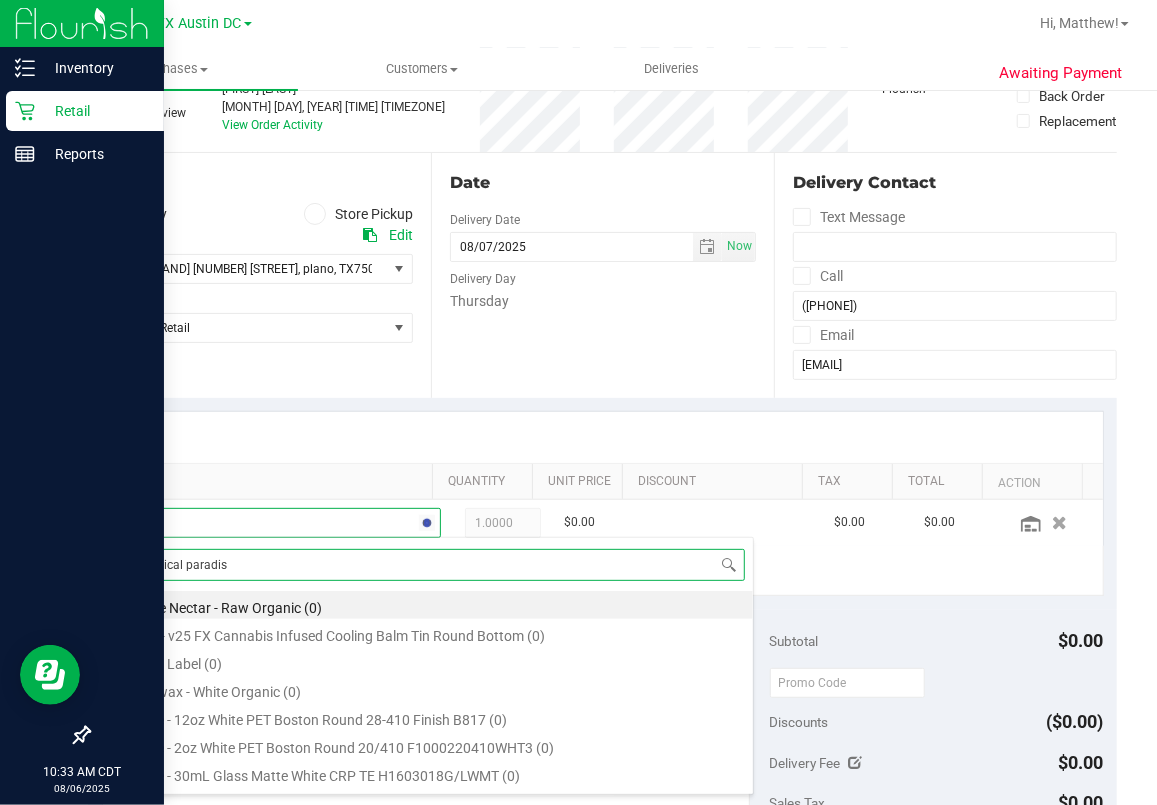 type on "tropical paradise" 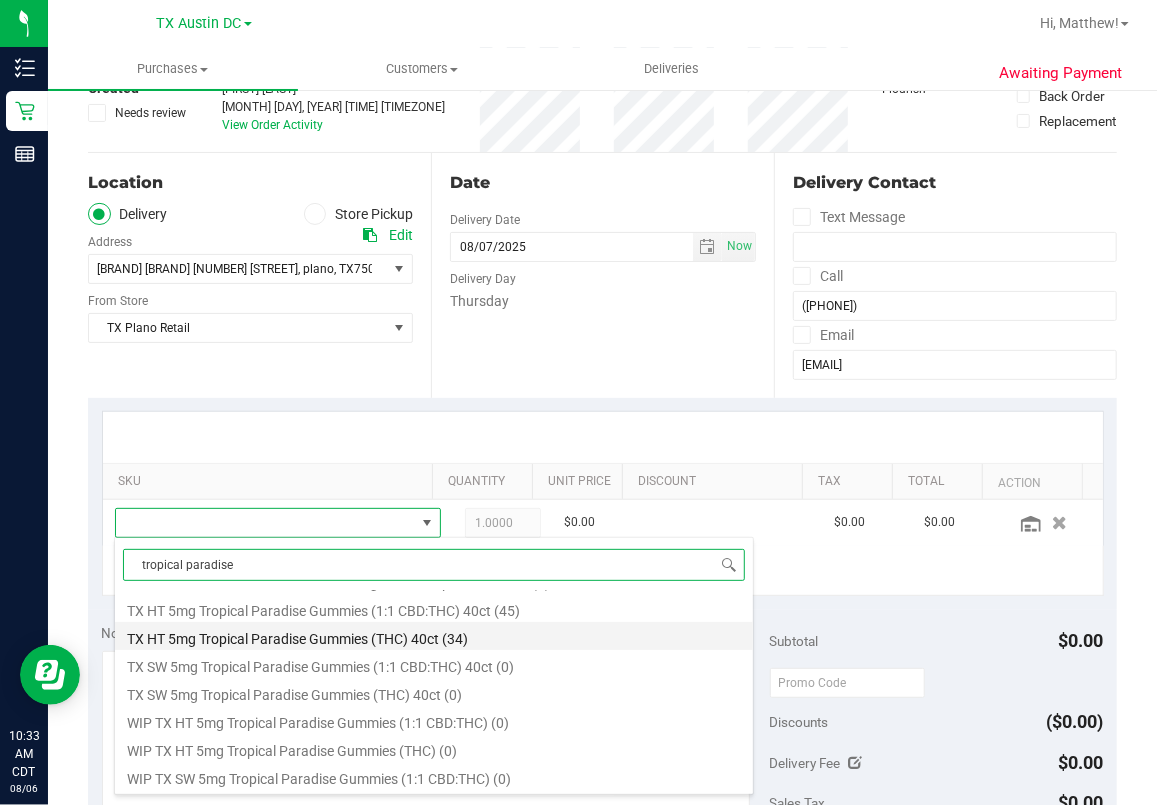 scroll, scrollTop: 360, scrollLeft: 0, axis: vertical 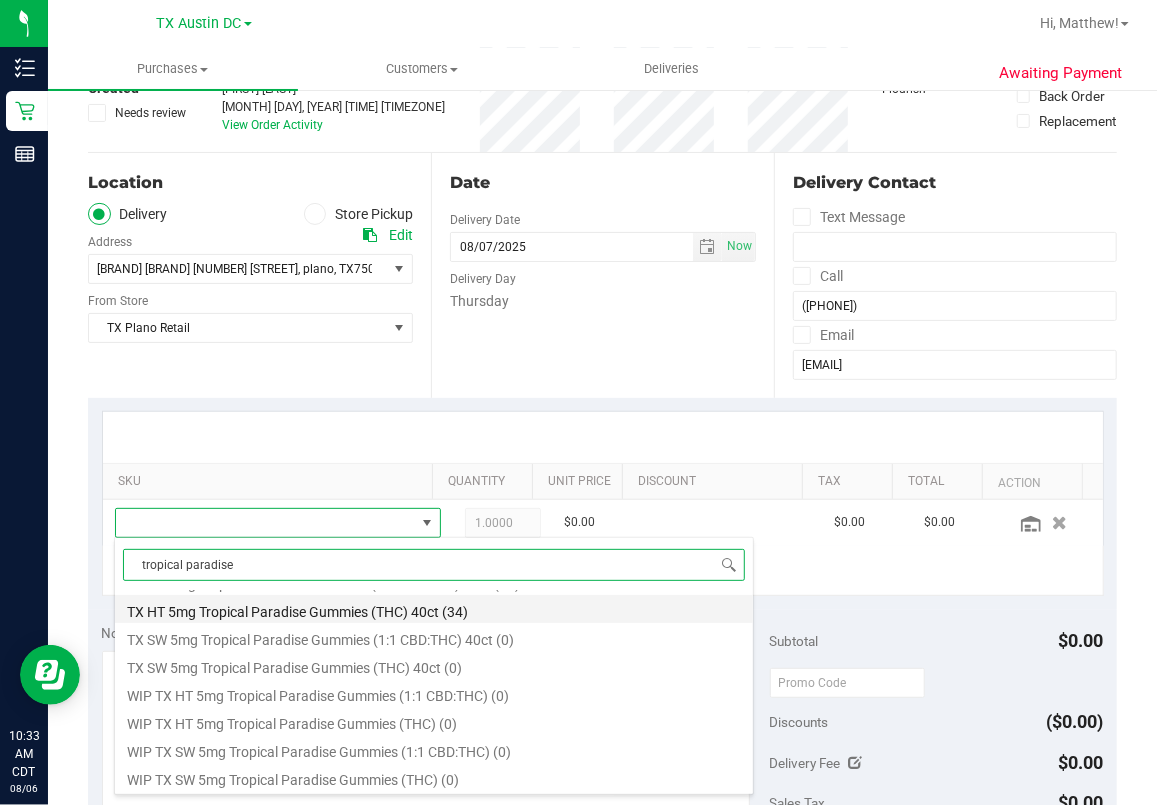 click on "TX HT 5mg Tropical Paradise Gummies (THC) 40ct (34)" at bounding box center [434, 609] 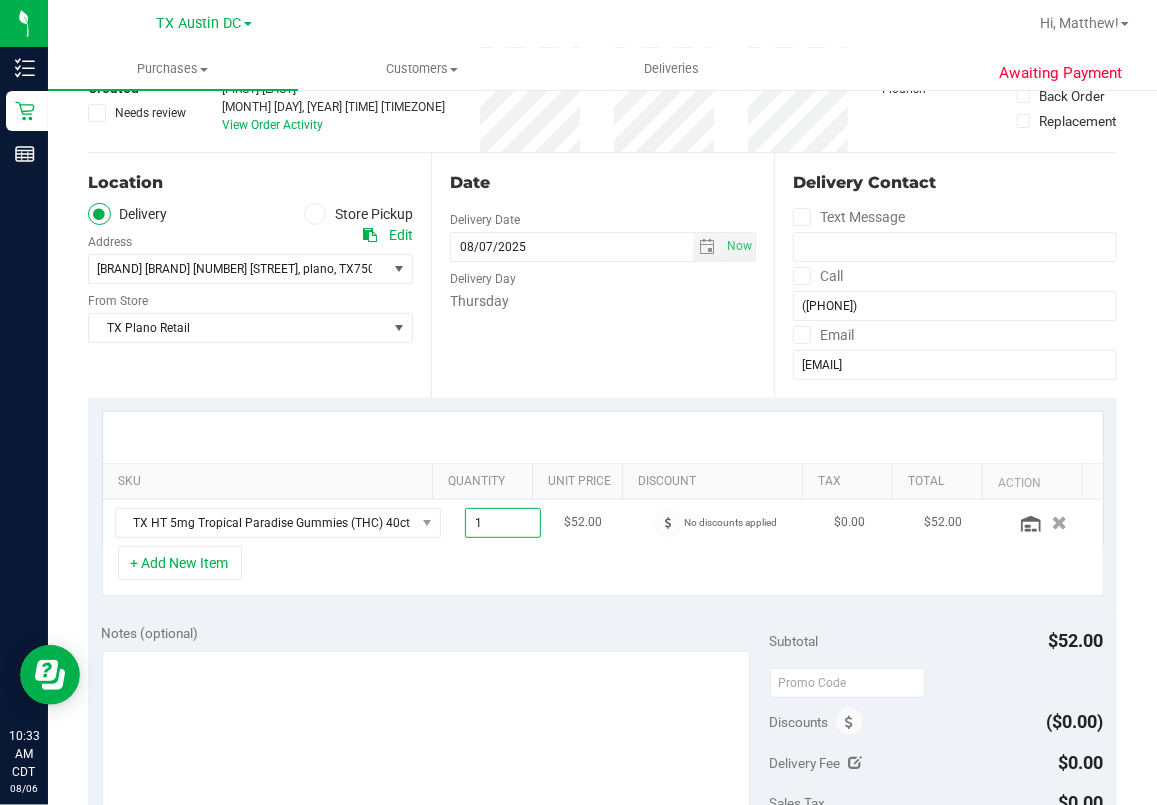 click on "1.00 1" at bounding box center (503, 523) 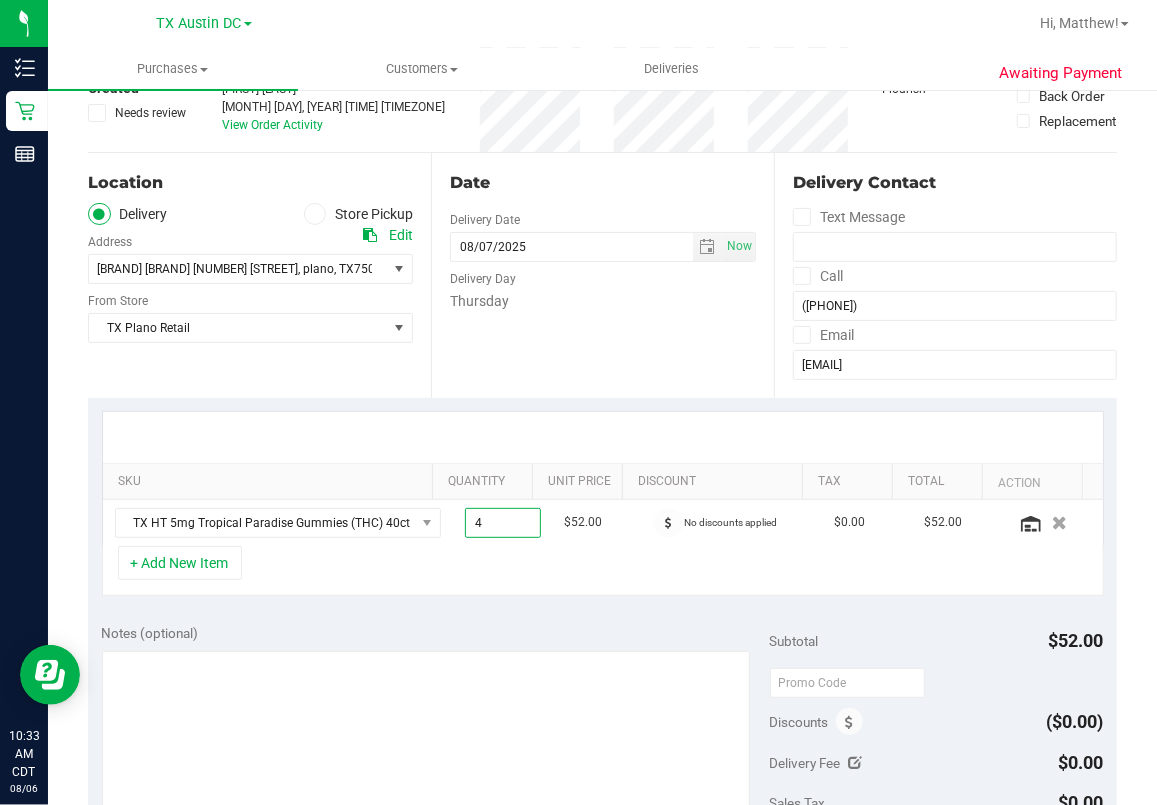 type on "4.00" 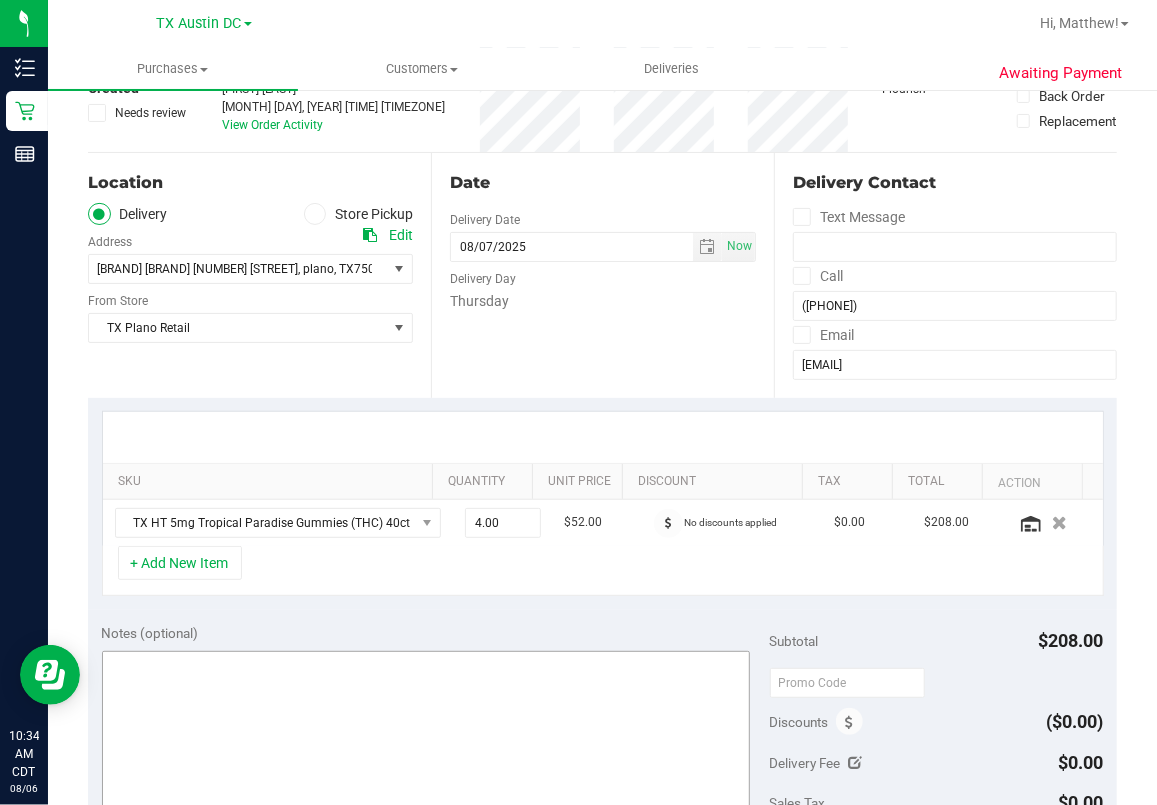 scroll, scrollTop: 0, scrollLeft: 0, axis: both 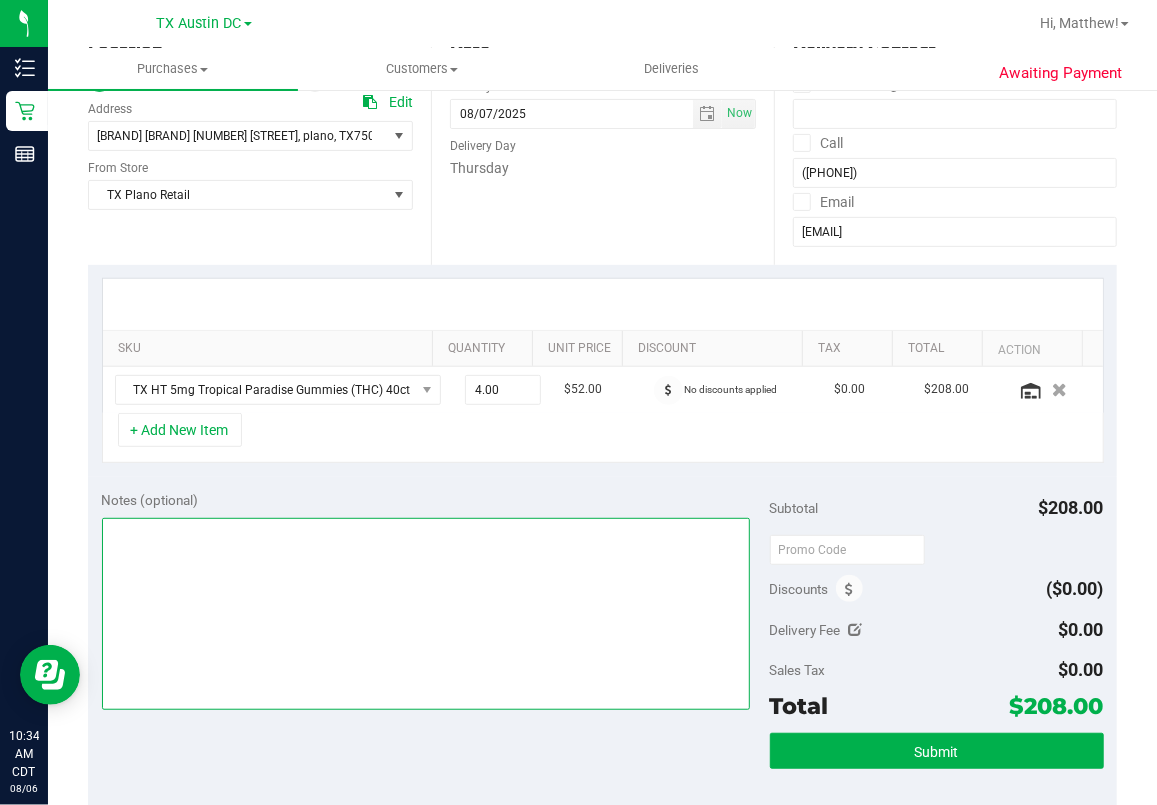 click at bounding box center [426, 614] 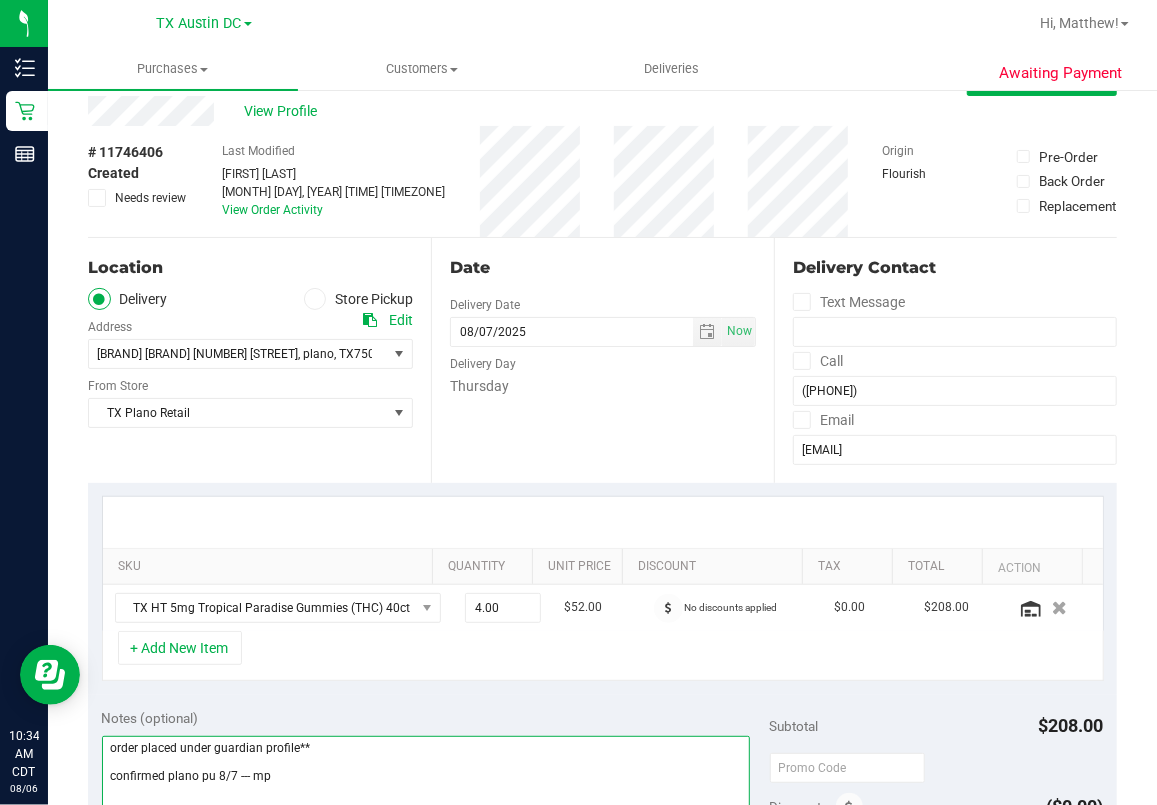 scroll, scrollTop: 0, scrollLeft: 0, axis: both 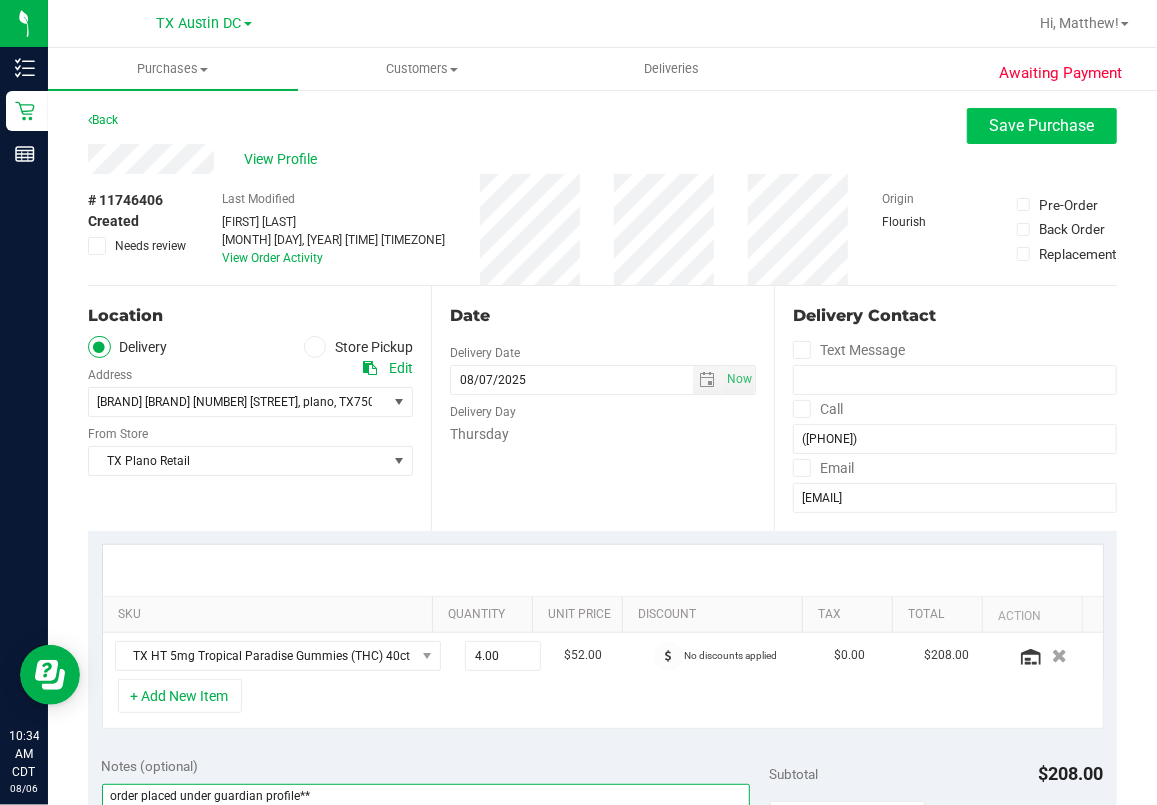 type on "order placed under guardian profile**
confirmed plano pu 8/7 --- mp" 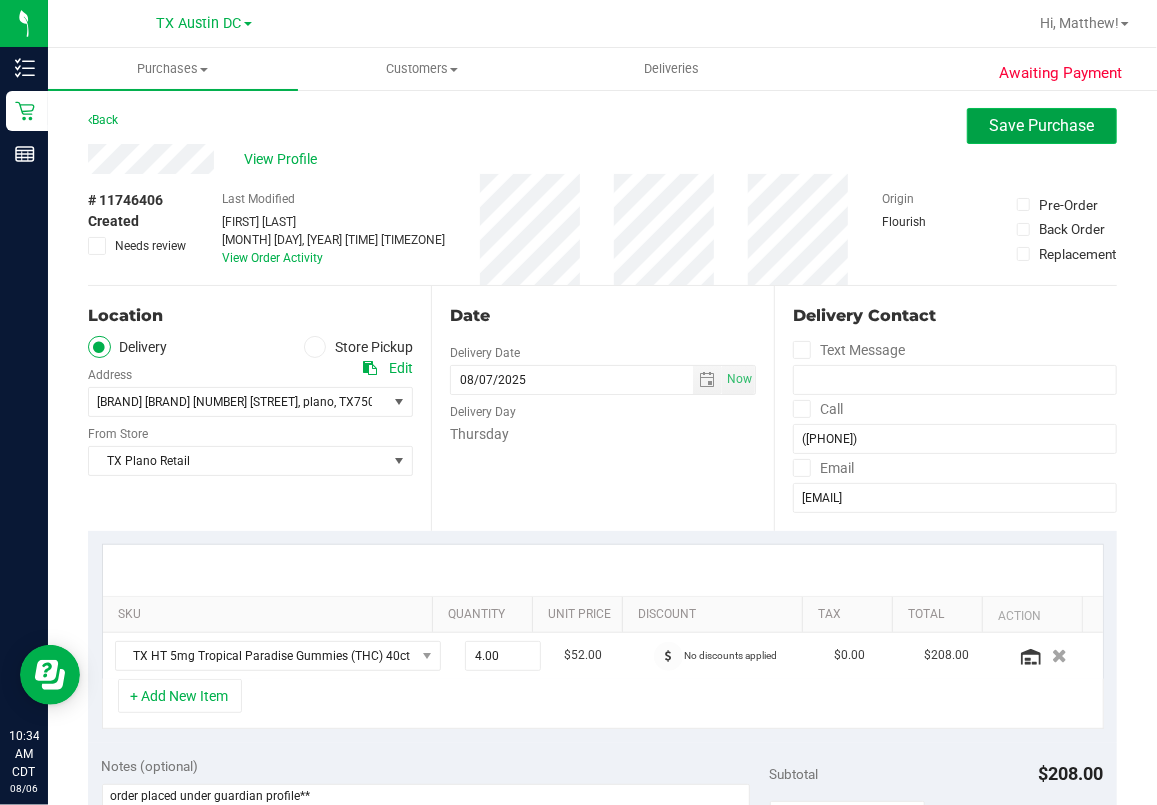 click on "Save Purchase" at bounding box center (1042, 125) 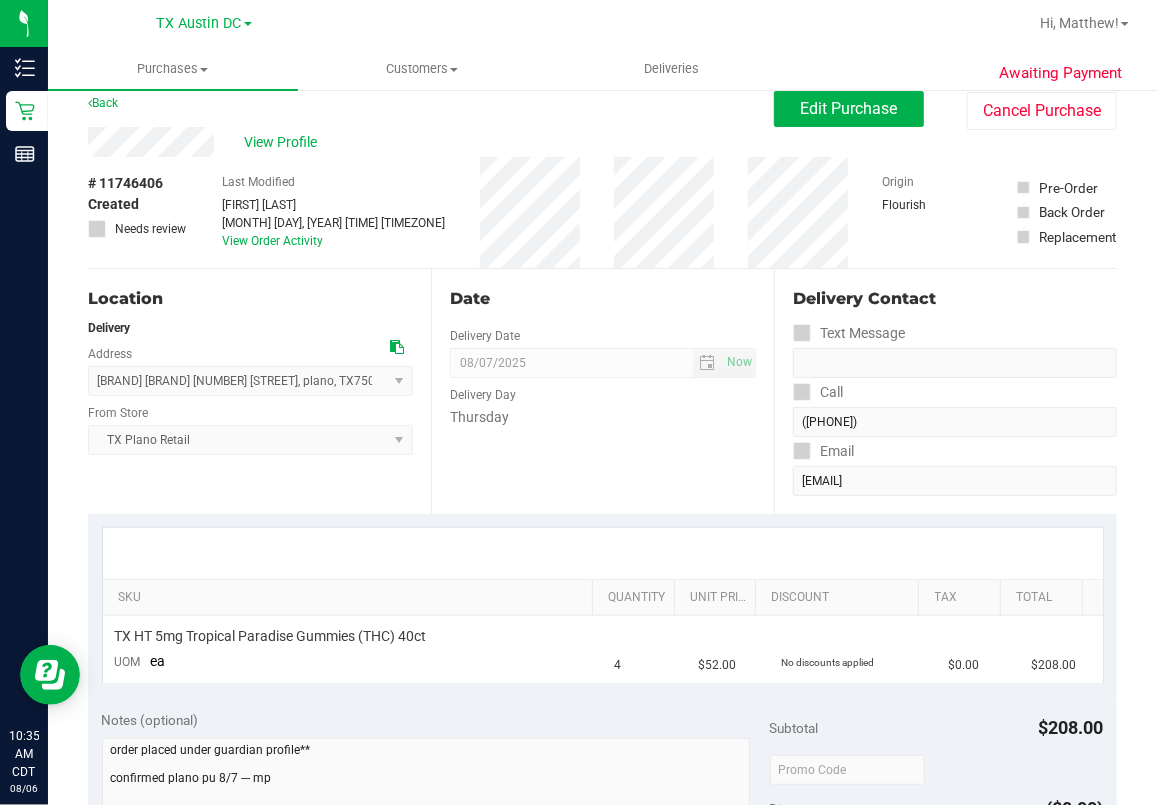 scroll, scrollTop: 0, scrollLeft: 0, axis: both 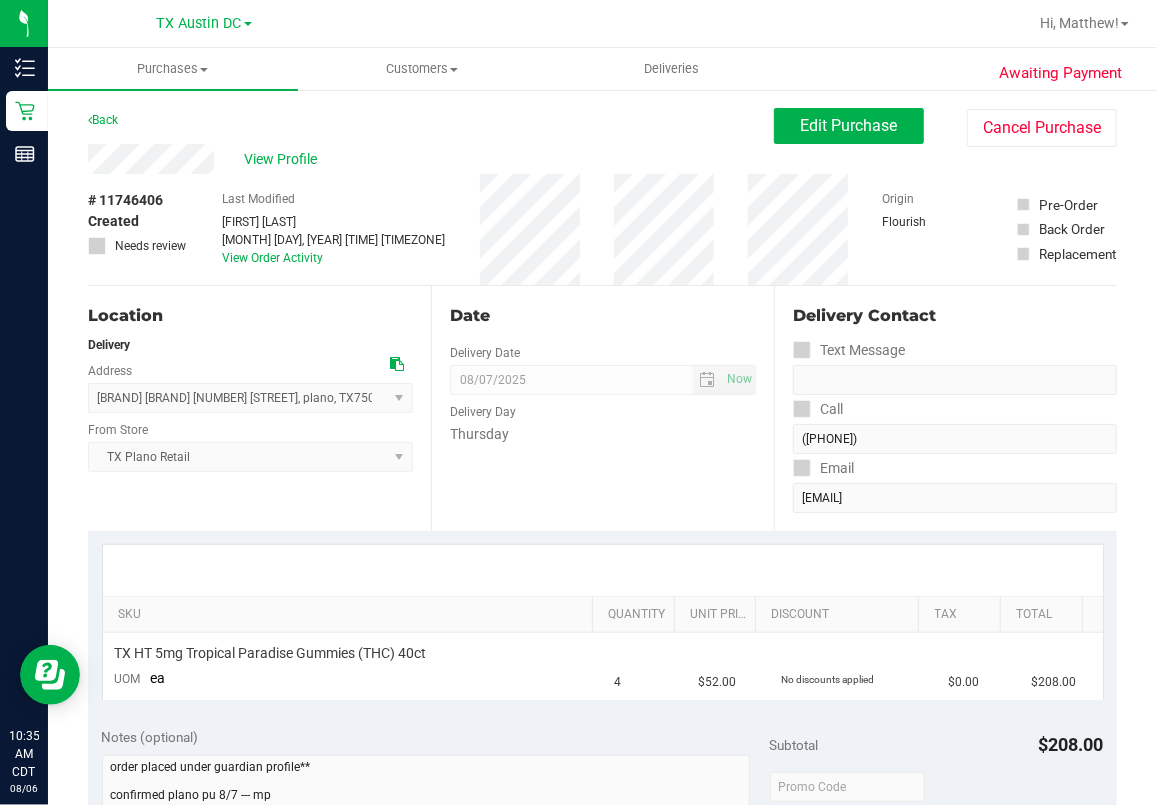 drag, startPoint x: 122, startPoint y: 173, endPoint x: 652, endPoint y: 335, distance: 554.20575 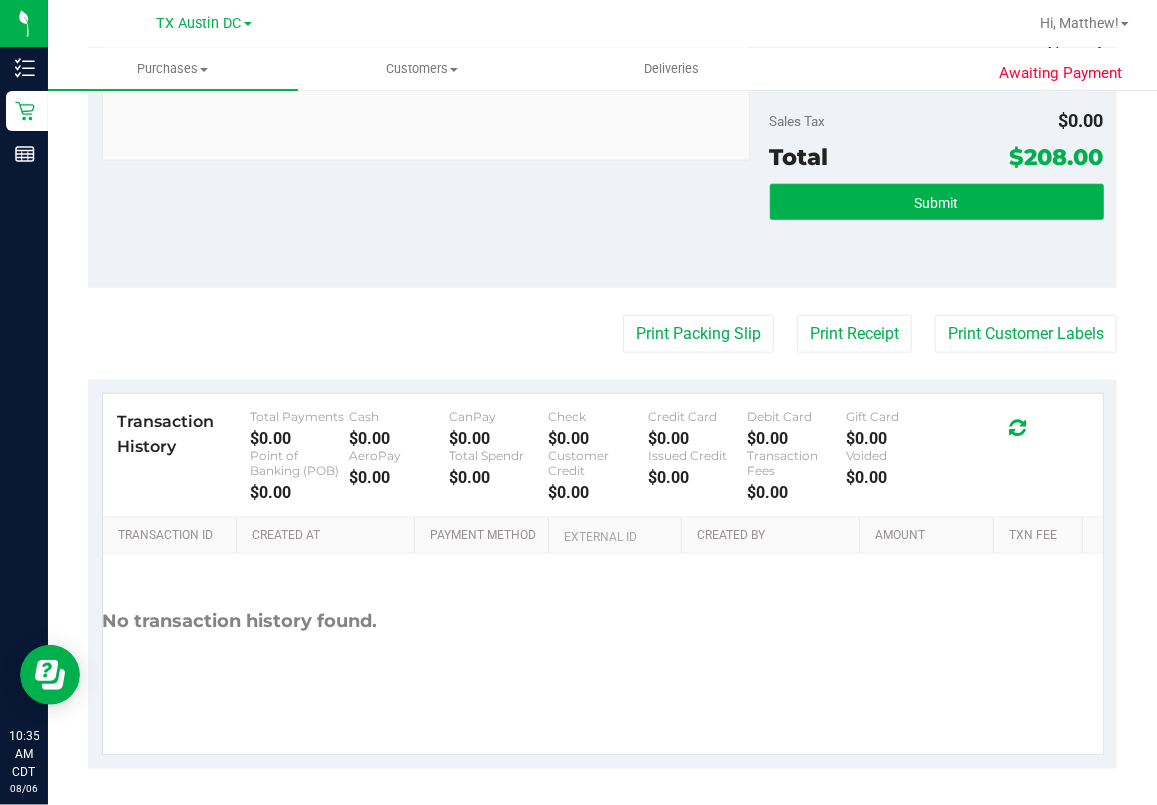 scroll, scrollTop: 0, scrollLeft: 0, axis: both 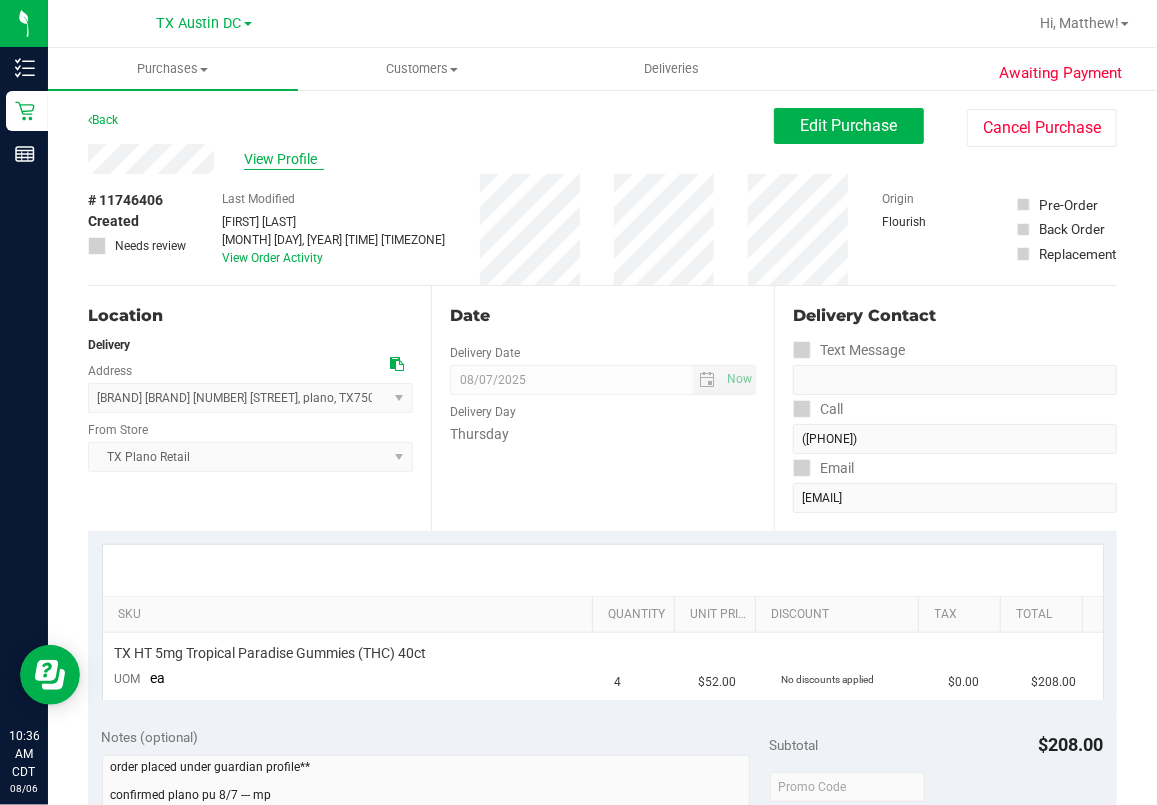 click on "View Profile" at bounding box center [284, 159] 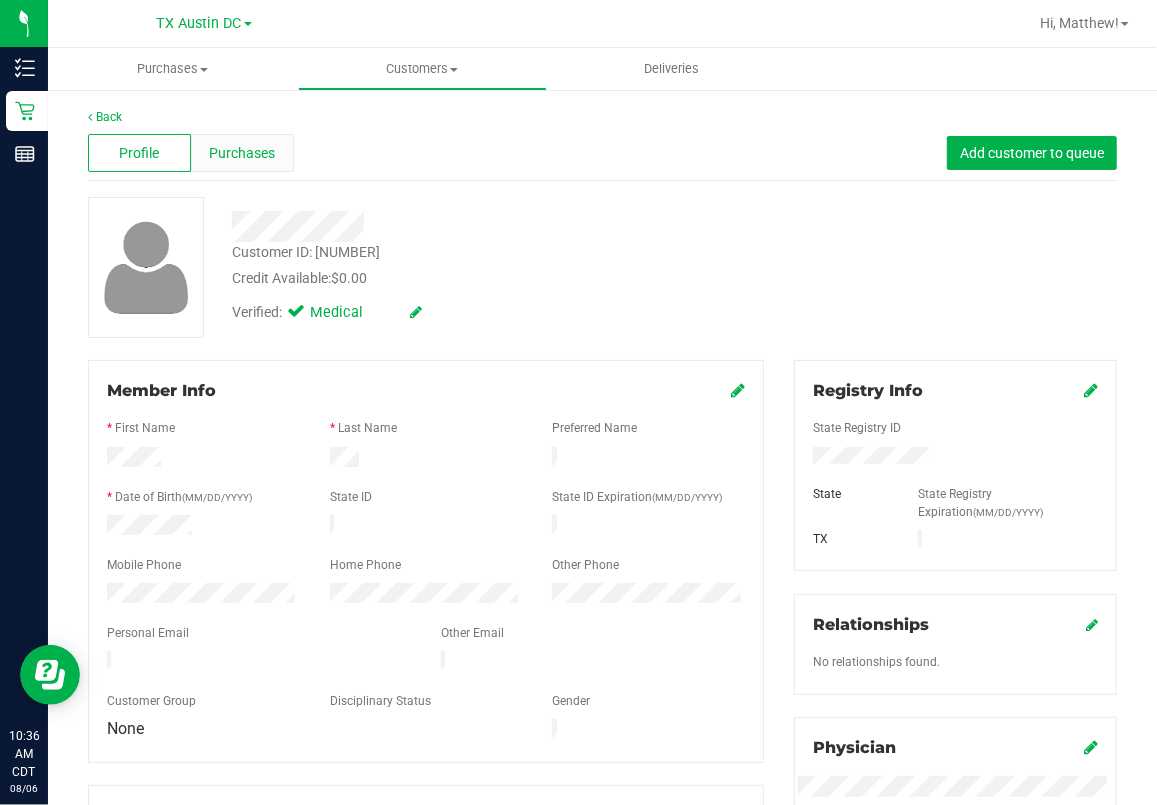 click on "Purchases" at bounding box center [242, 153] 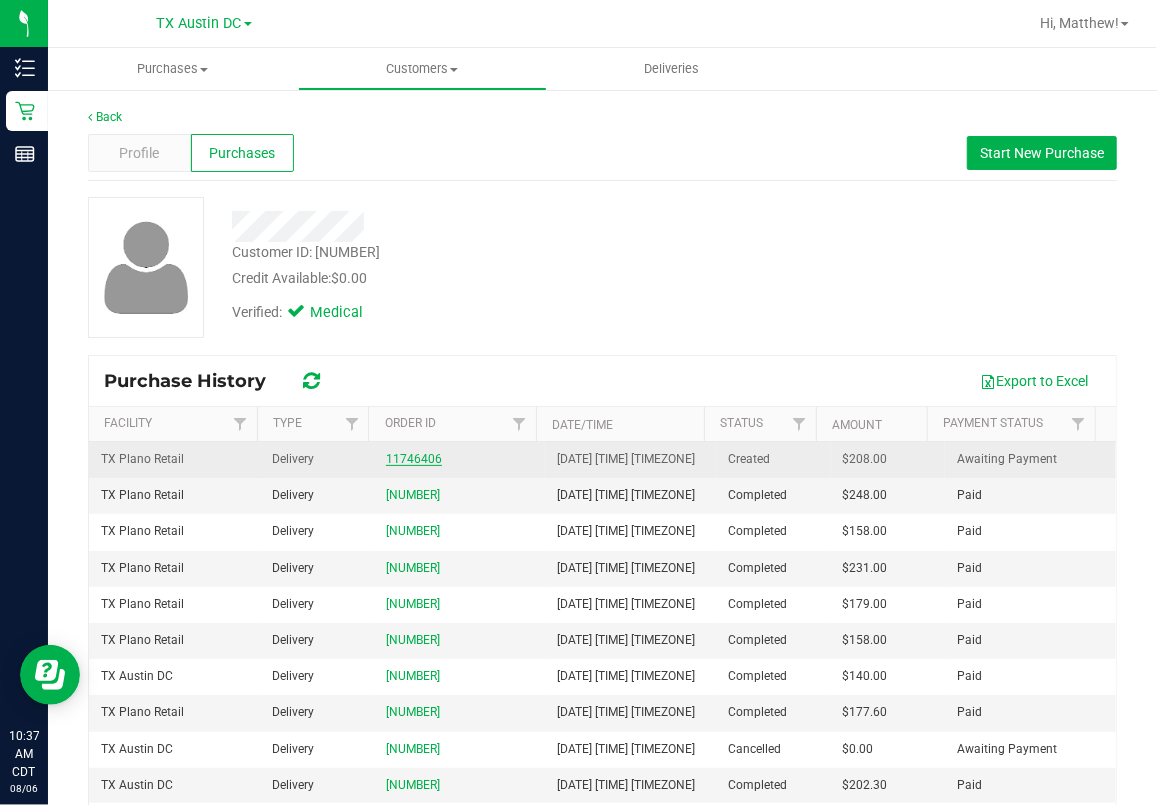 click on "11746406" at bounding box center [414, 459] 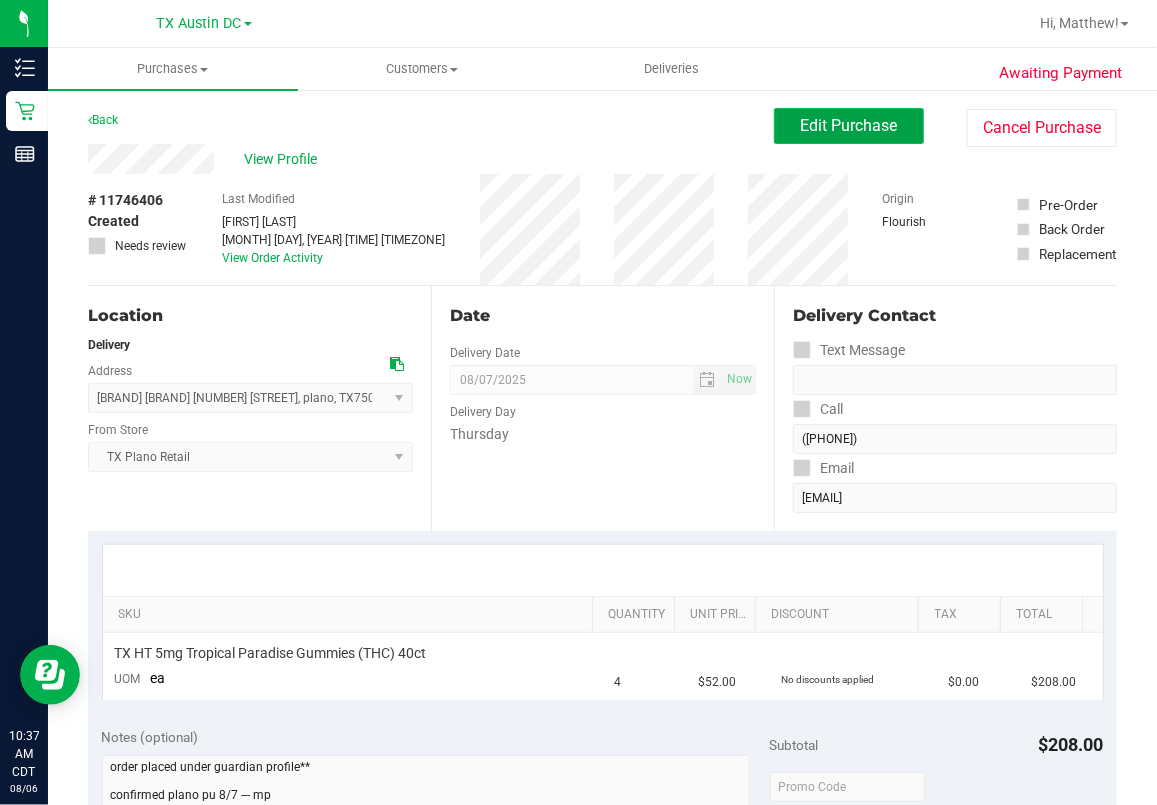 click on "Edit Purchase" at bounding box center (849, 125) 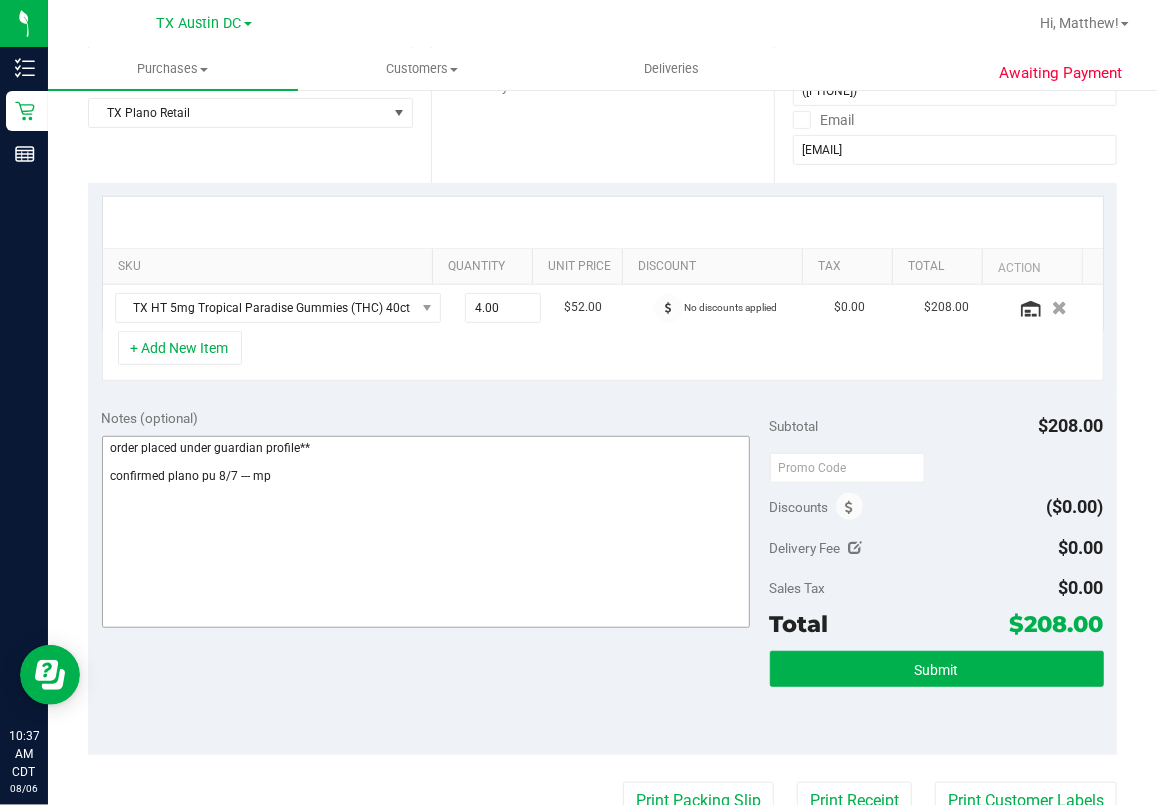 scroll, scrollTop: 400, scrollLeft: 0, axis: vertical 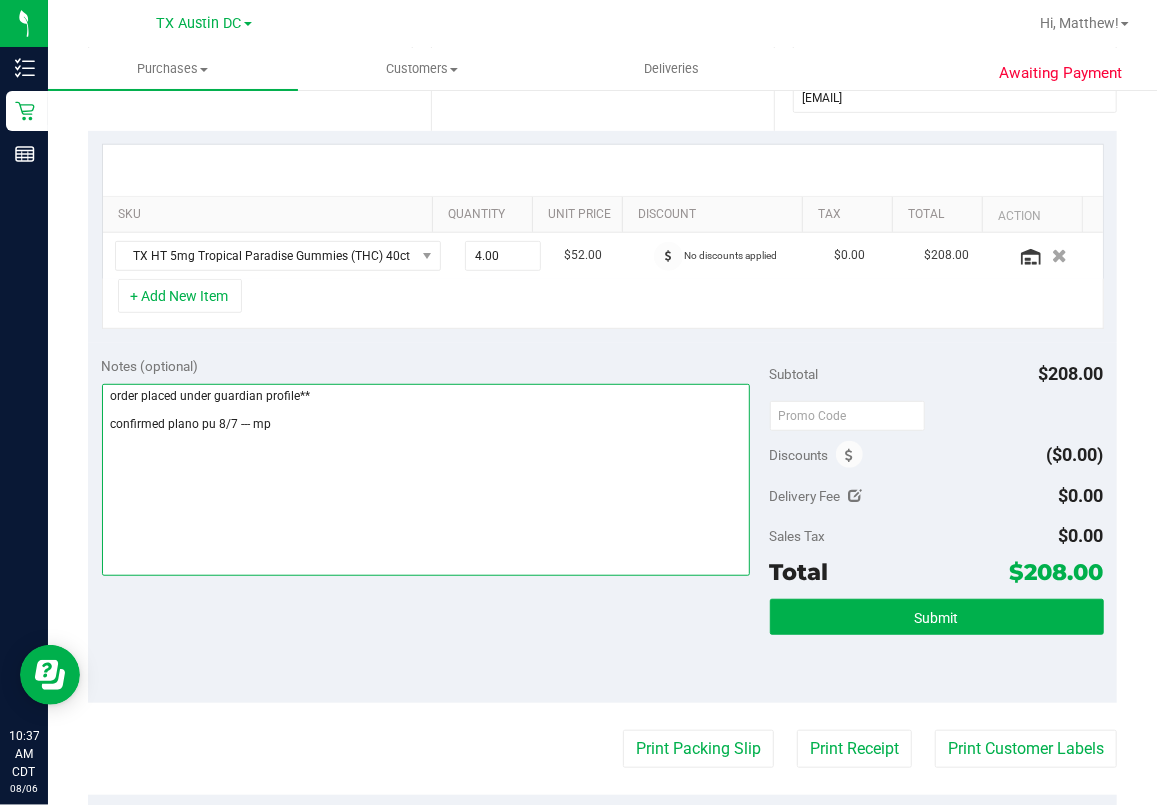 click at bounding box center [426, 480] 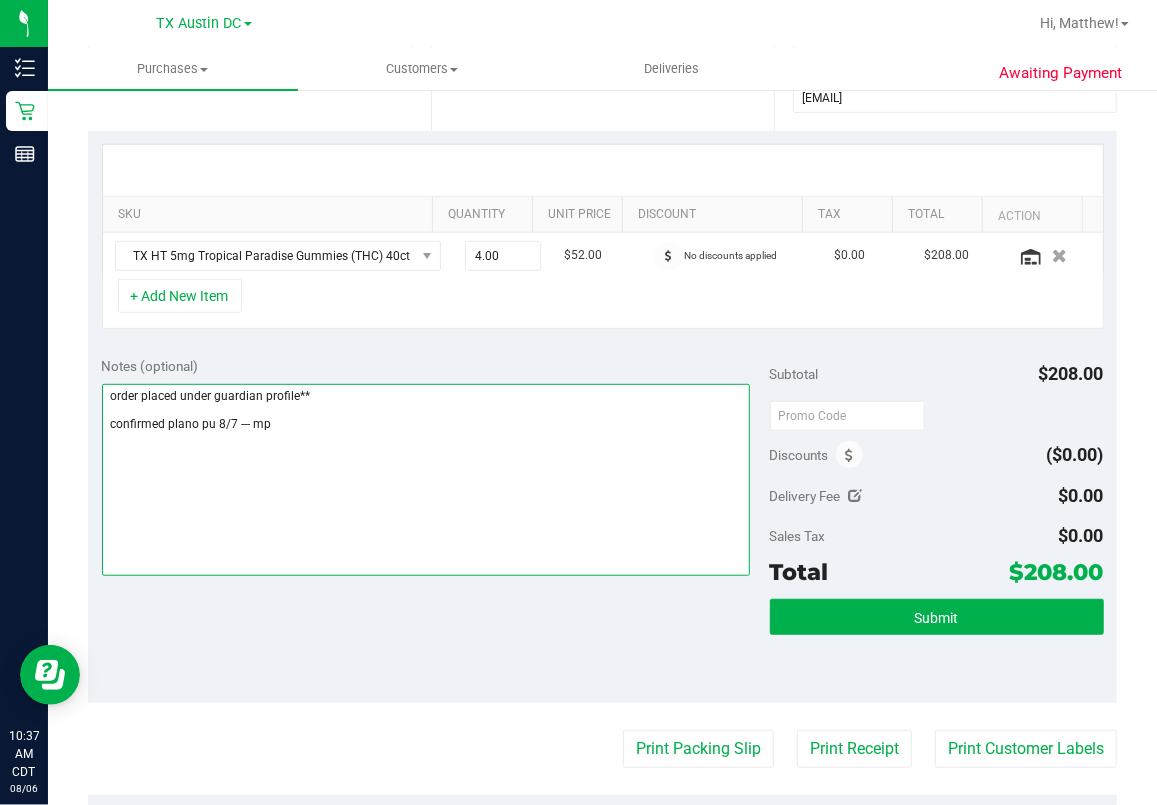 click at bounding box center (426, 480) 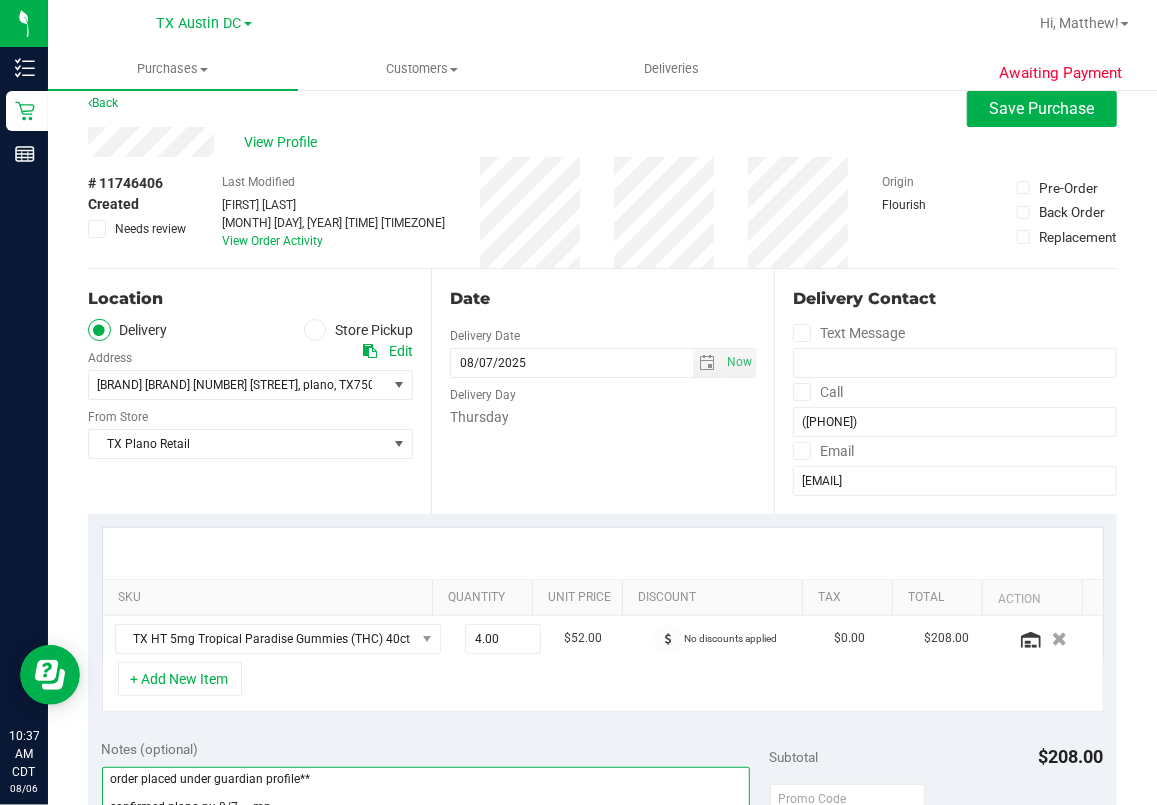 scroll, scrollTop: 0, scrollLeft: 0, axis: both 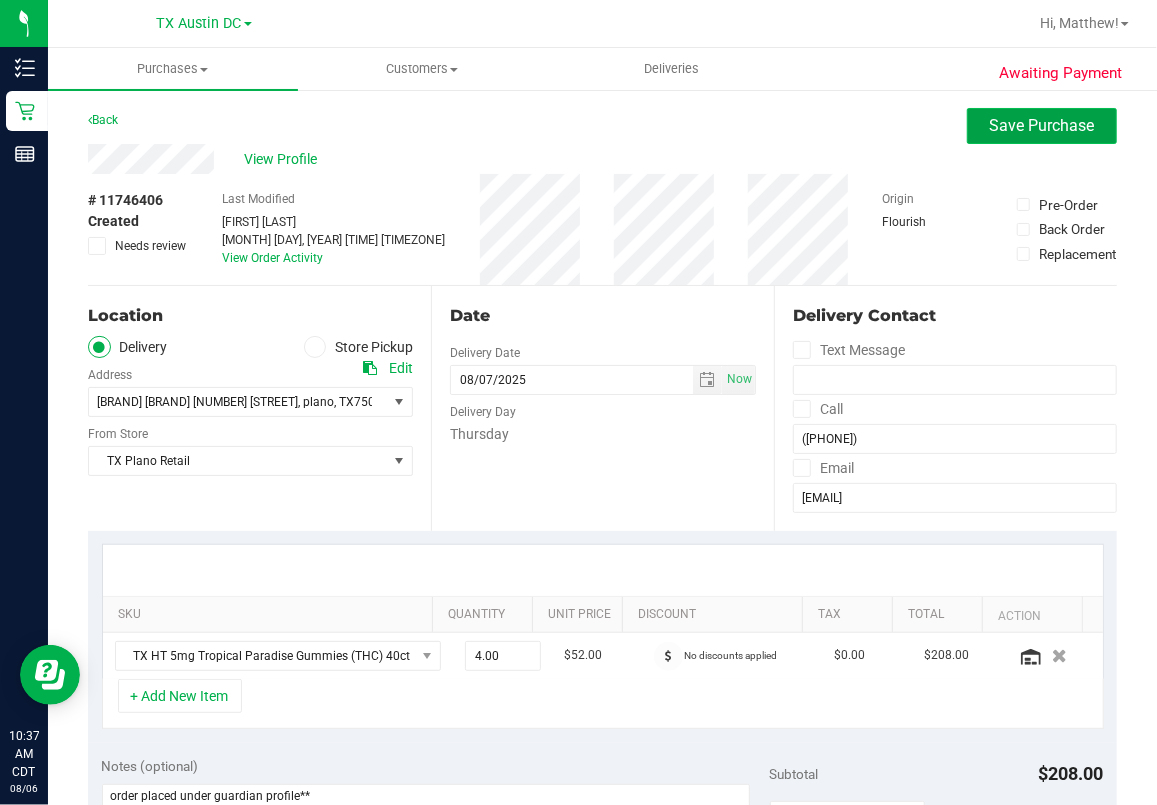 click on "Save Purchase" at bounding box center [1042, 125] 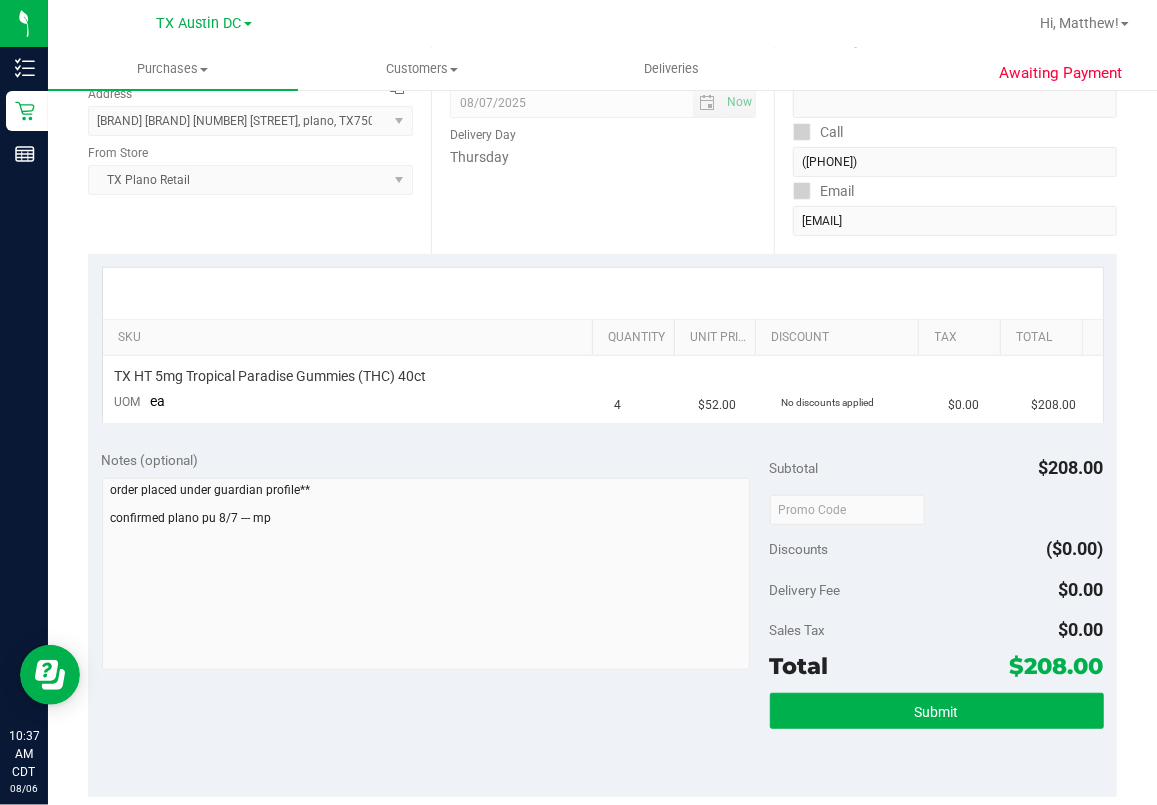 scroll, scrollTop: 533, scrollLeft: 0, axis: vertical 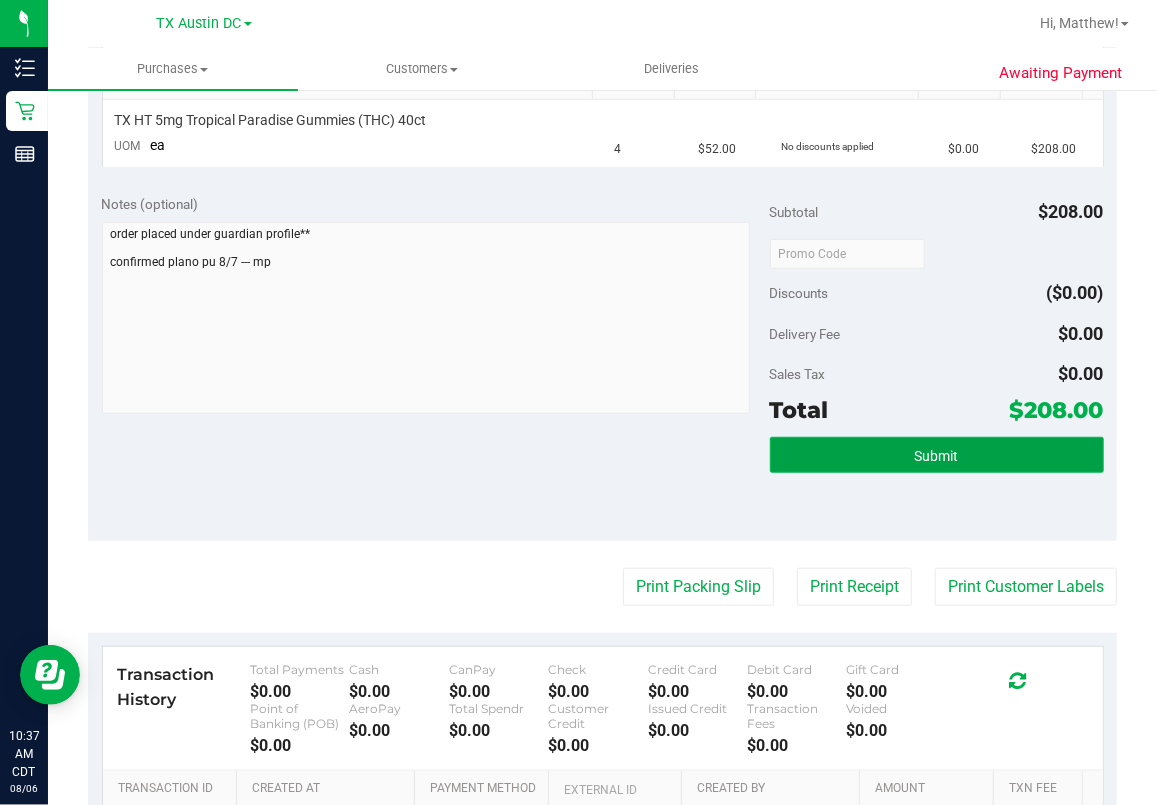 click on "Submit" at bounding box center [937, 455] 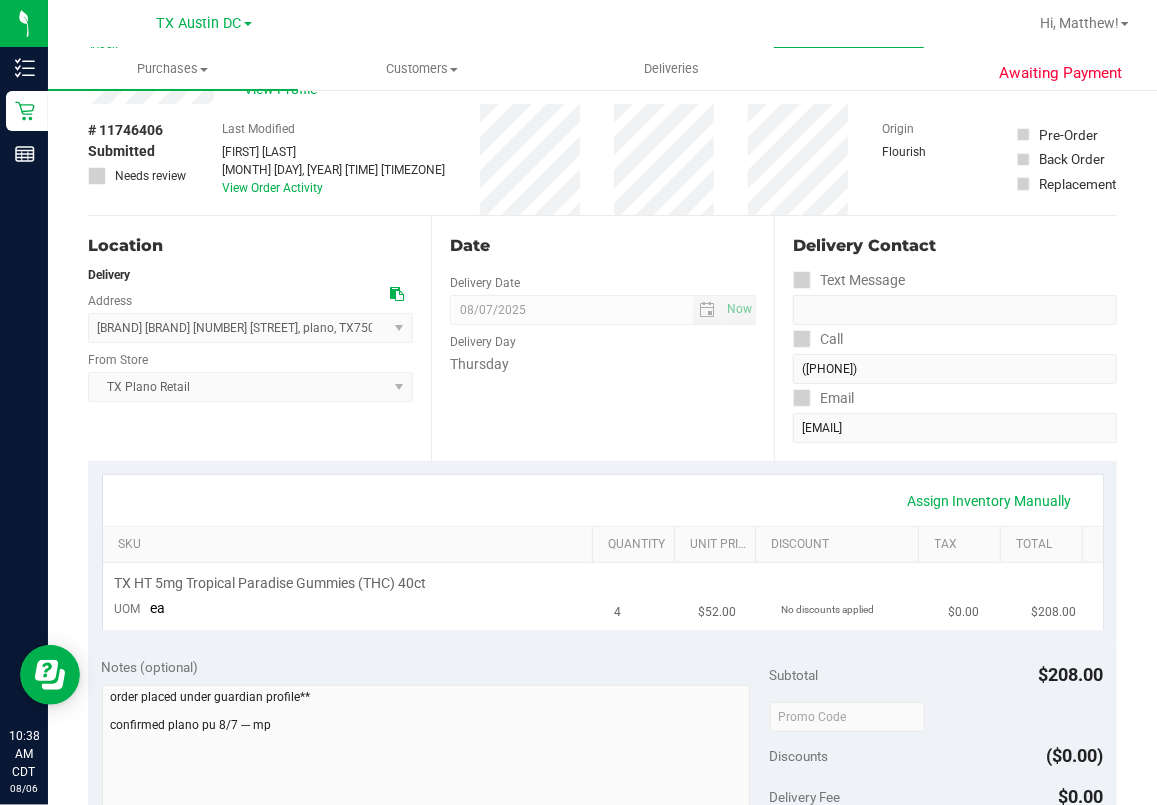 scroll, scrollTop: 0, scrollLeft: 0, axis: both 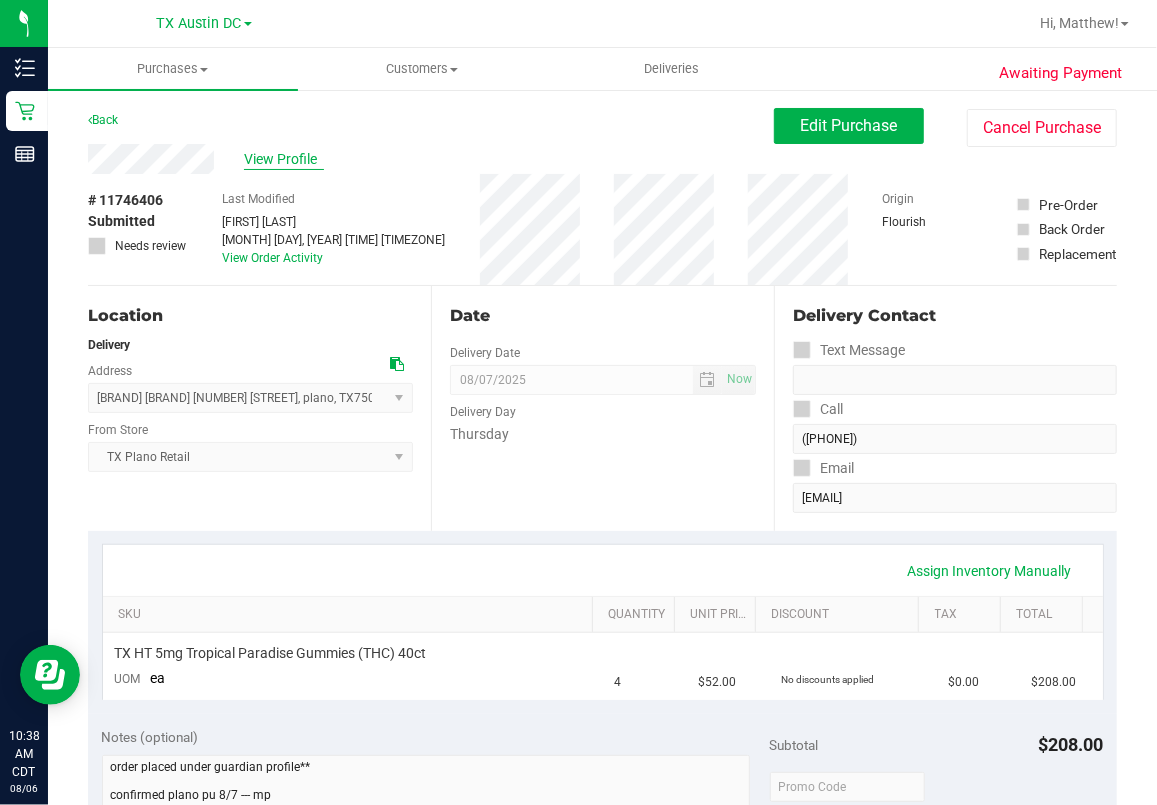 click on "View Profile" at bounding box center [284, 159] 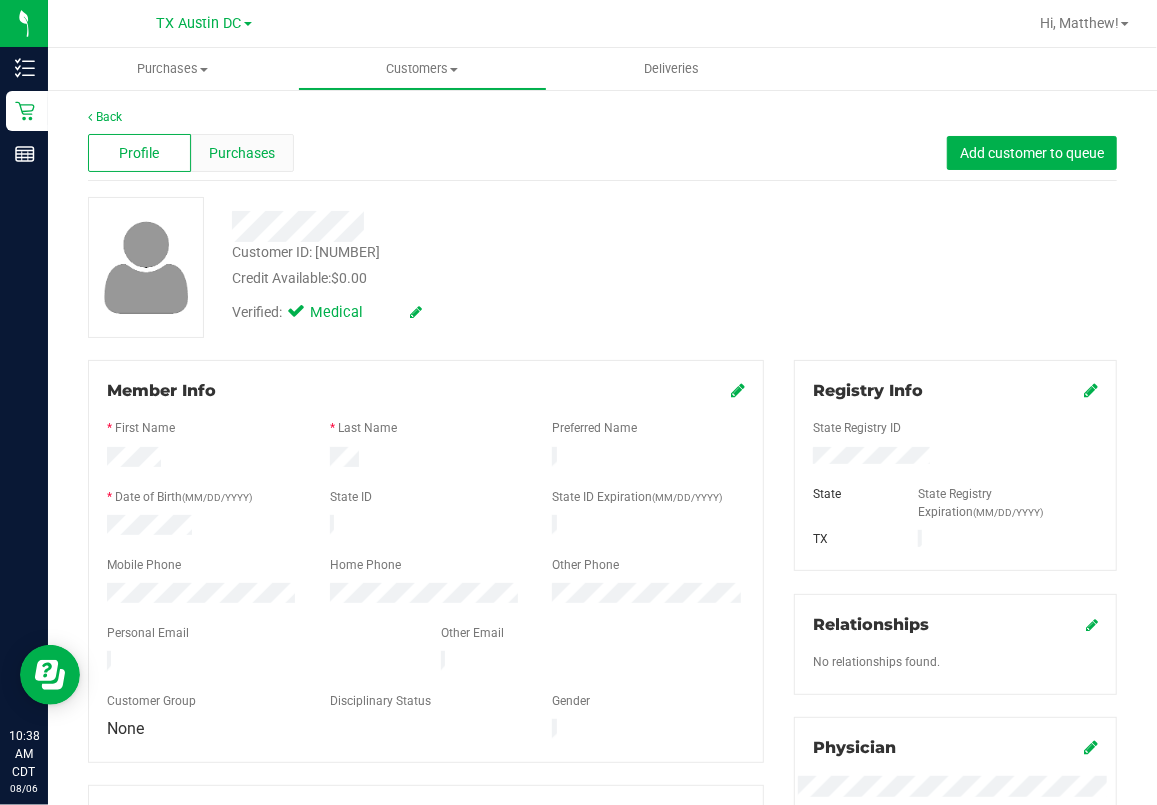 click on "Purchases" at bounding box center [242, 153] 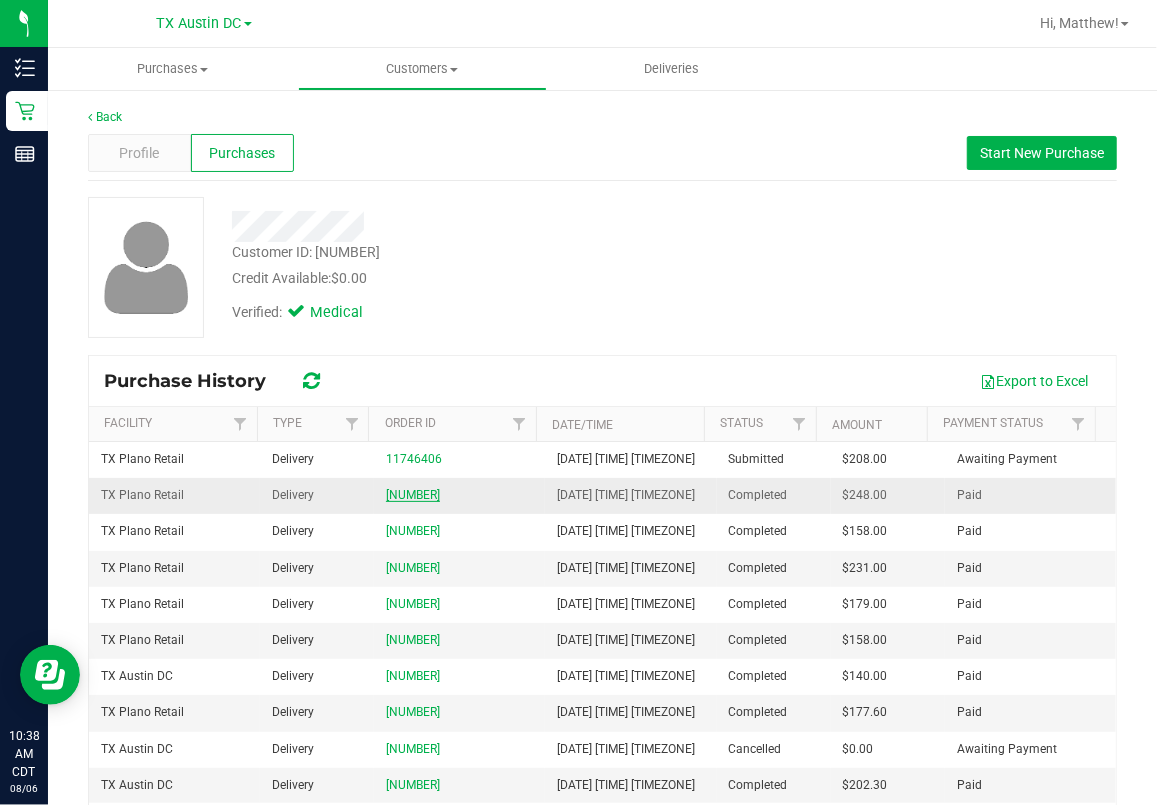 click on "11077687" at bounding box center [413, 495] 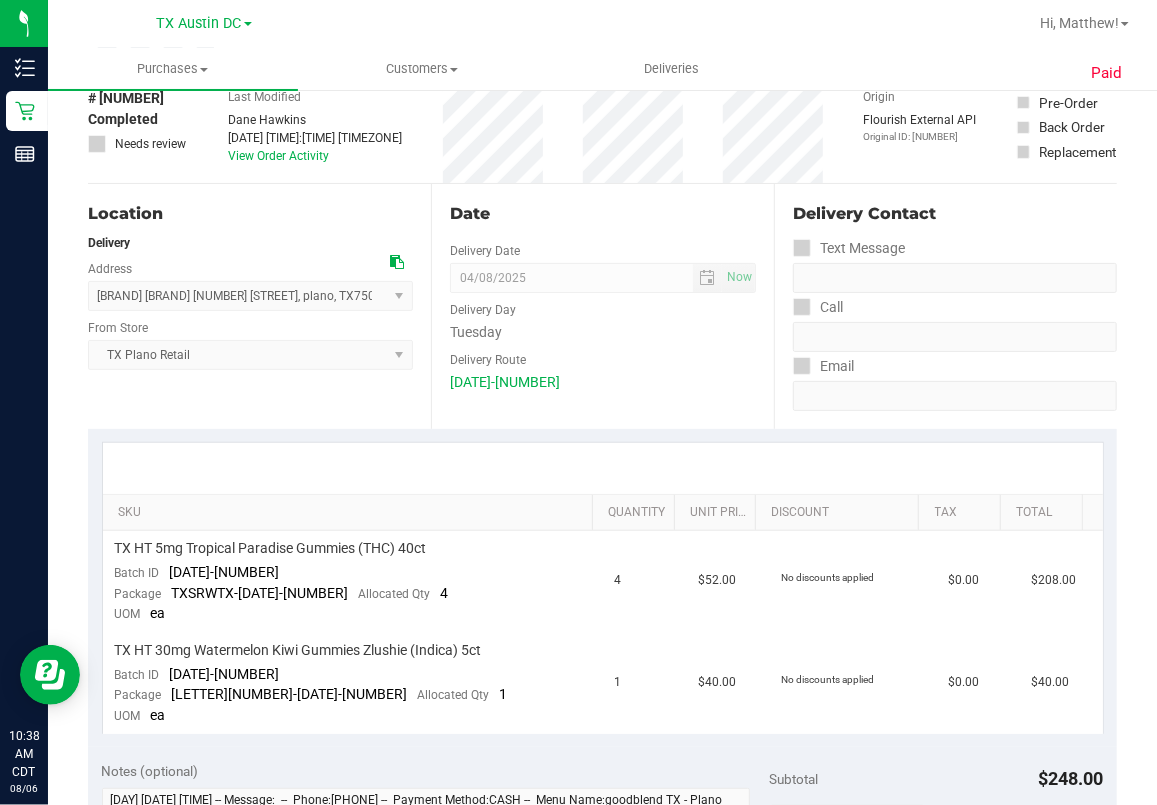 scroll, scrollTop: 0, scrollLeft: 0, axis: both 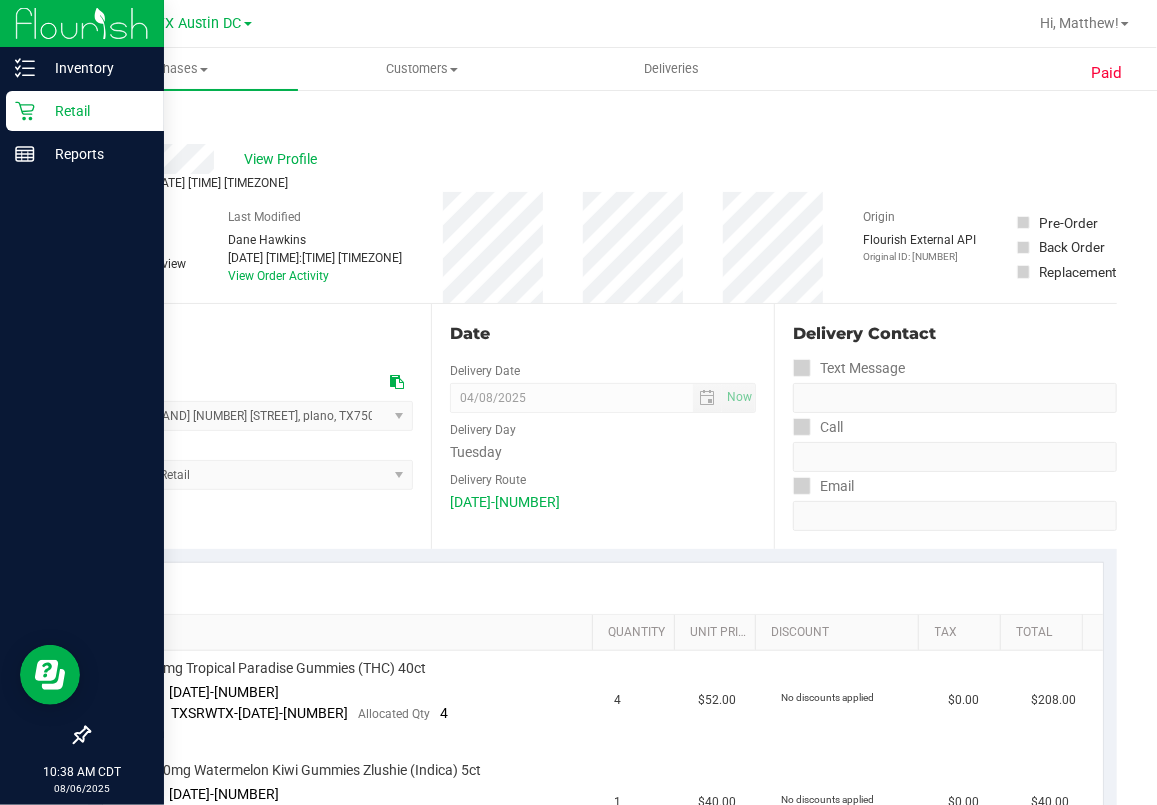 click on "Retail" at bounding box center (85, 111) 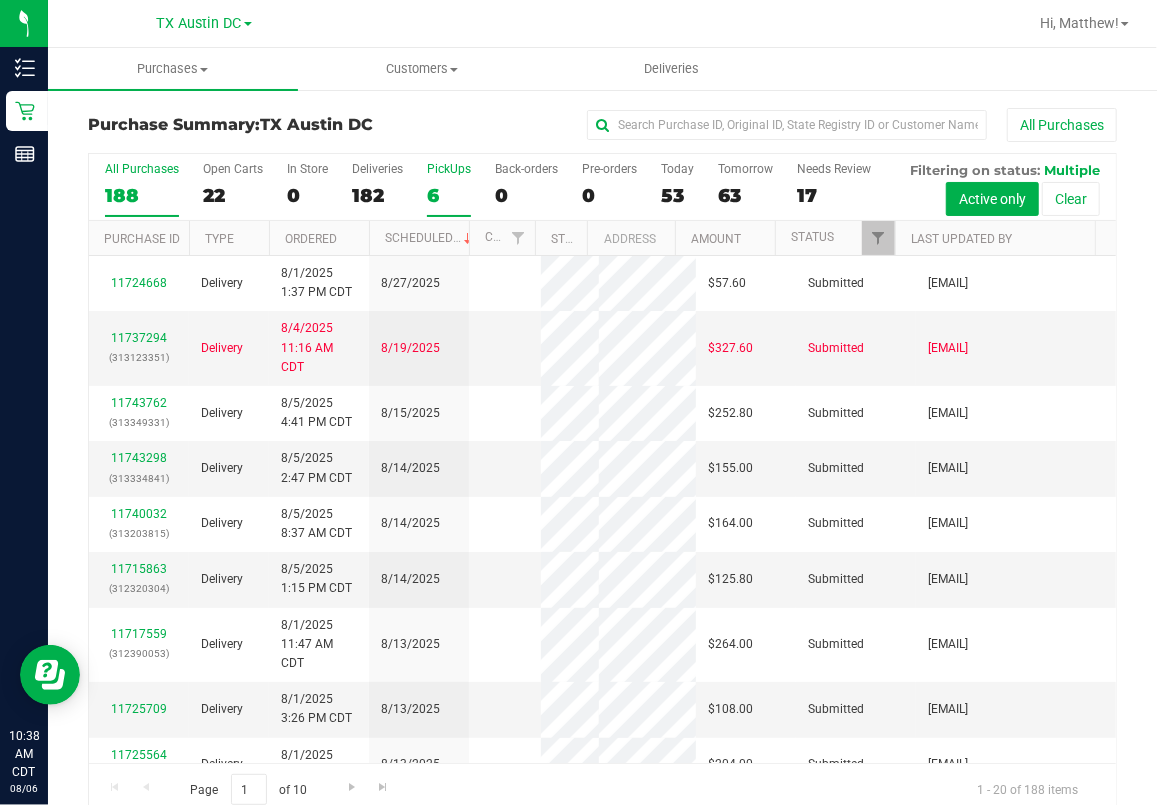 click on "6" at bounding box center (449, 195) 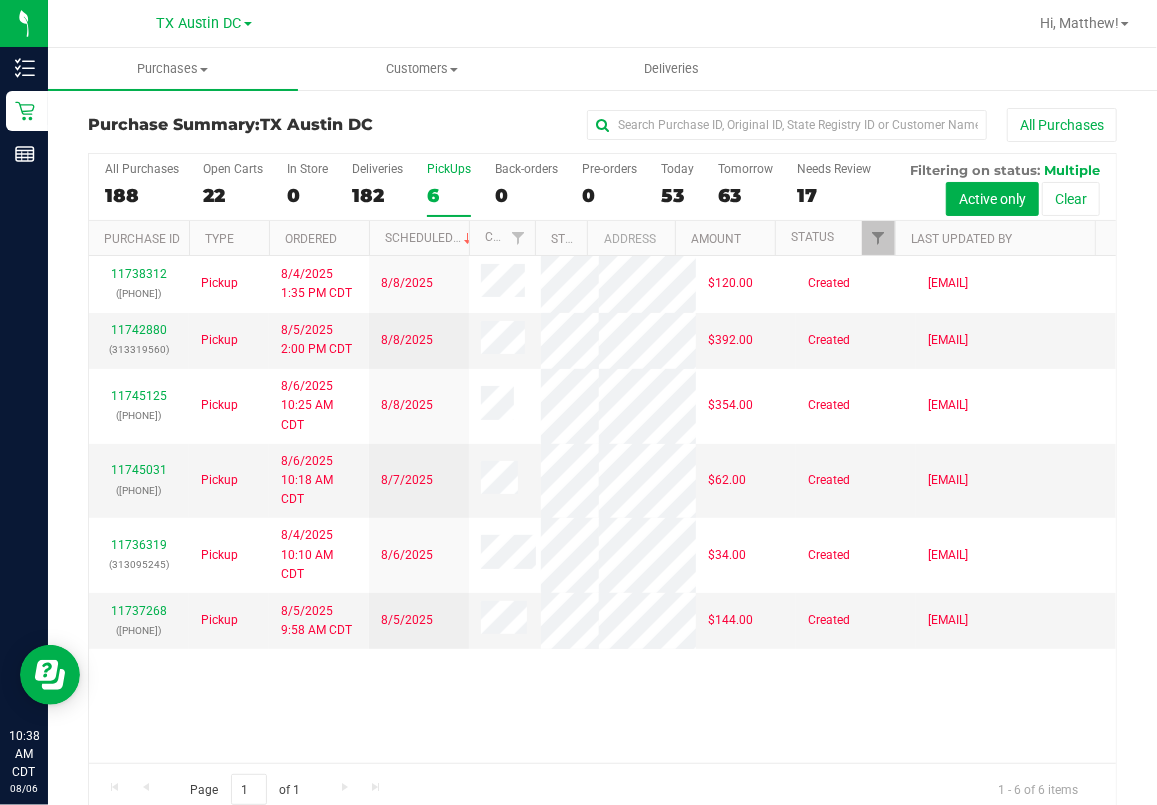 scroll, scrollTop: 72, scrollLeft: 0, axis: vertical 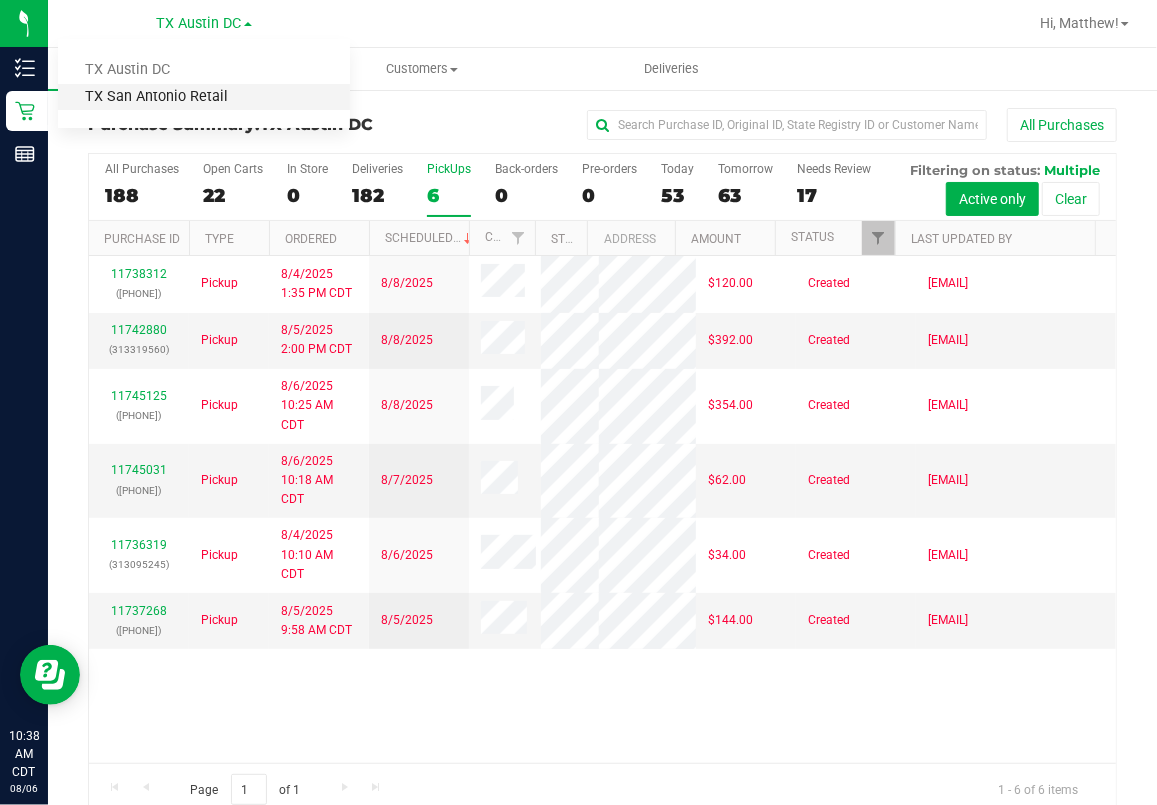 click on "TX San Antonio Retail" at bounding box center [204, 97] 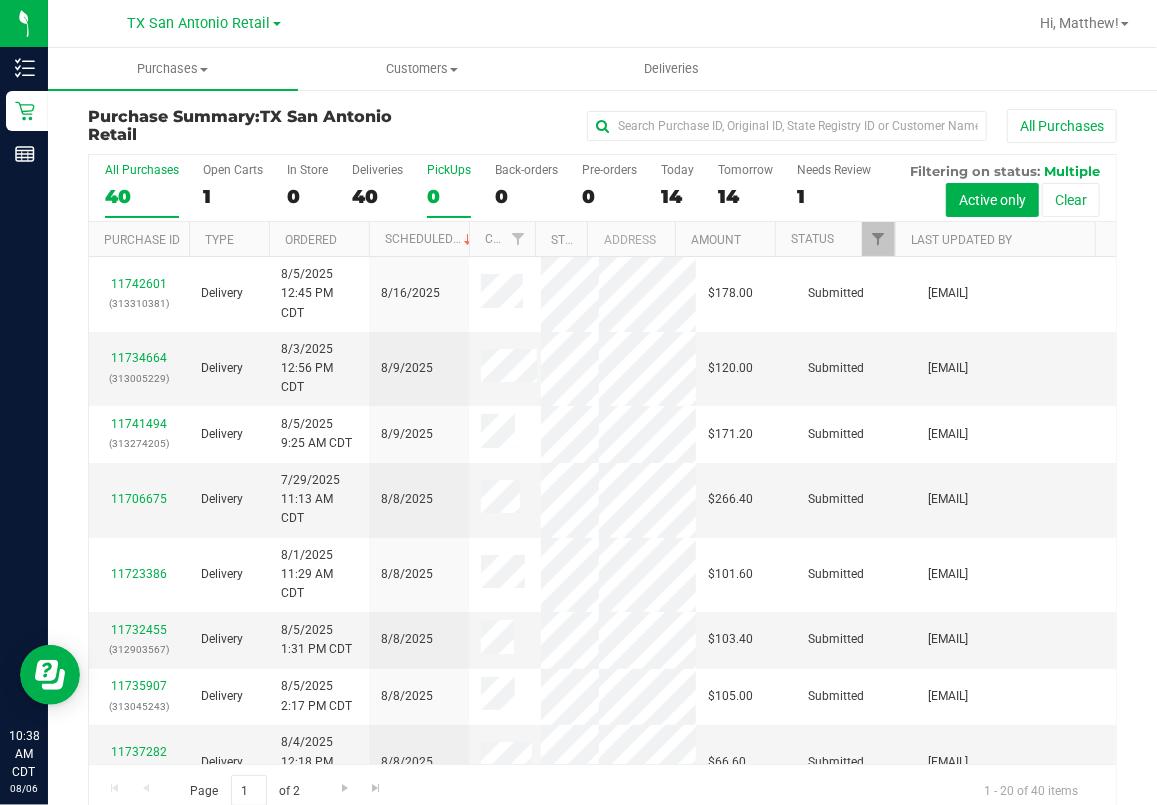 click on "0" at bounding box center (449, 196) 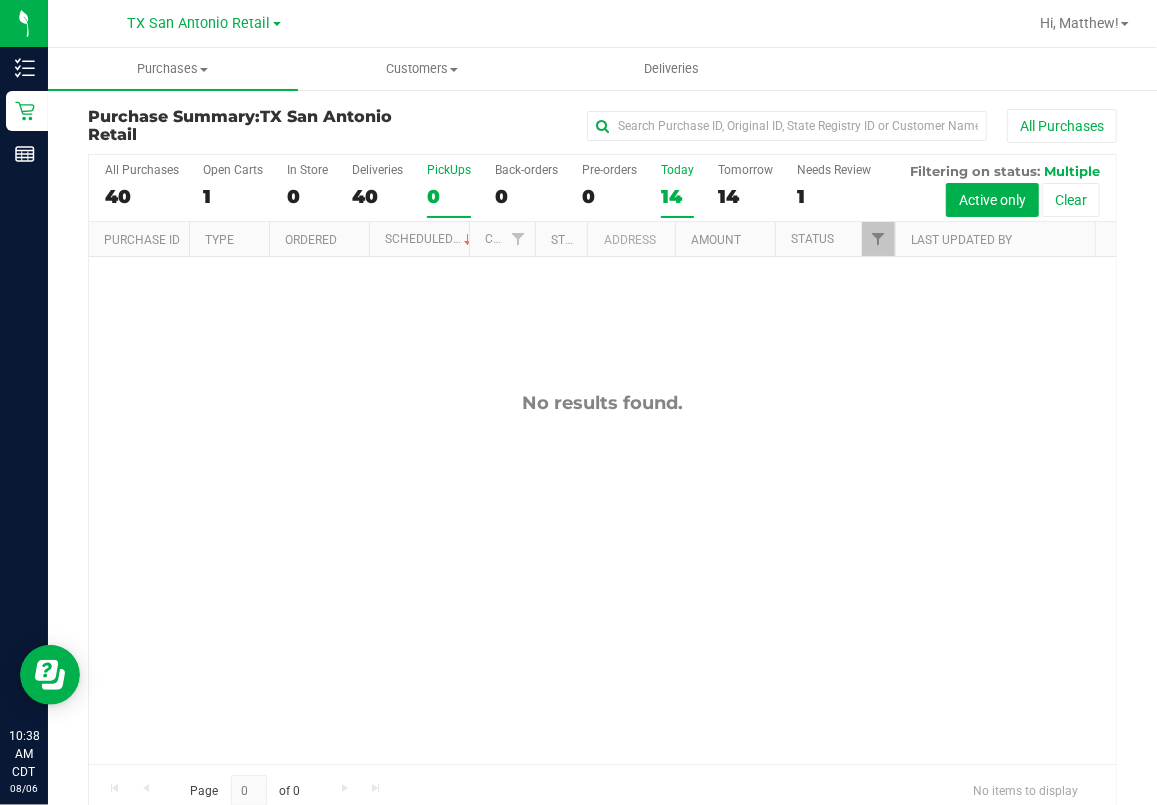 click on "14" at bounding box center [677, 196] 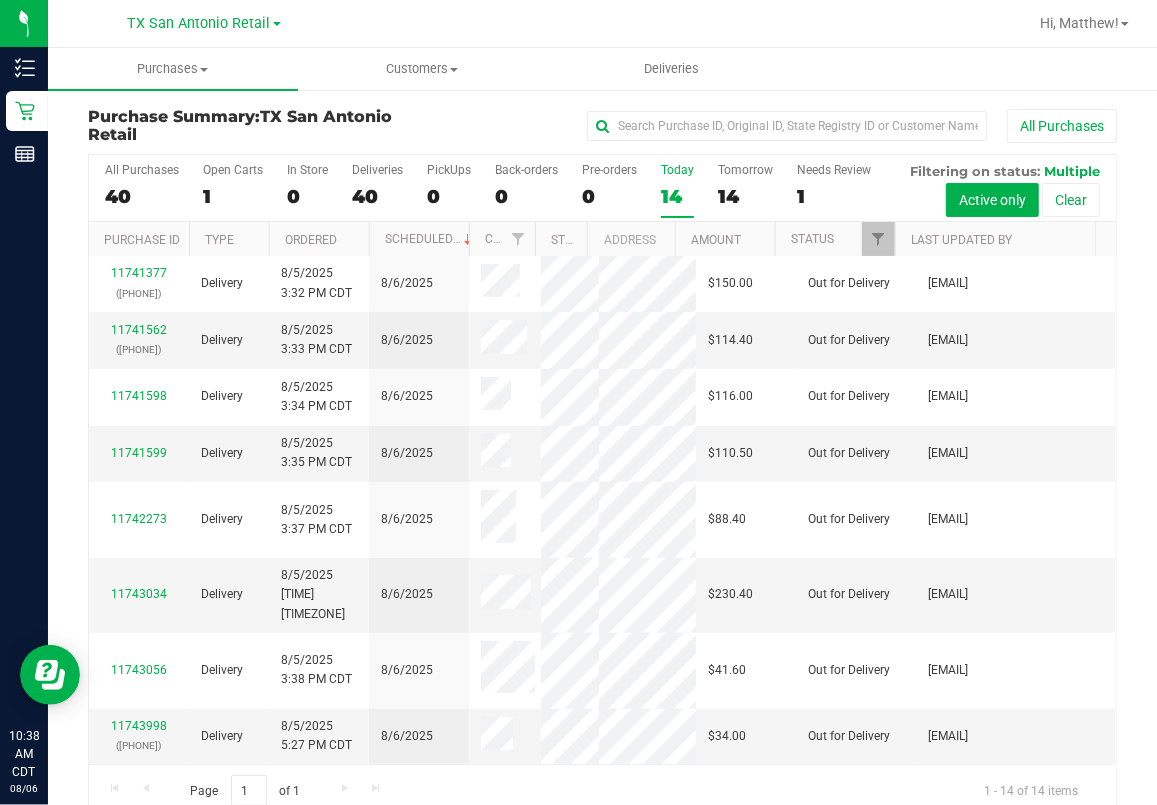 scroll, scrollTop: 1416, scrollLeft: 0, axis: vertical 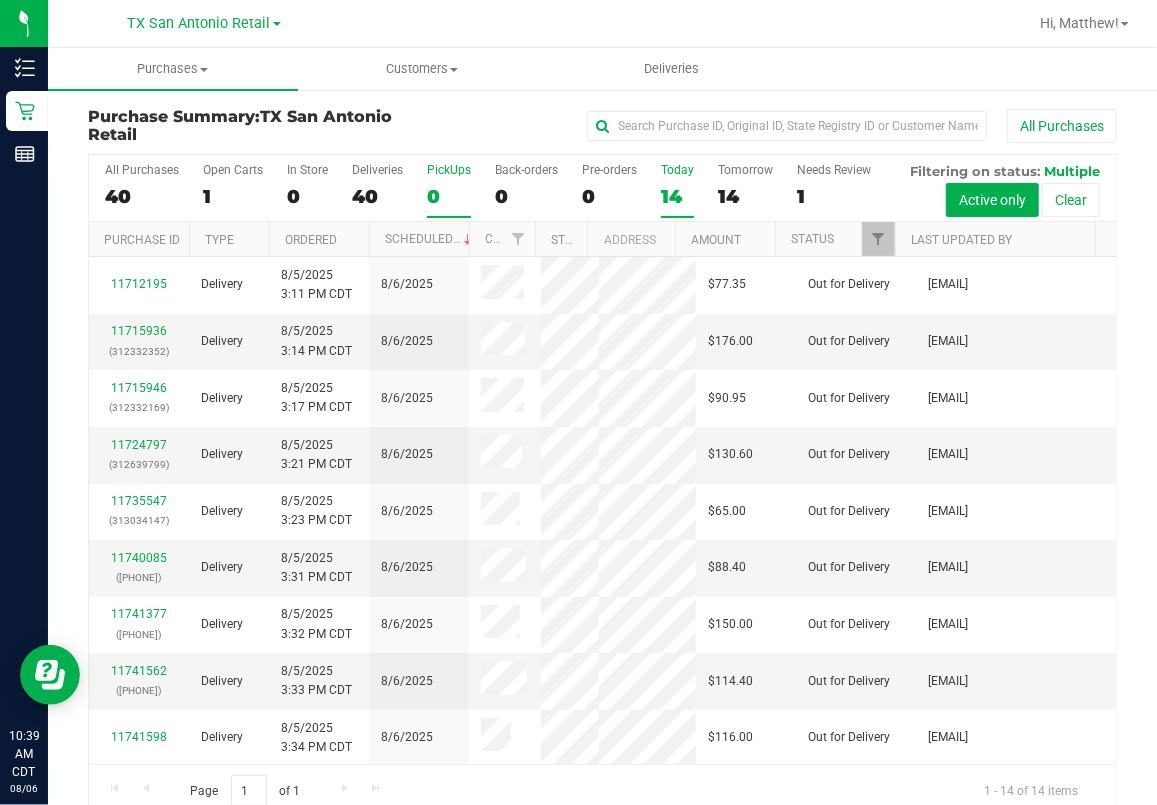 click on "0" at bounding box center (449, 196) 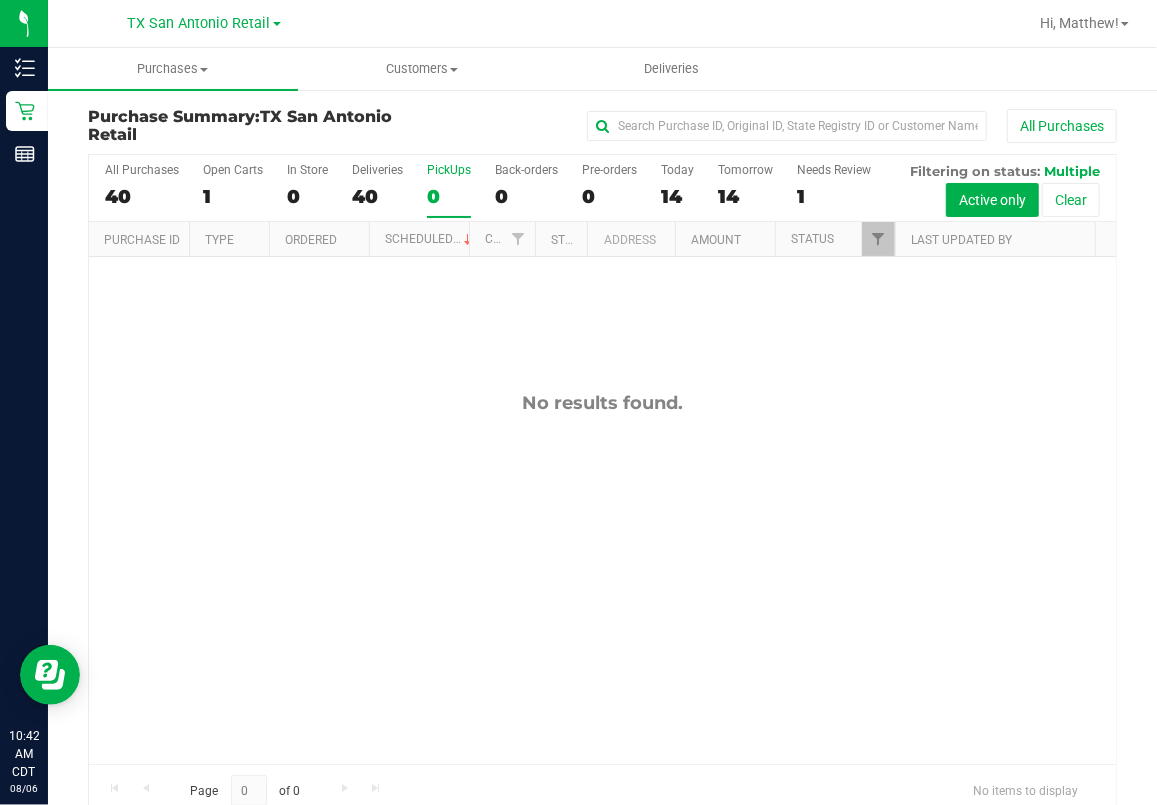 click on "No results found." at bounding box center [602, 578] 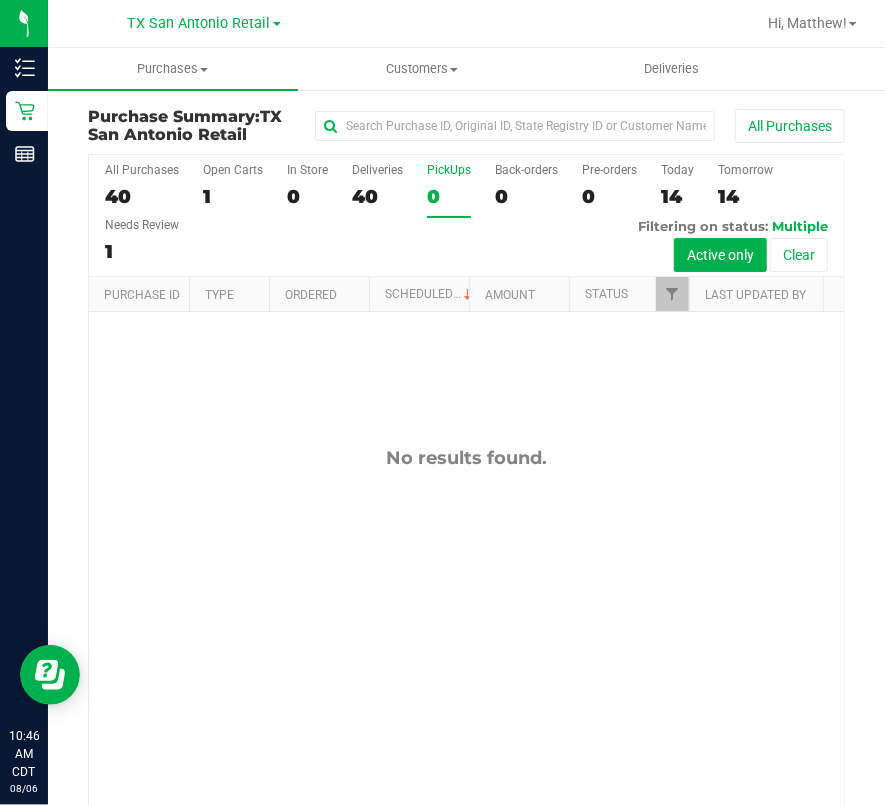 click on "All Purchases
40
Open Carts
1
In Store
0
Deliveries
40
PickUps
0
Back-orders
0
Pre-orders
0
Today
14
Tomorrow
14" at bounding box center [466, 216] 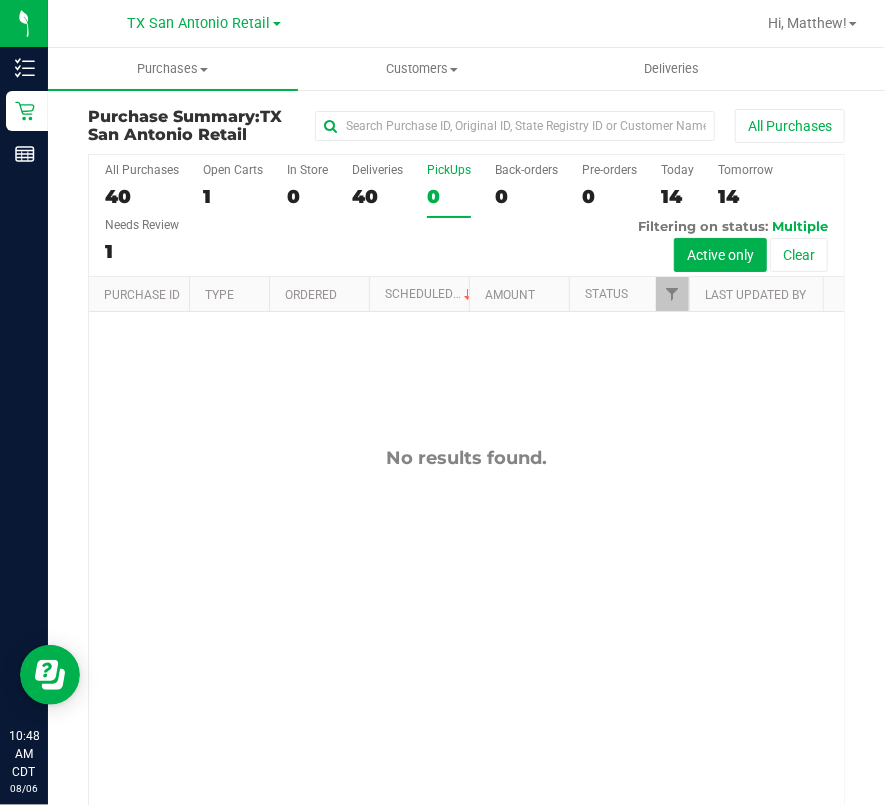 click on "0" at bounding box center [449, 196] 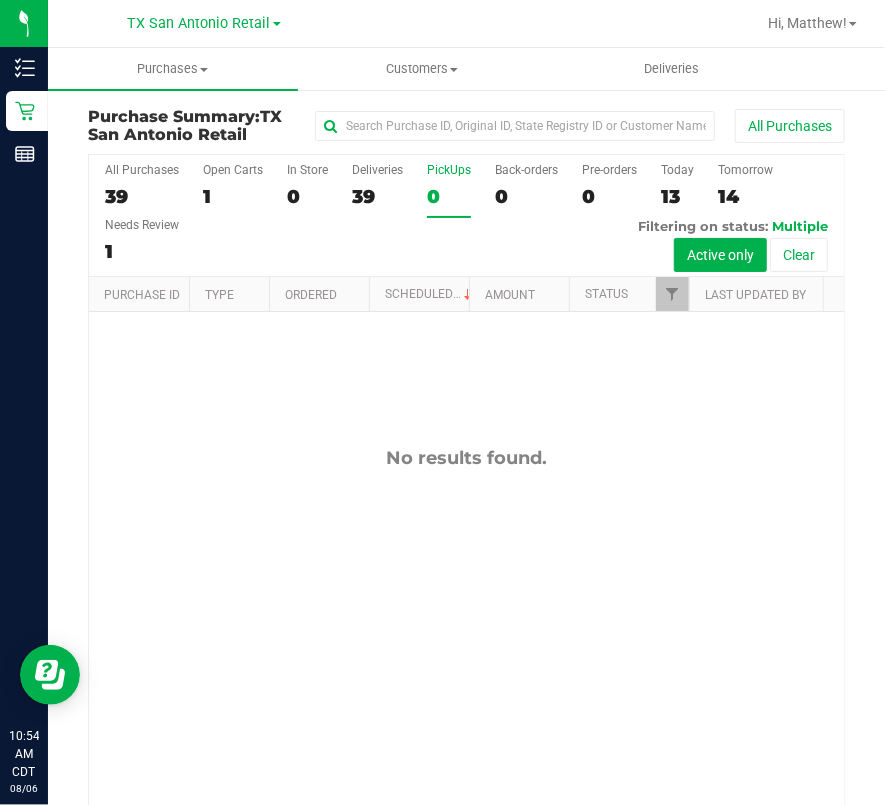 click on "0" at bounding box center [449, 196] 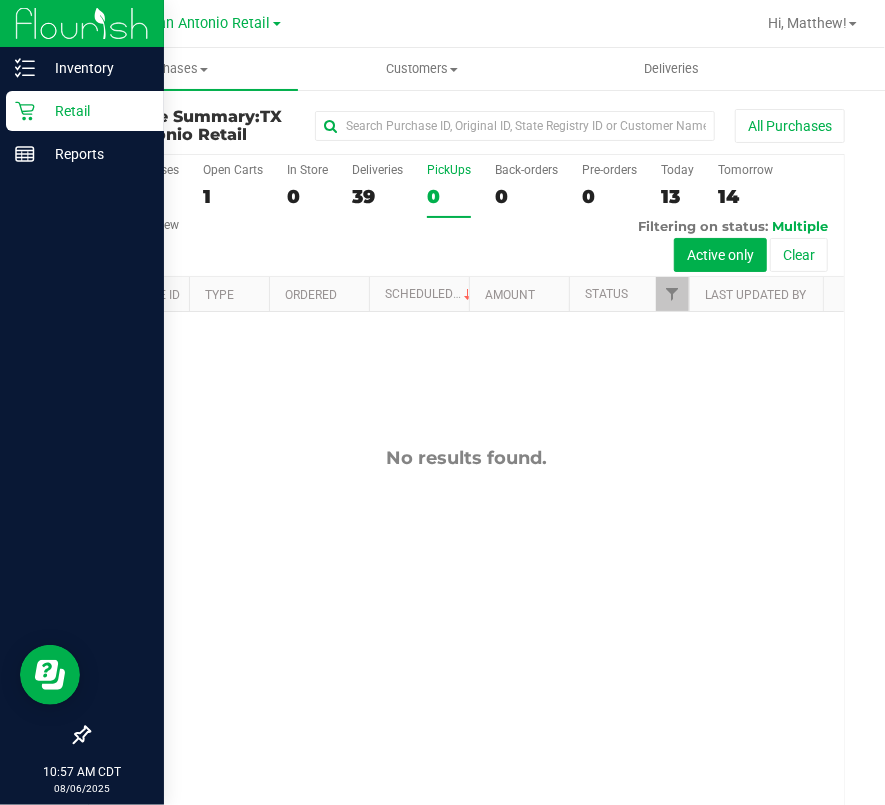 click 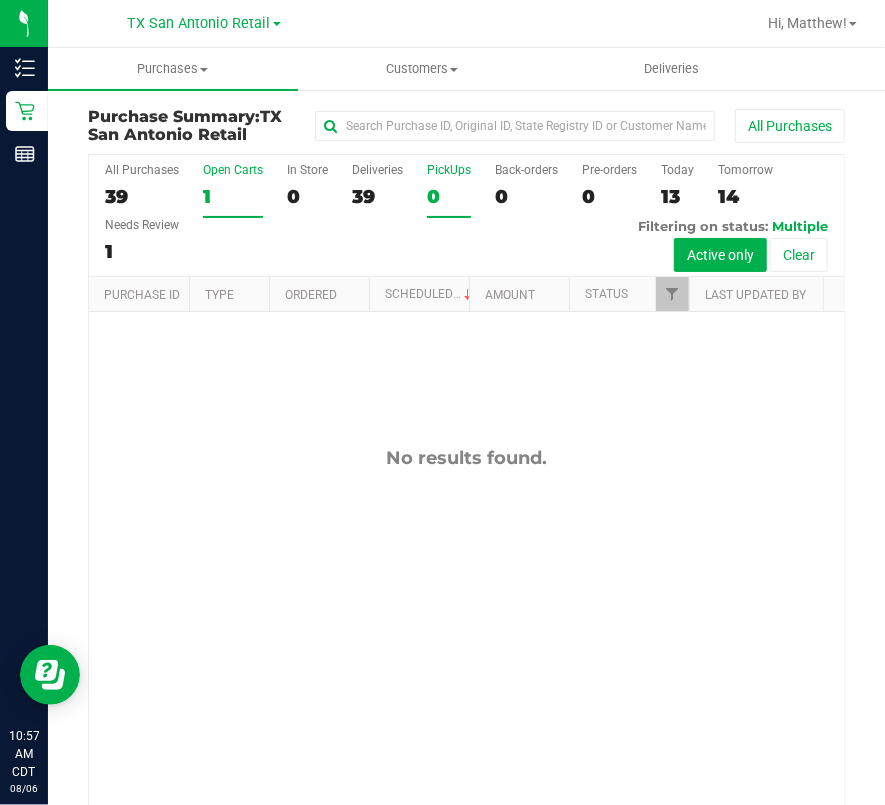 click on "Open Carts
1" at bounding box center (233, 190) 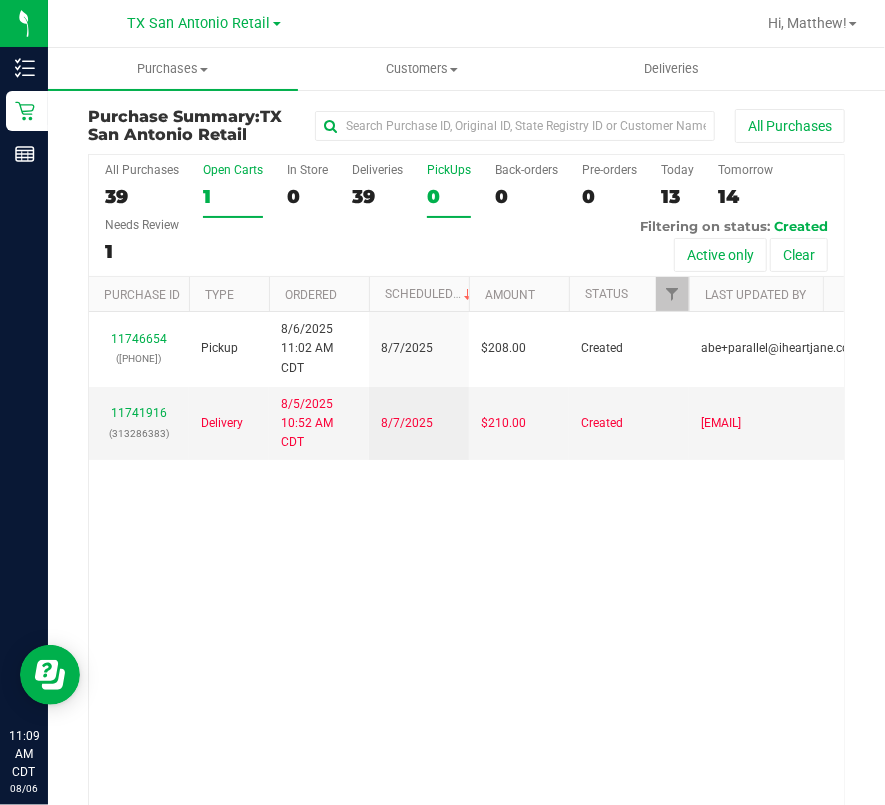 click on "0" at bounding box center [449, 196] 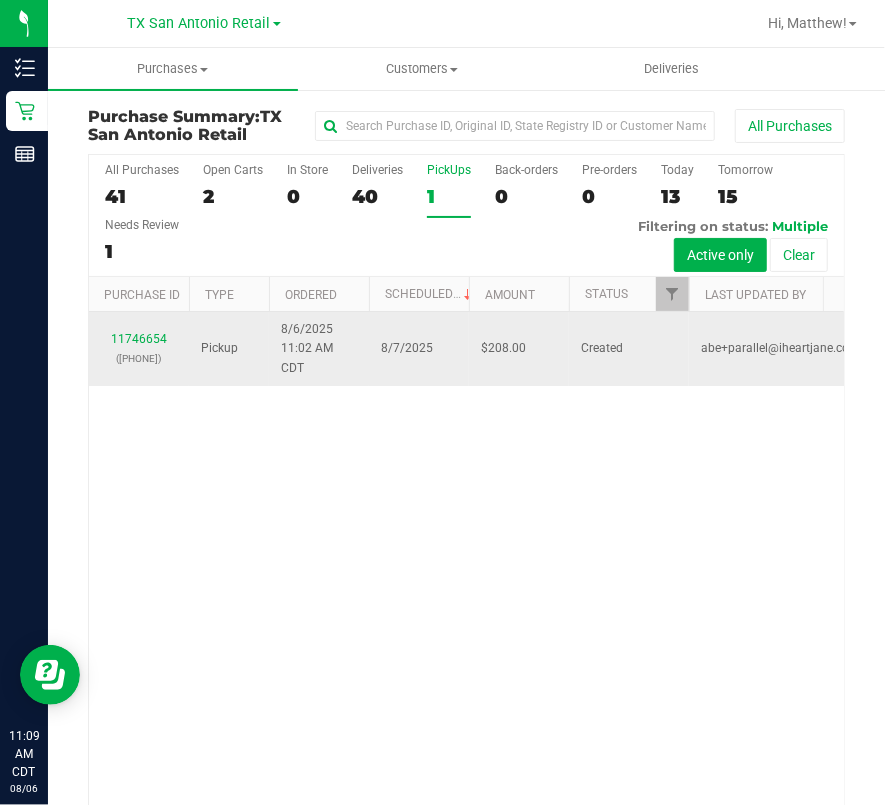 click on "11746654
(313459341)" at bounding box center [139, 349] 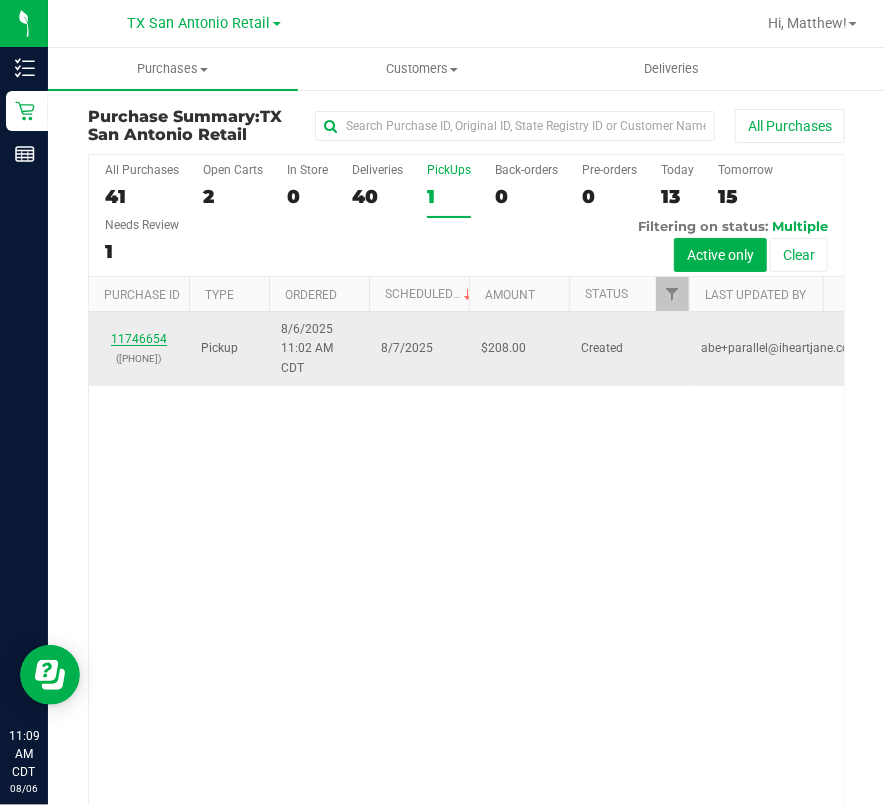 click on "11746654" at bounding box center (139, 339) 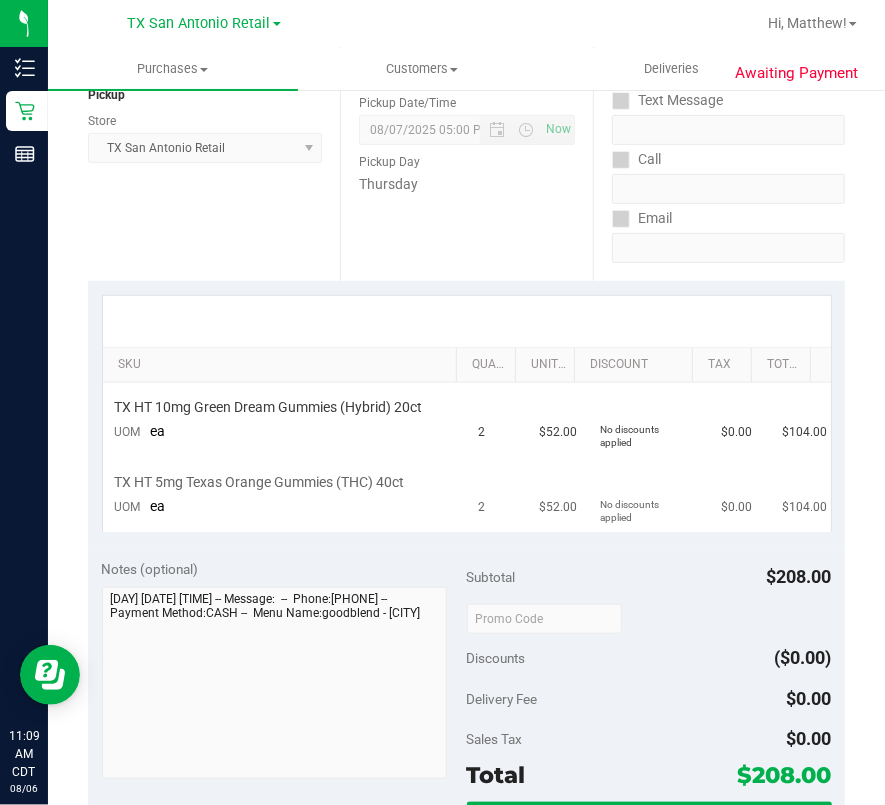 scroll, scrollTop: 0, scrollLeft: 0, axis: both 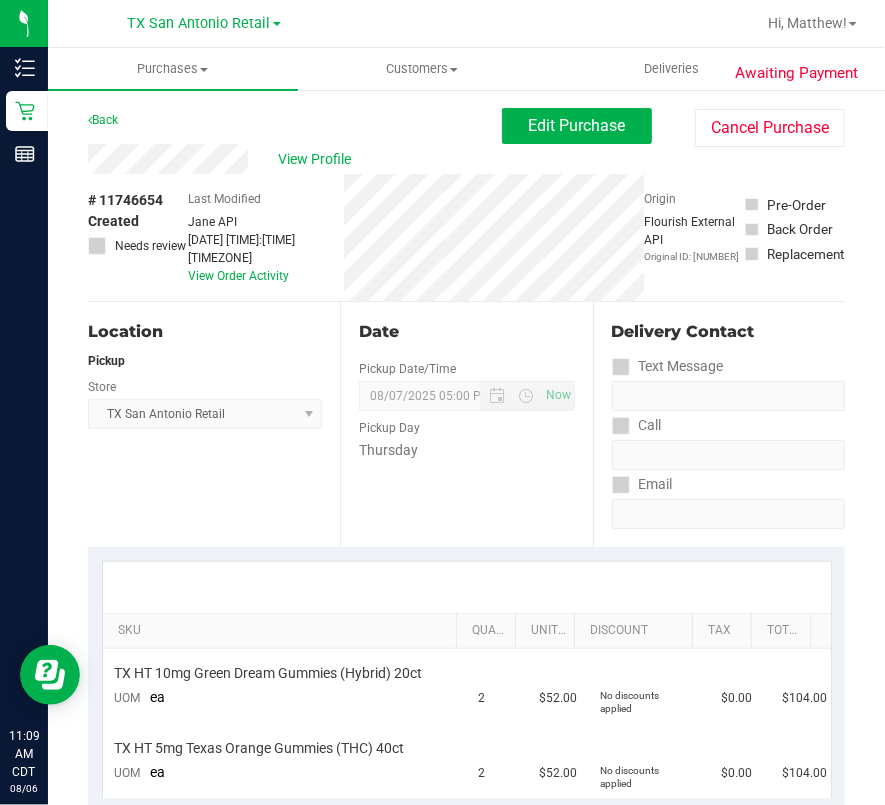 click on "Date
Pickup Date/Time
08/07/2025
Now
08/07/2025 05:00 PM
Now
Pickup Day
Thursday" at bounding box center (466, 424) 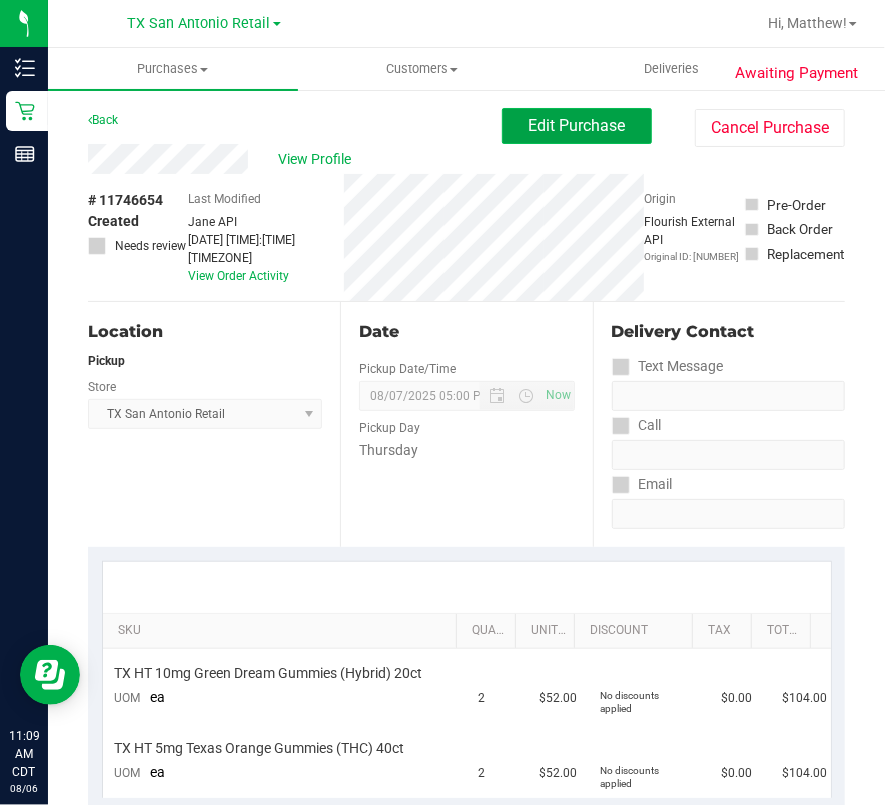 click on "Edit Purchase" at bounding box center [577, 125] 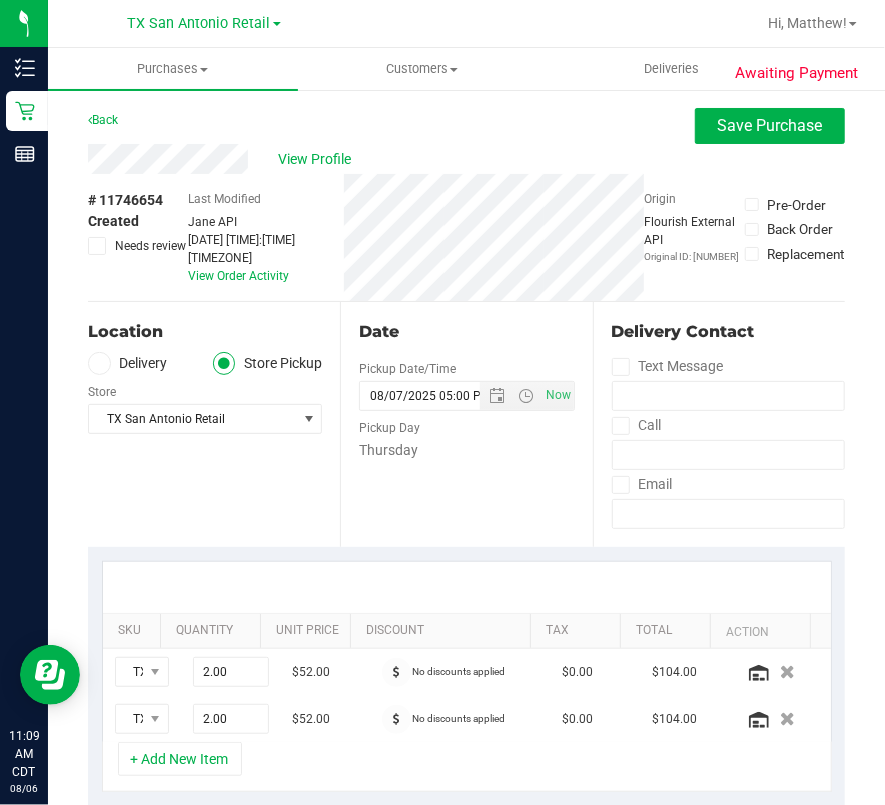 click on "Delivery" at bounding box center [128, 363] 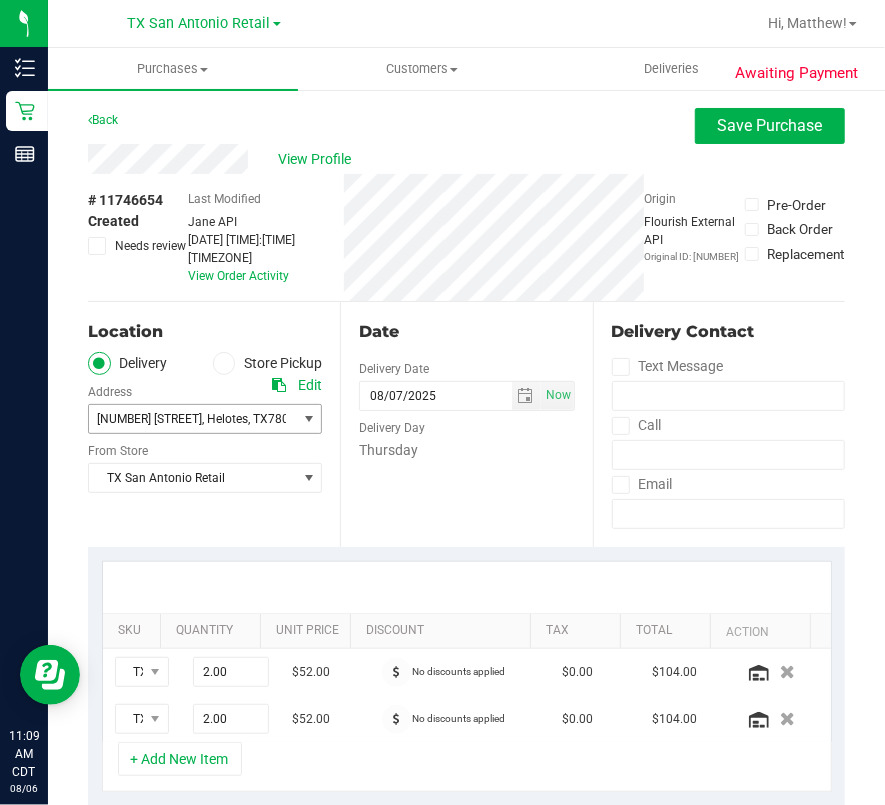 click on "13247 Helotes Circle," at bounding box center [149, 419] 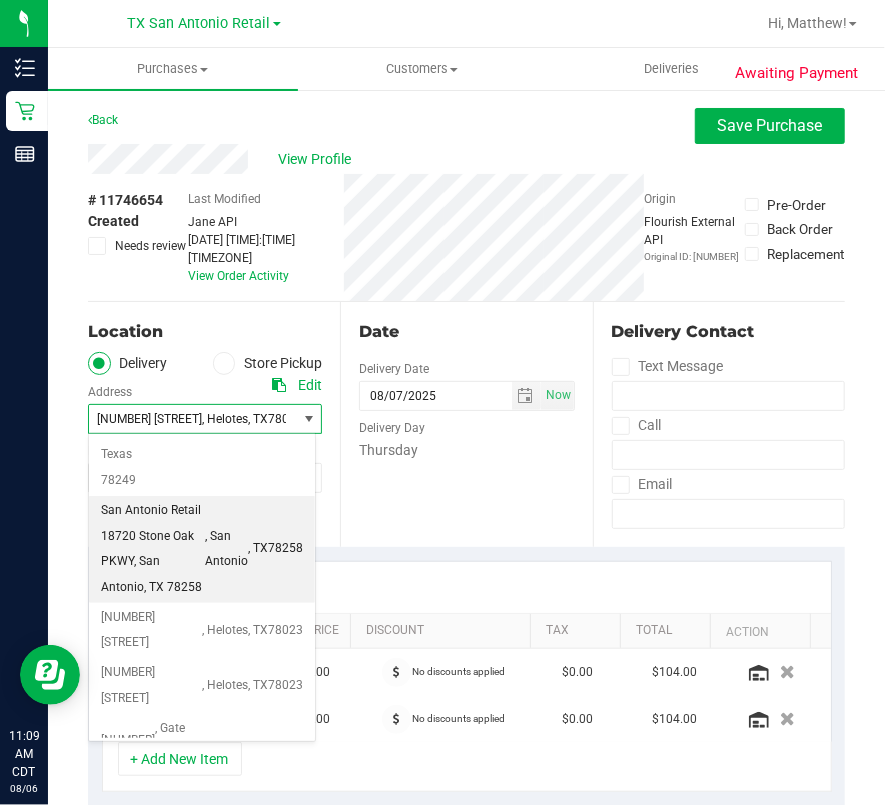 scroll, scrollTop: 313, scrollLeft: 0, axis: vertical 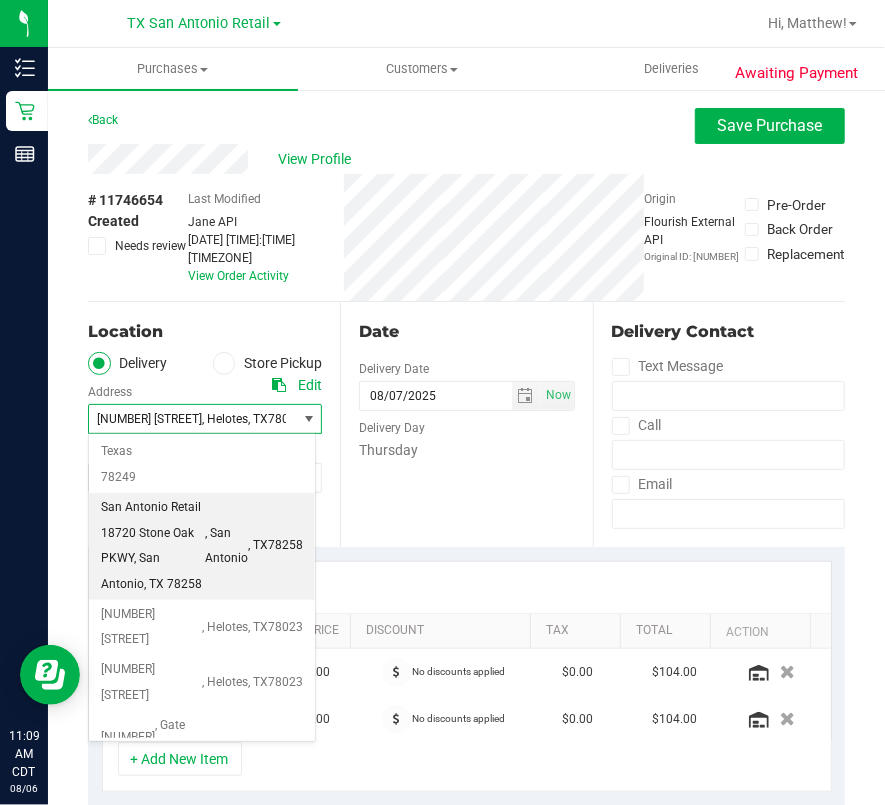 click on "San Antonio Retail 18720 Stone Oak PKWY, San Antonio, TX 78258
, San Antonio
, TX
78258" at bounding box center (202, 546) 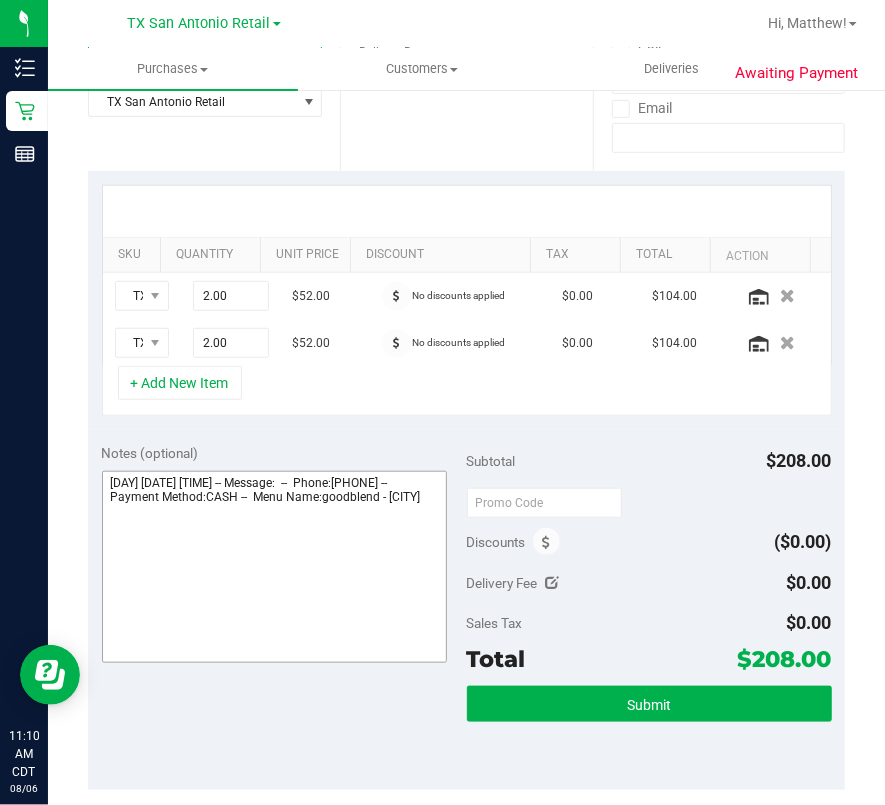 scroll, scrollTop: 400, scrollLeft: 0, axis: vertical 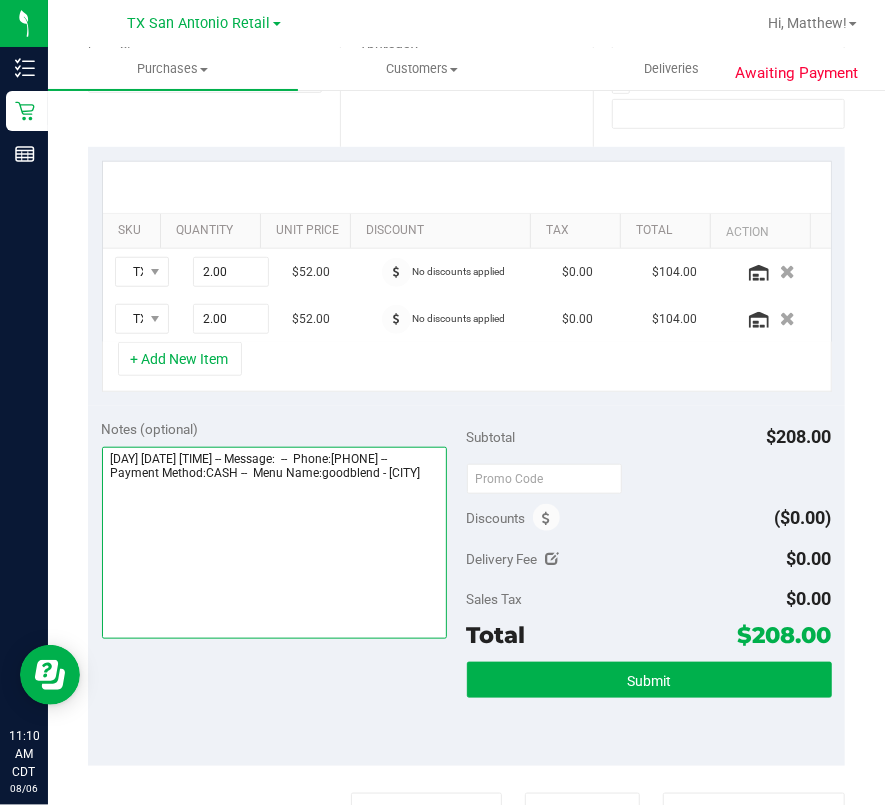 click at bounding box center [274, 543] 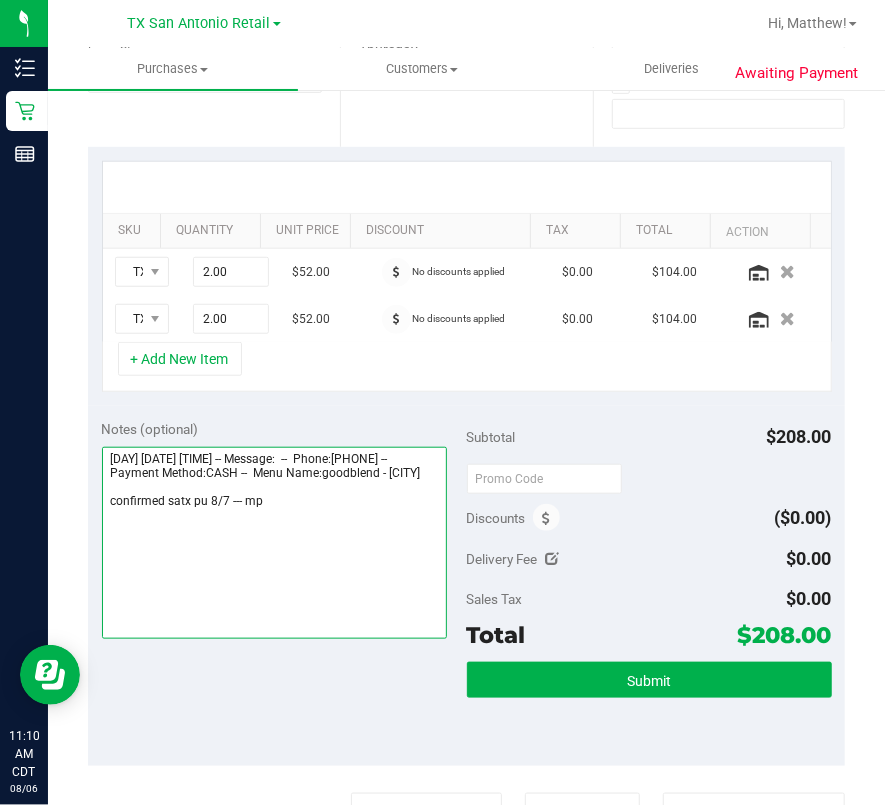 scroll, scrollTop: 0, scrollLeft: 0, axis: both 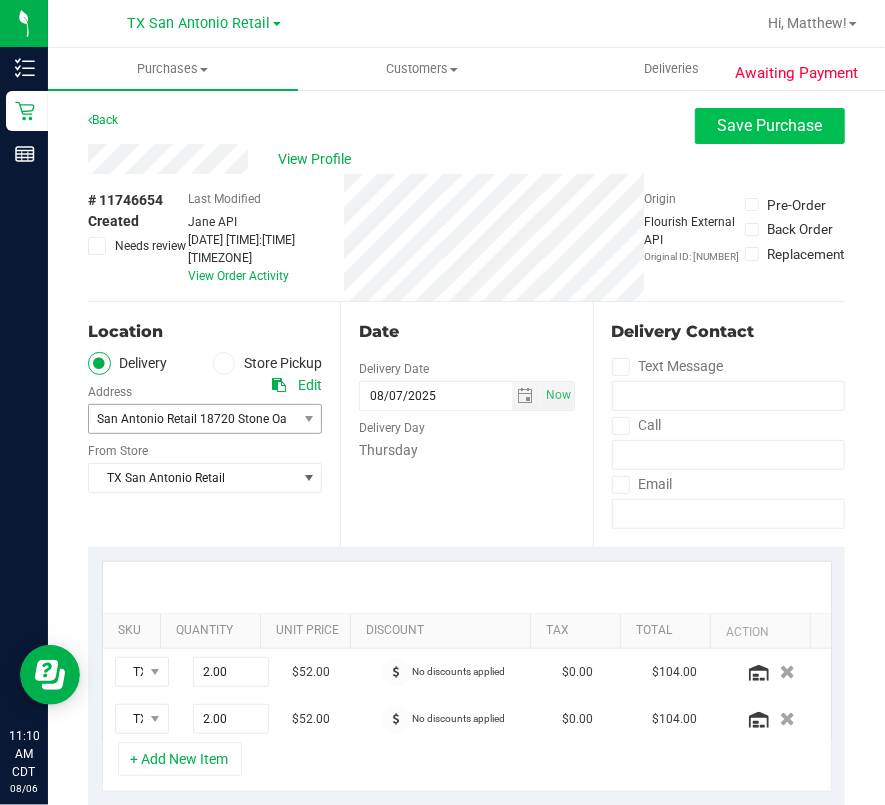 type on "Thursday 08/07/2025 09:00-17:00 -- Message:  --  Phone:2103079025 --  Payment Method:CASH --  Menu Name:goodblend - San Antonio
confirmed satx pu 8/7 --- mp" 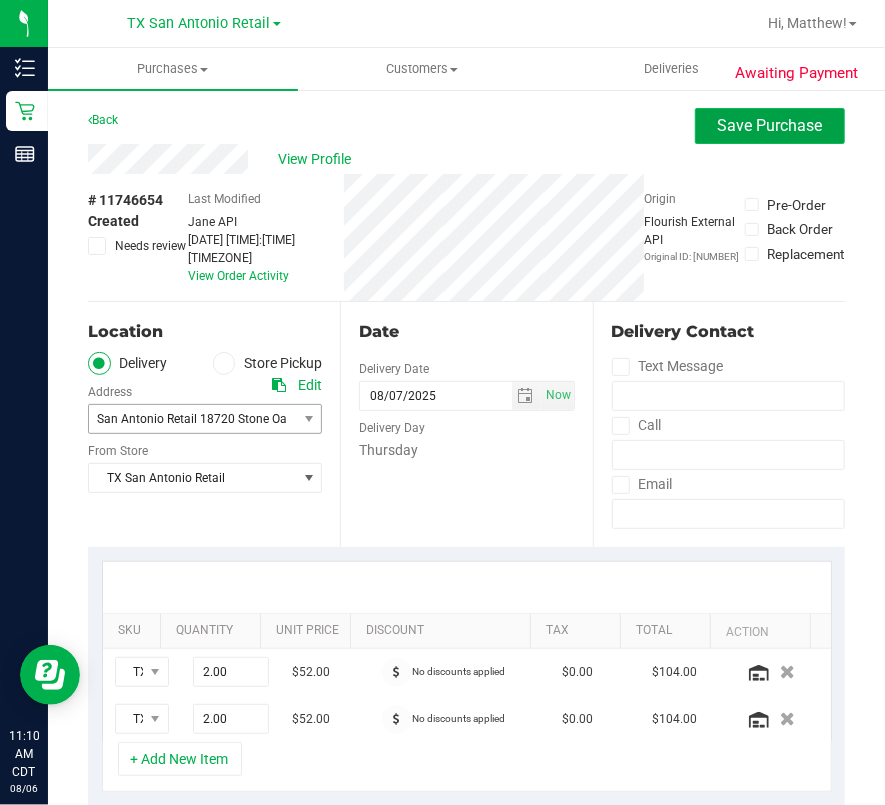 click on "Save Purchase" at bounding box center (770, 125) 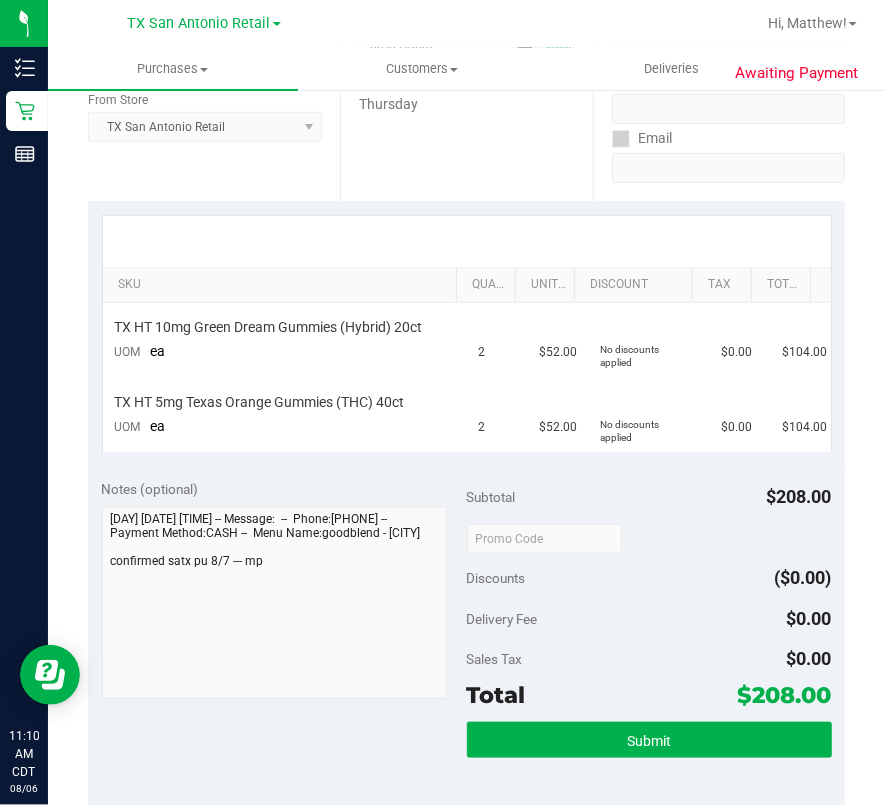 scroll, scrollTop: 533, scrollLeft: 0, axis: vertical 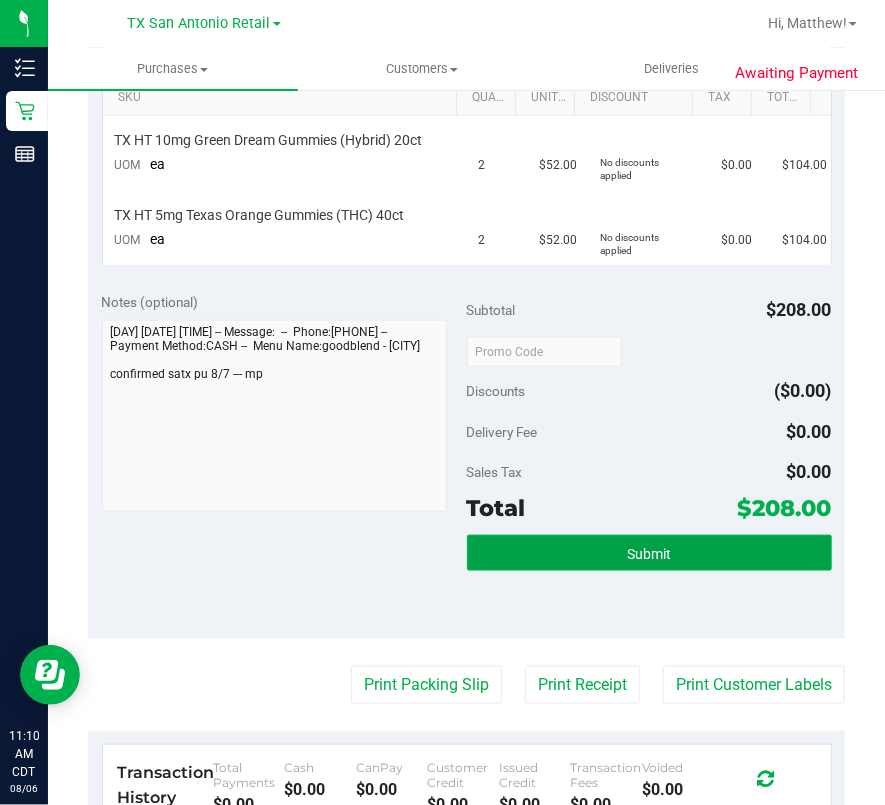 click on "Submit" at bounding box center (649, 553) 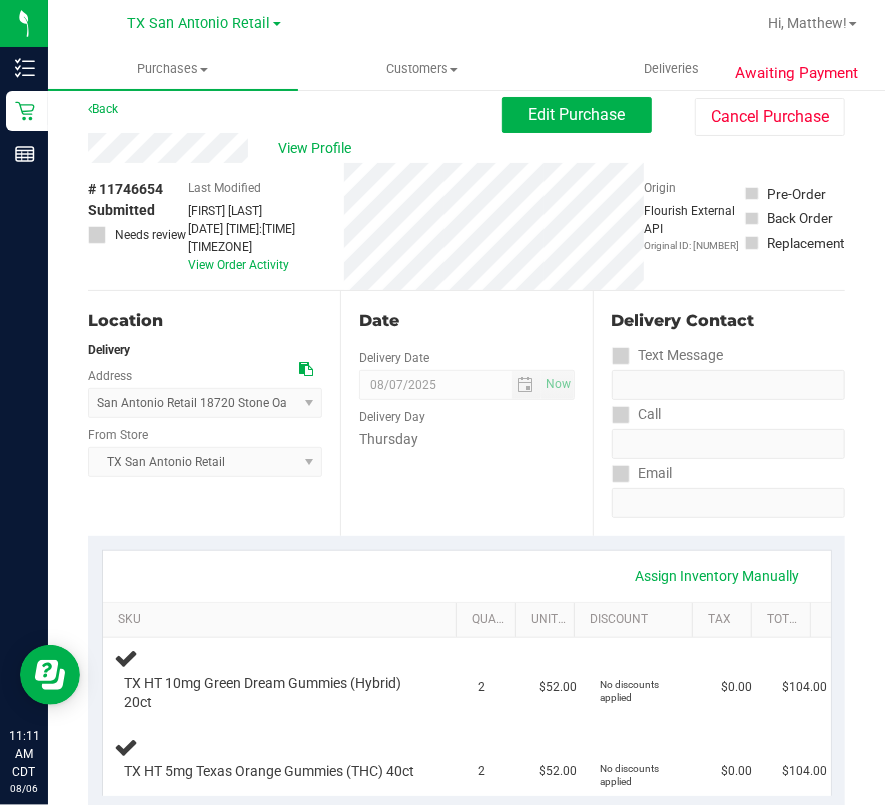 scroll, scrollTop: 0, scrollLeft: 0, axis: both 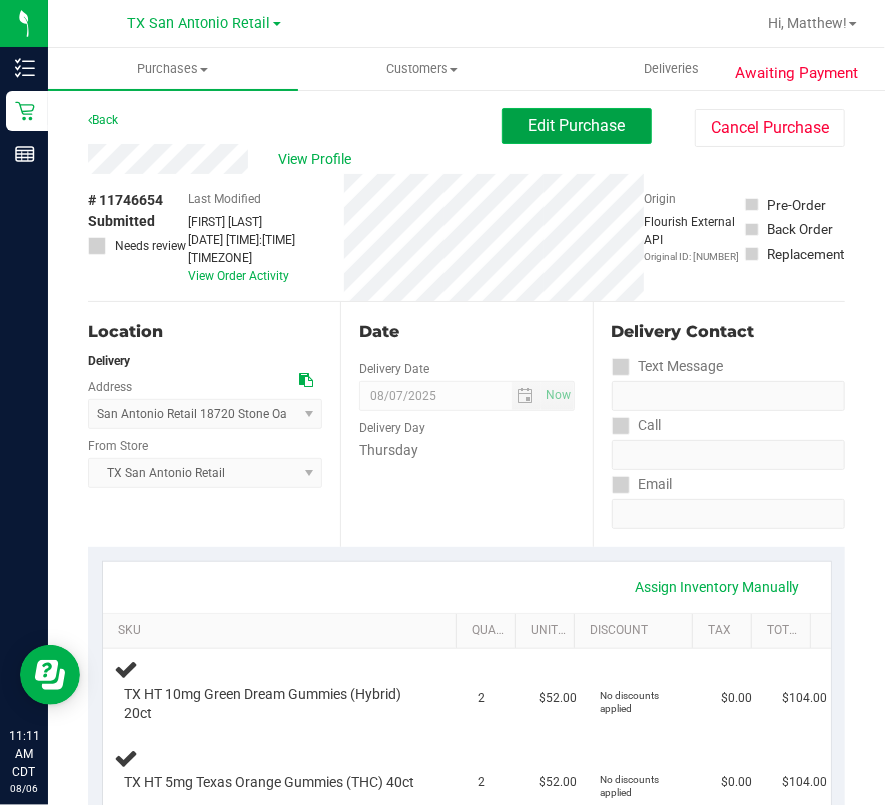 click on "Edit Purchase" at bounding box center [577, 125] 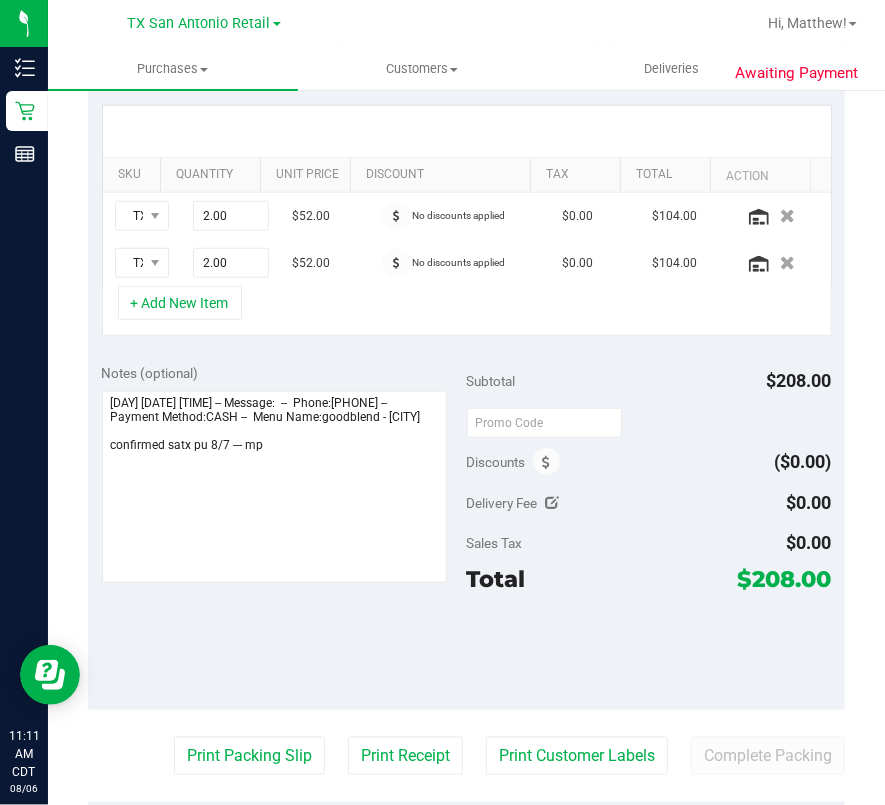 scroll, scrollTop: 666, scrollLeft: 0, axis: vertical 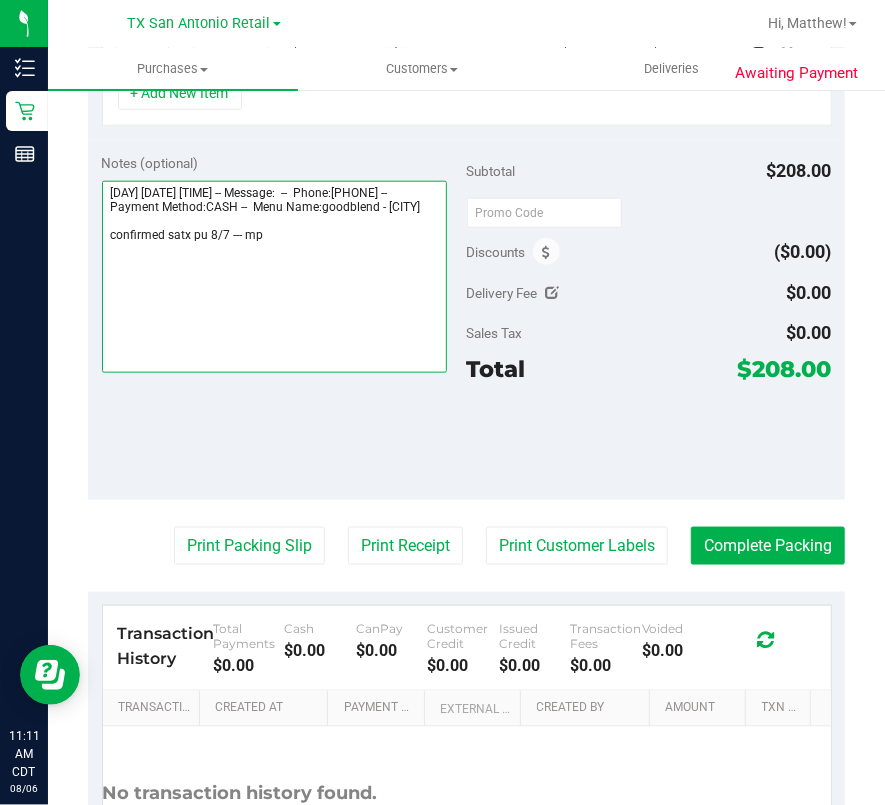 click at bounding box center (274, 277) 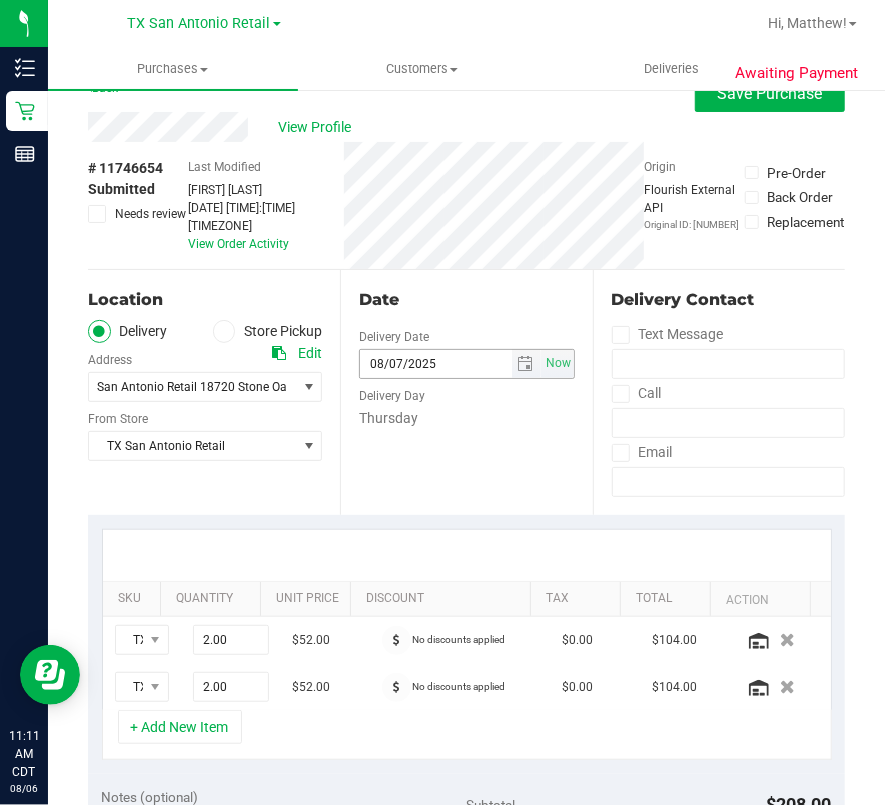 scroll, scrollTop: 0, scrollLeft: 0, axis: both 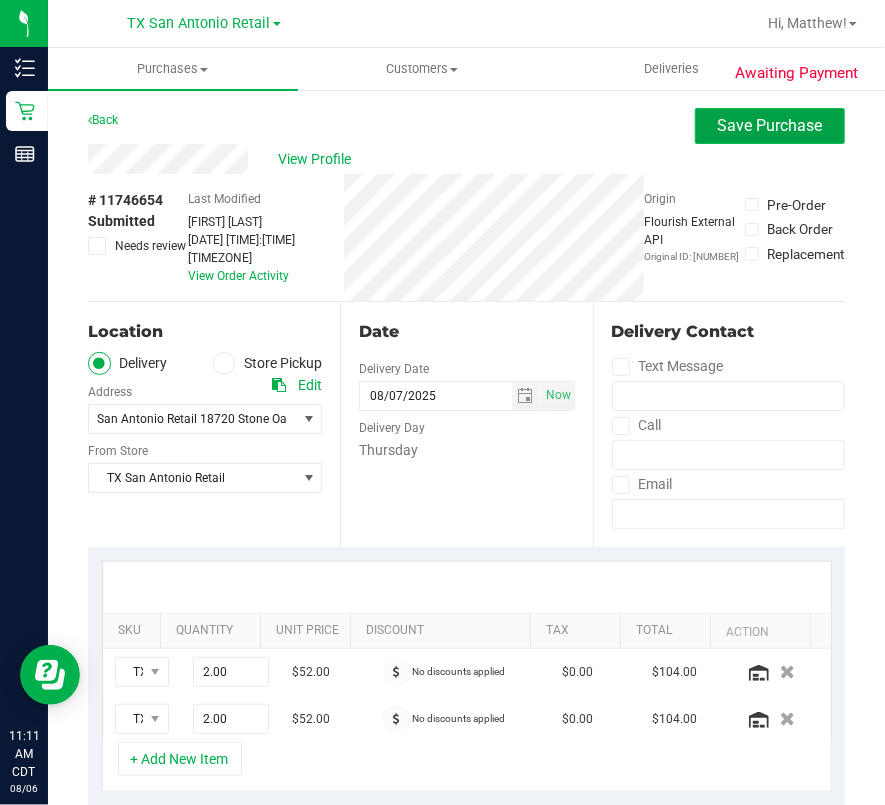 click on "Save Purchase" at bounding box center [770, 125] 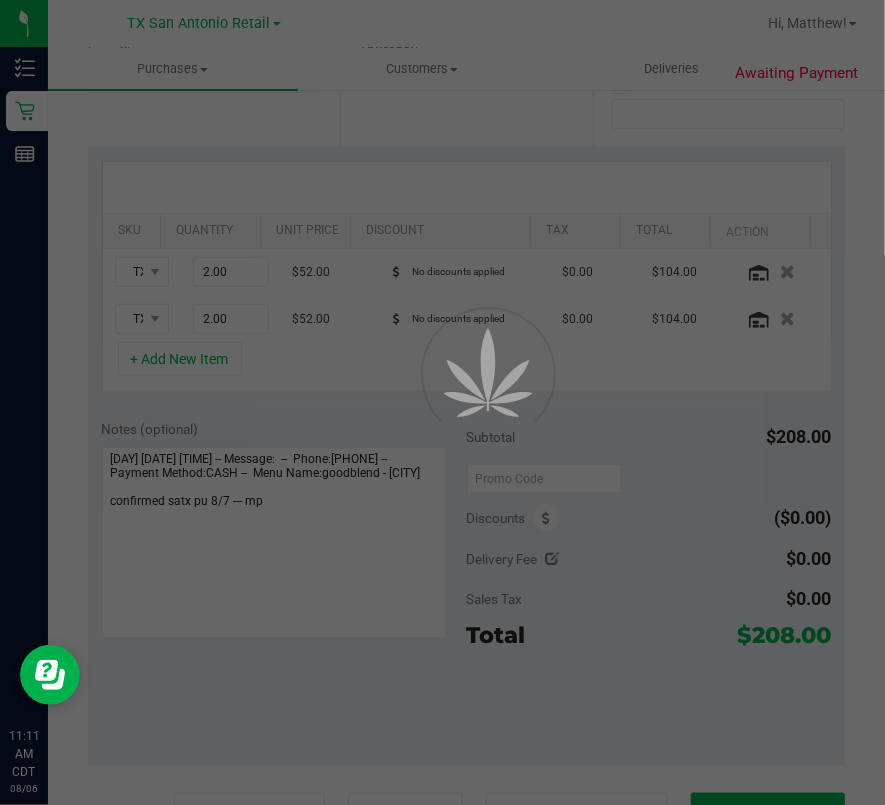 scroll, scrollTop: 533, scrollLeft: 0, axis: vertical 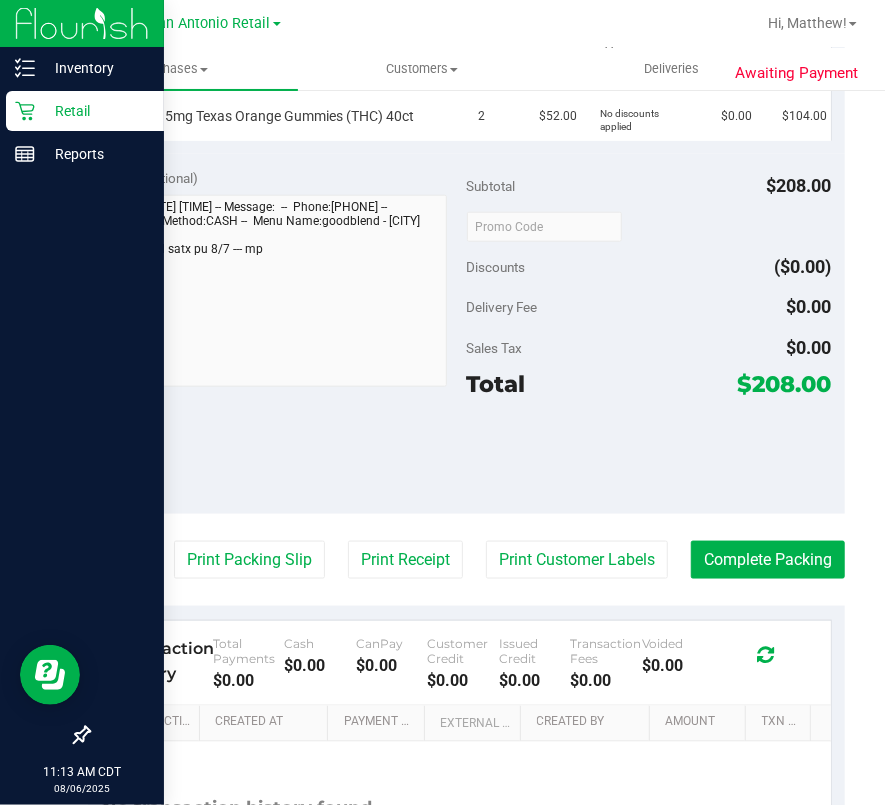 click on "Retail" at bounding box center [95, 111] 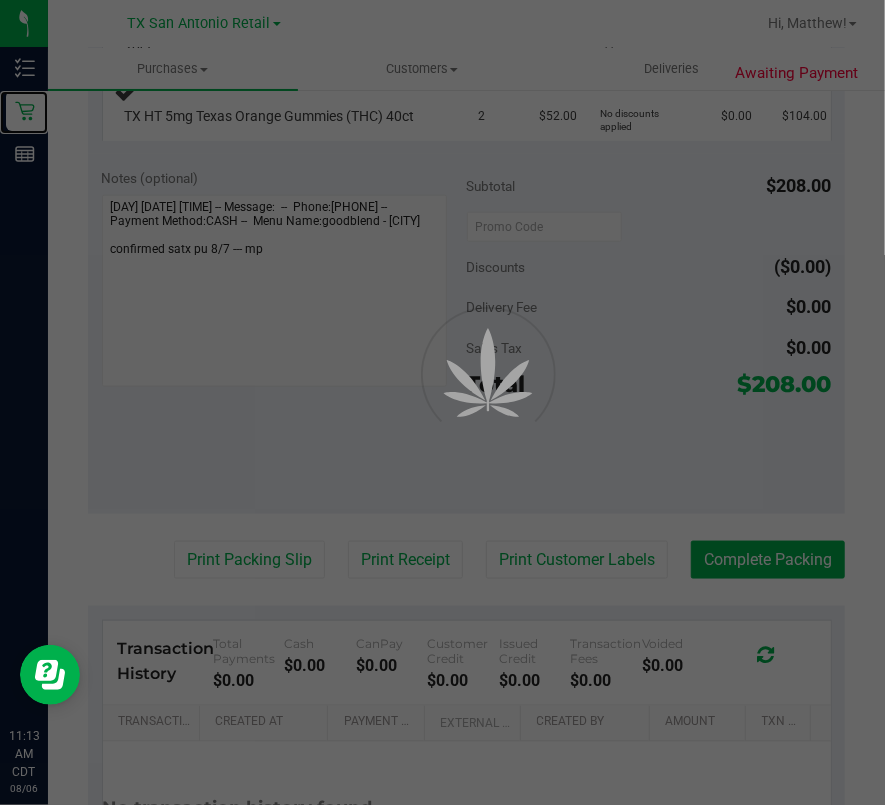 scroll, scrollTop: 0, scrollLeft: 0, axis: both 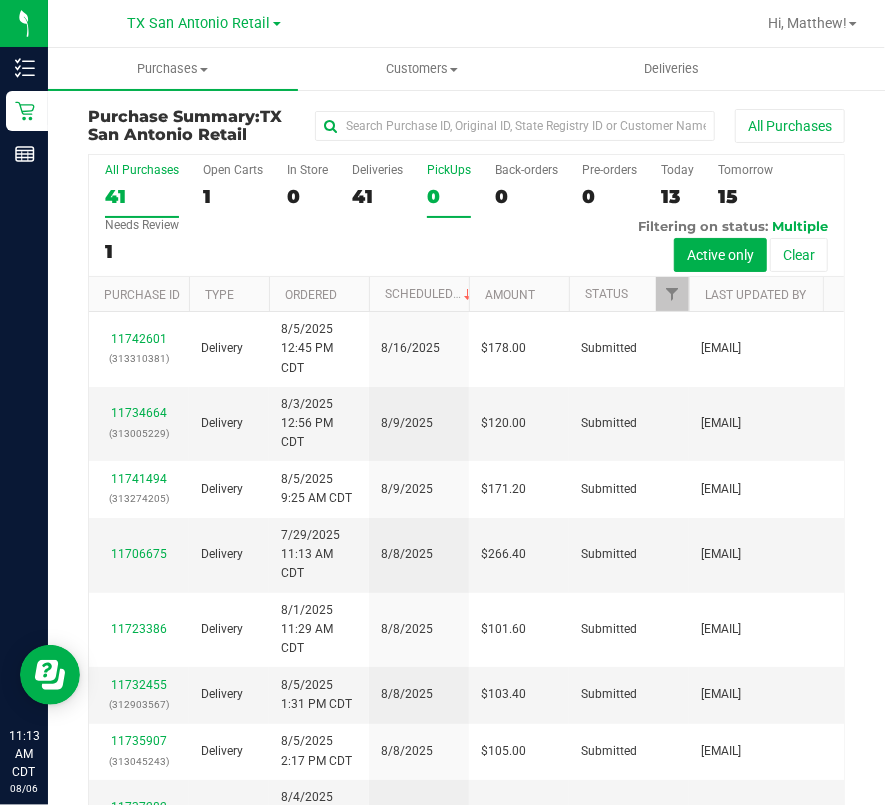 click on "0" at bounding box center (449, 196) 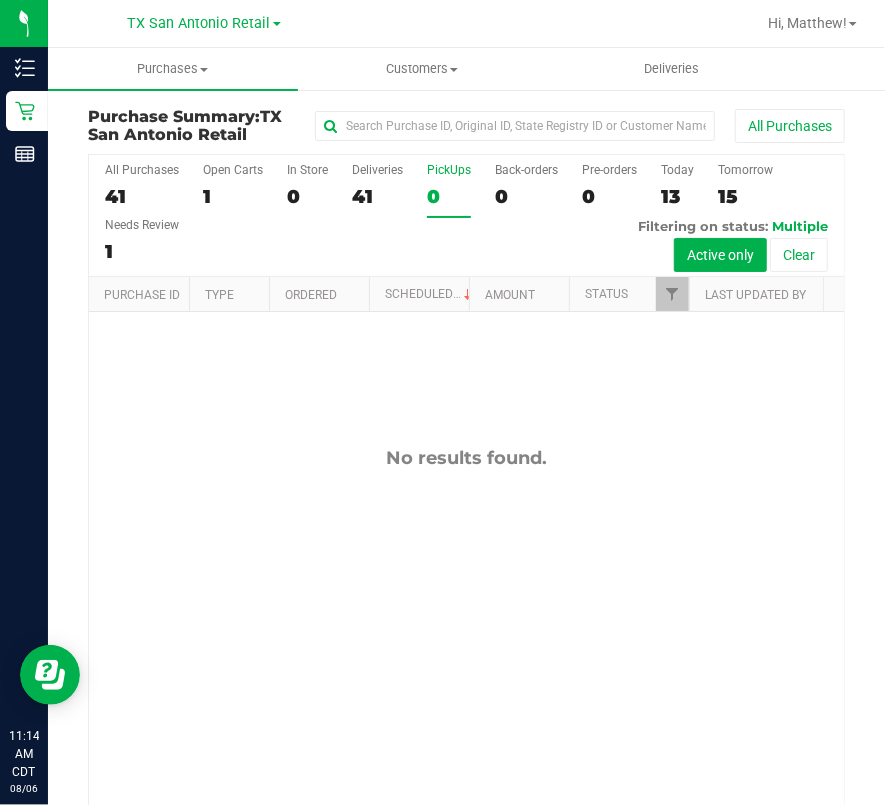 click on "No results found." at bounding box center [466, 633] 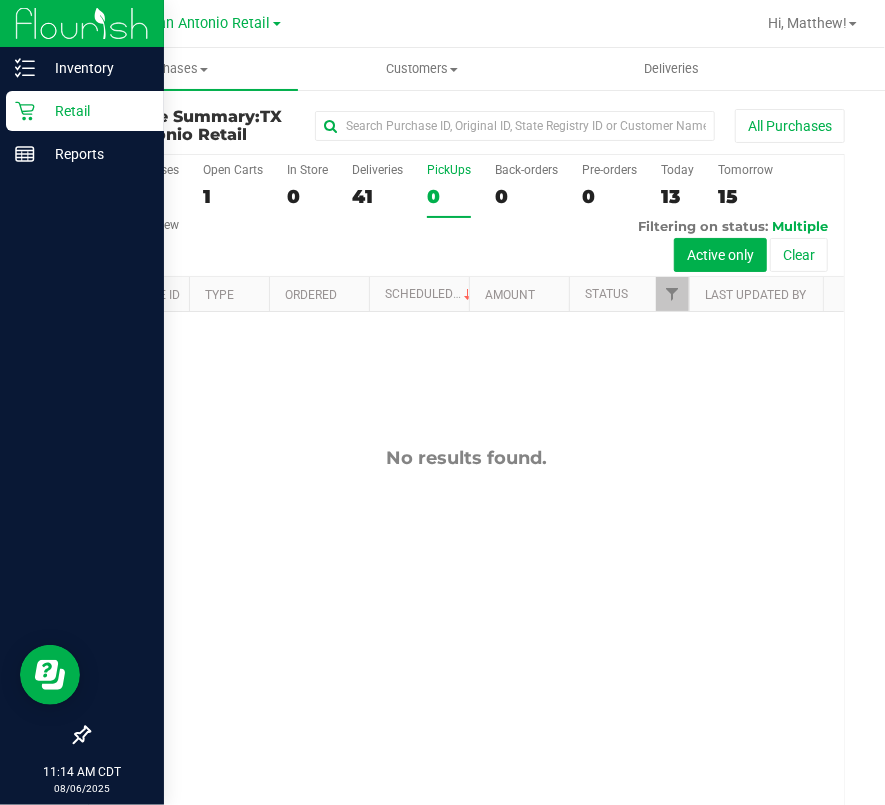 click on "Retail" at bounding box center [95, 111] 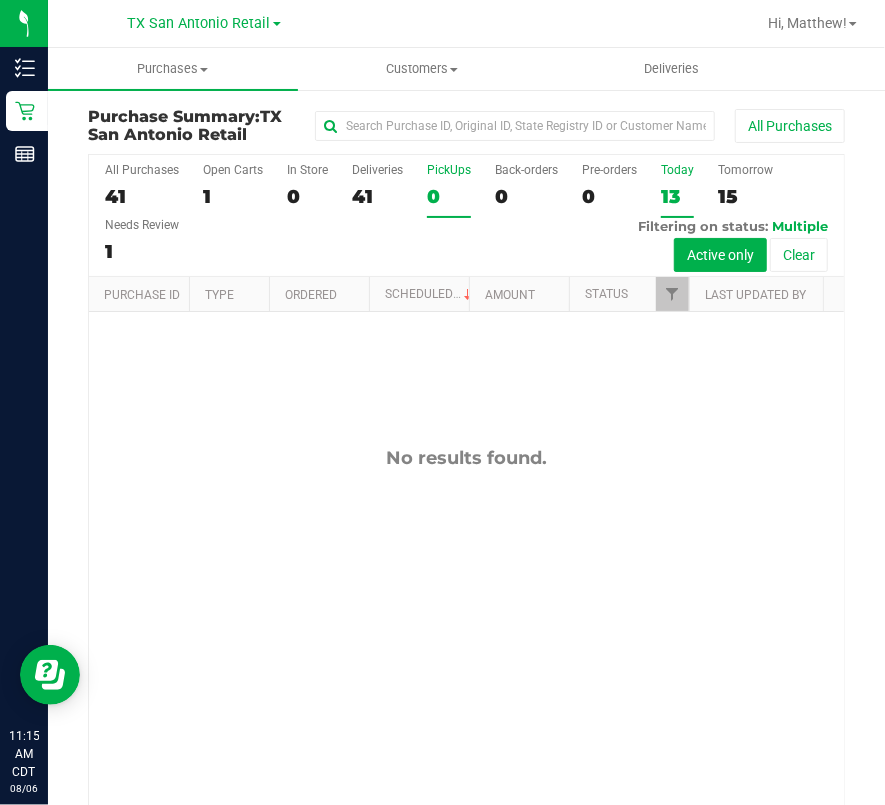 click on "13" at bounding box center (677, 196) 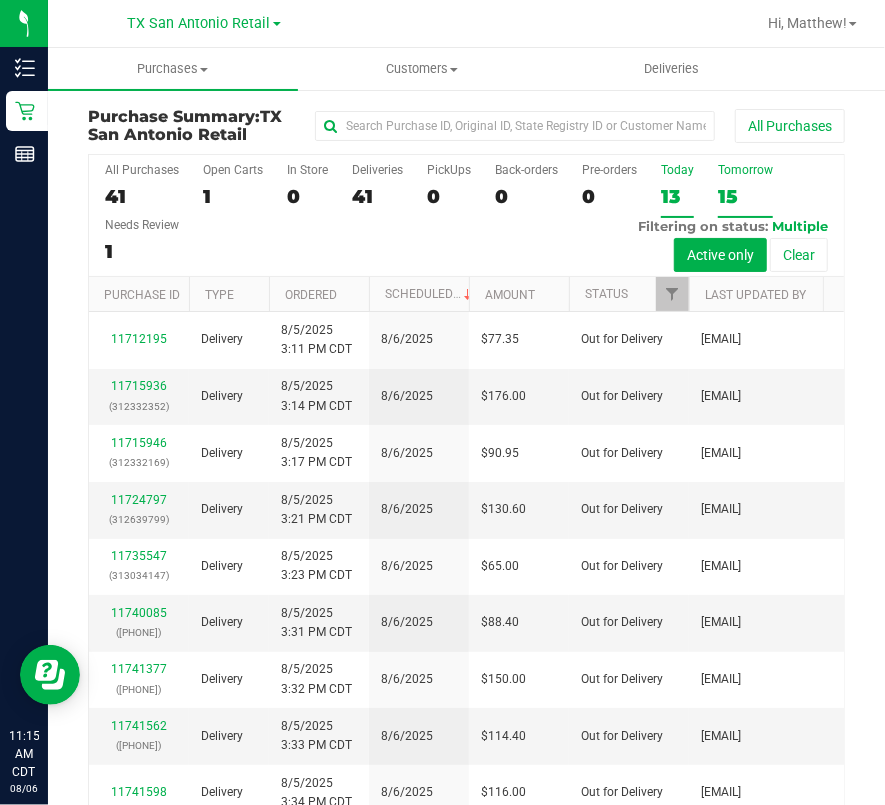 click on "15" at bounding box center [745, 196] 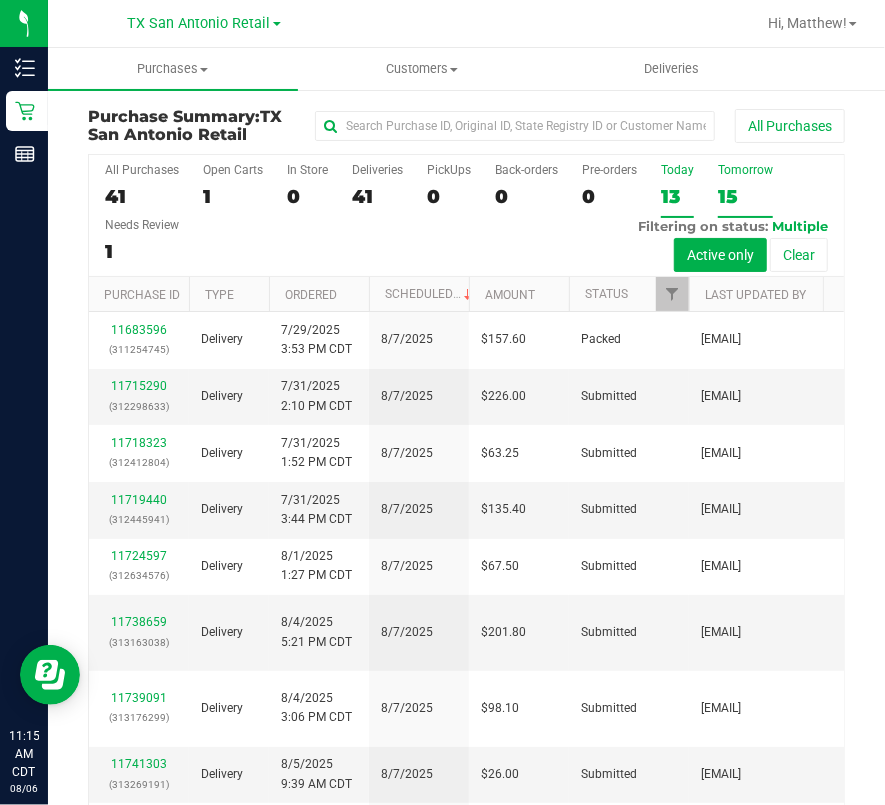 click on "Today" at bounding box center [677, 170] 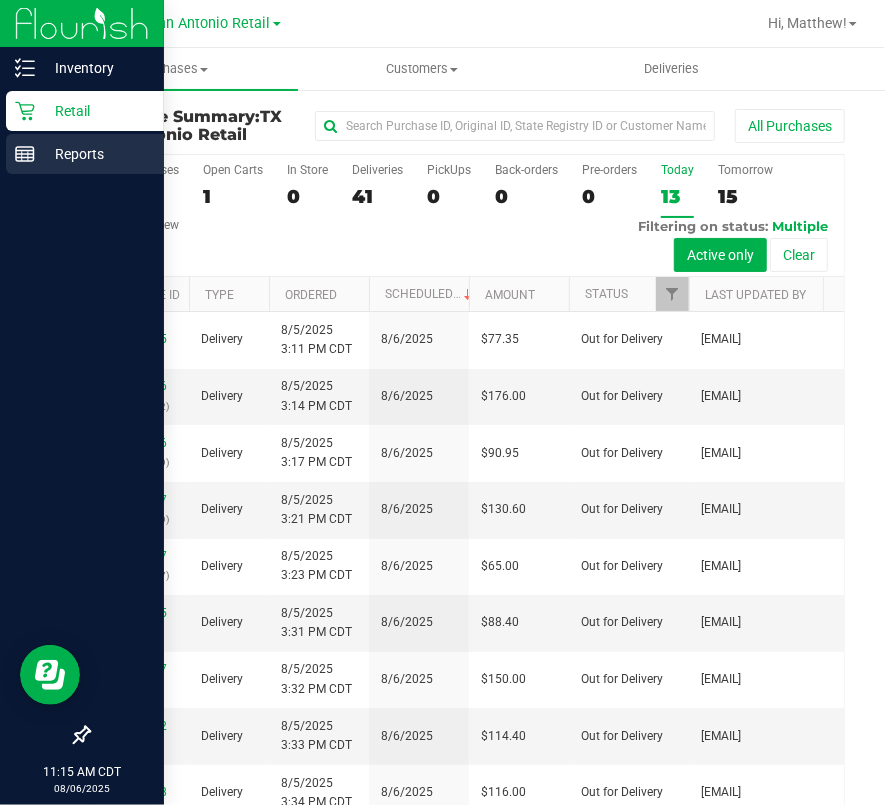 click on "Reports" at bounding box center [95, 154] 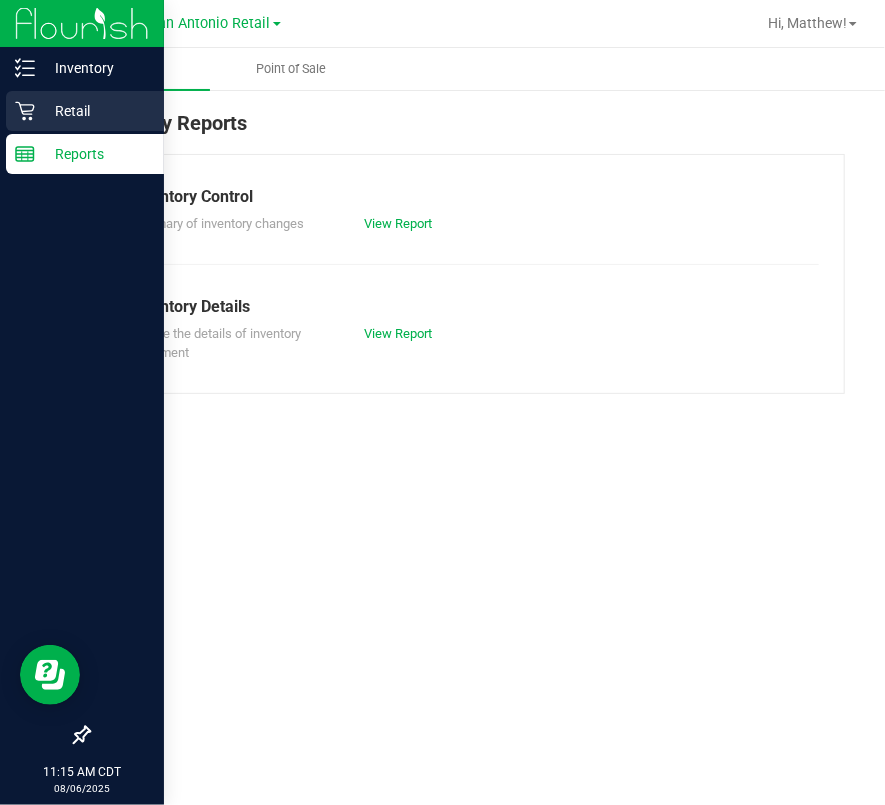click on "Retail" at bounding box center [95, 111] 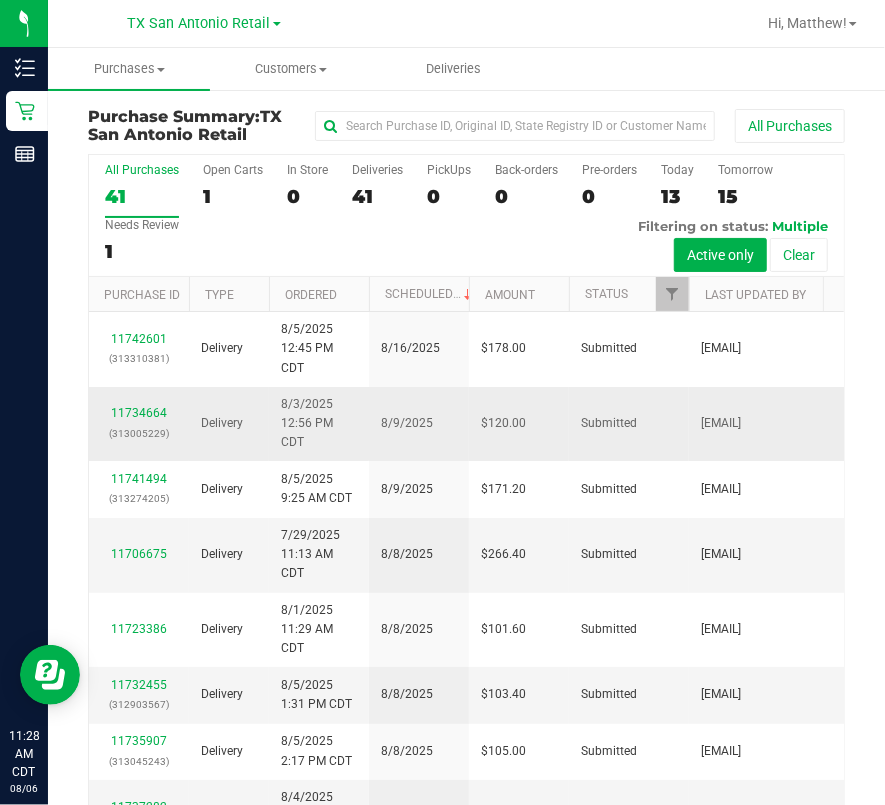 click on "$120.00" at bounding box center (519, 424) 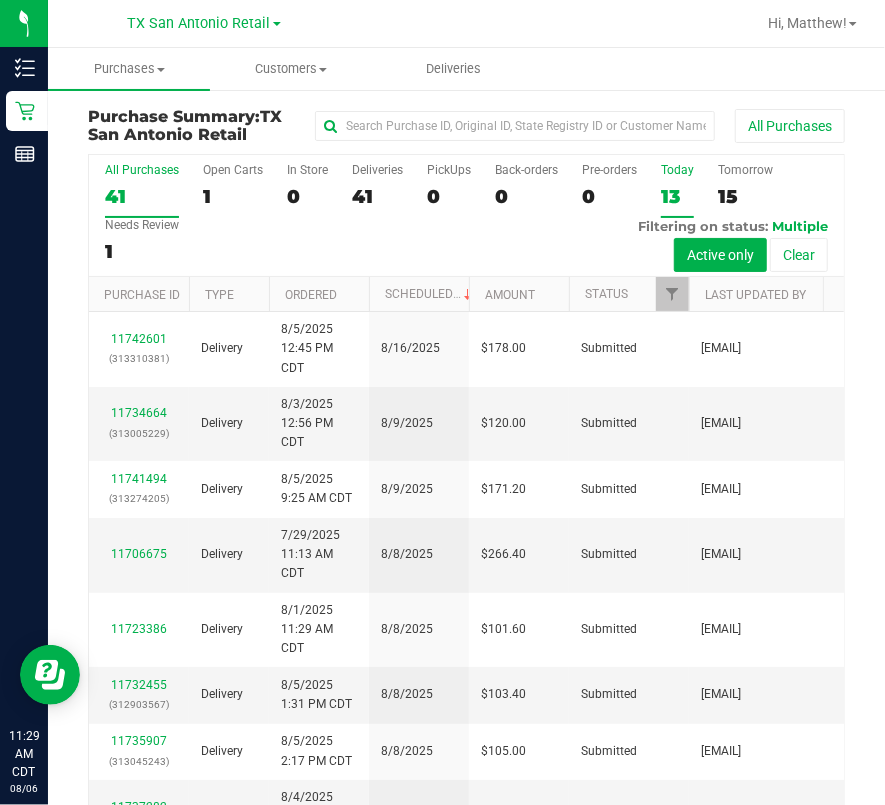 click on "13" at bounding box center (677, 196) 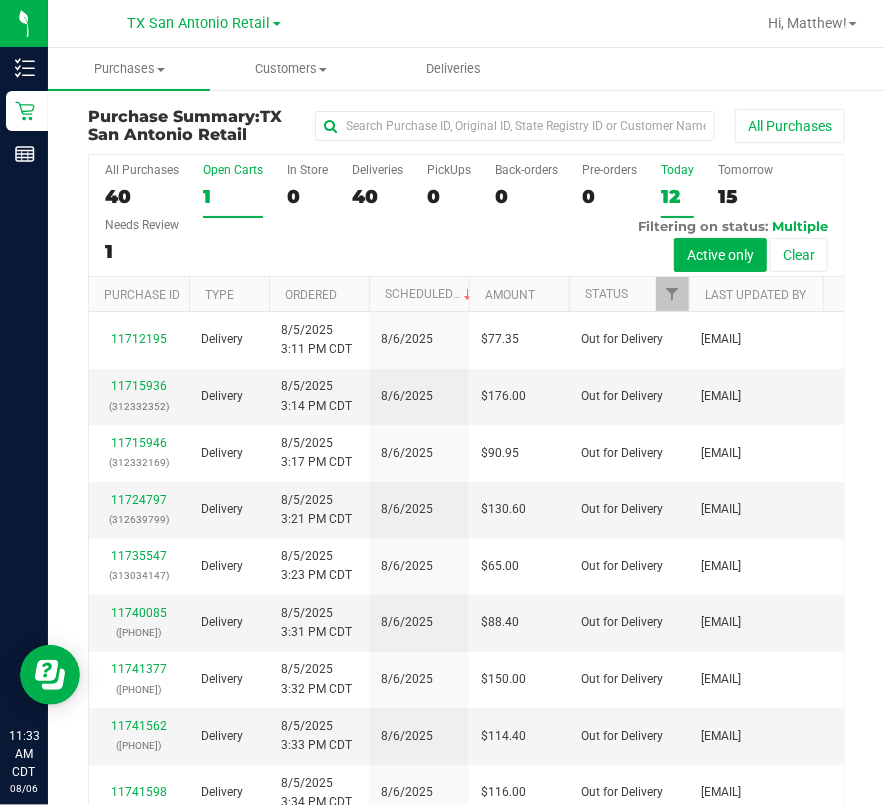 click on "1" at bounding box center (233, 196) 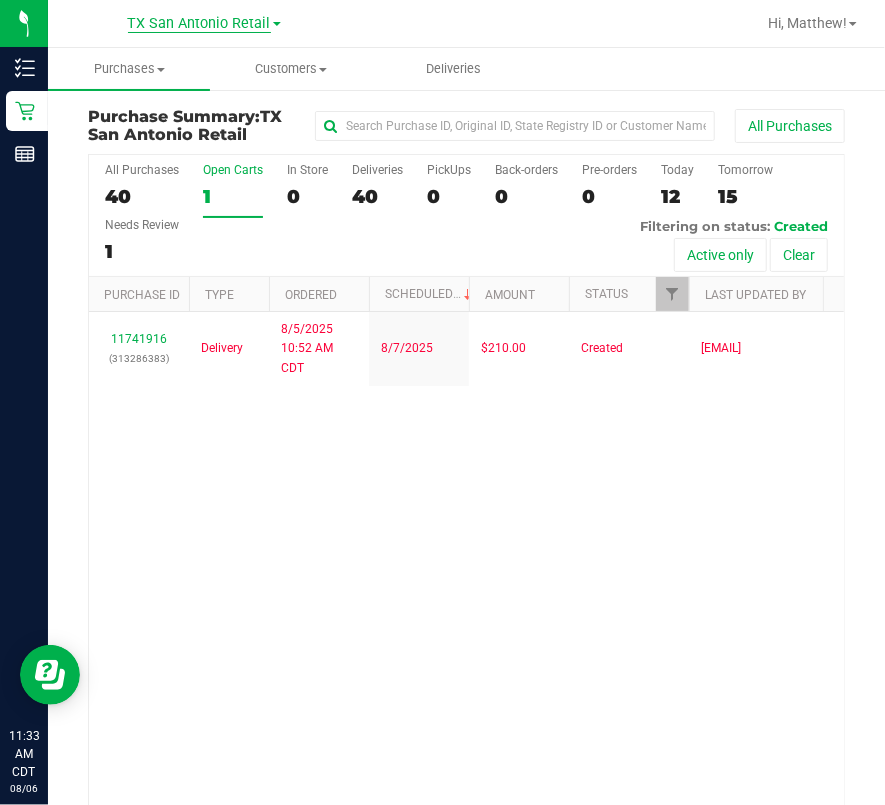 click on "TX San Antonio Retail" at bounding box center [199, 24] 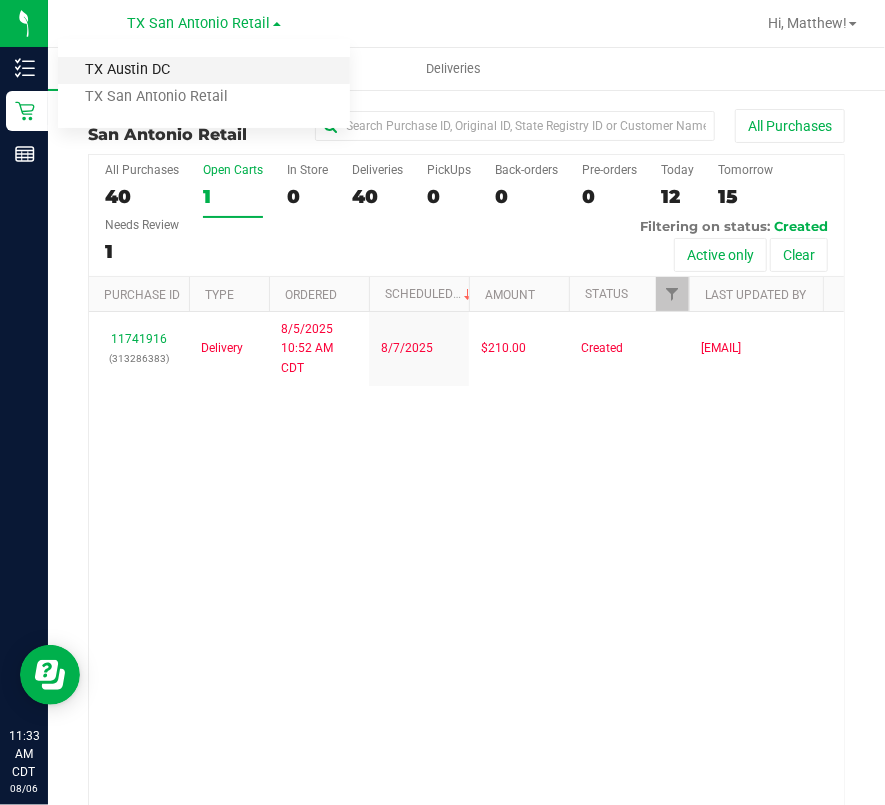 click on "TX Austin DC" at bounding box center (204, 70) 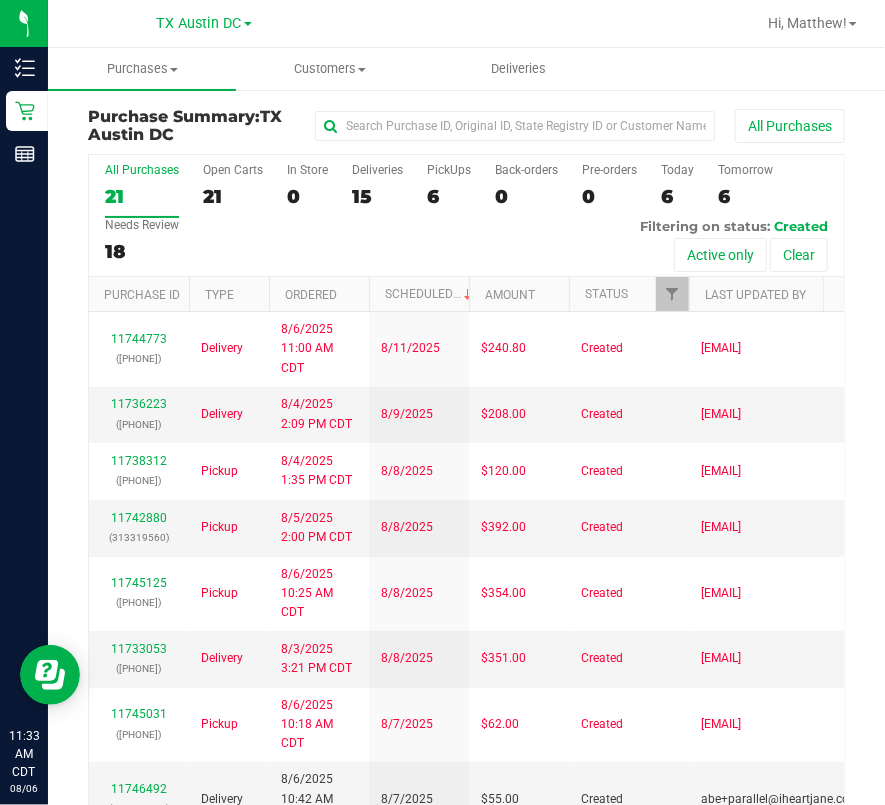 click on "All Purchases
21
Open Carts
21
In Store
0
Deliveries
15
PickUps
6
Back-orders
0
Pre-orders
0
Today
6
Tomorrow
6" at bounding box center (466, 216) 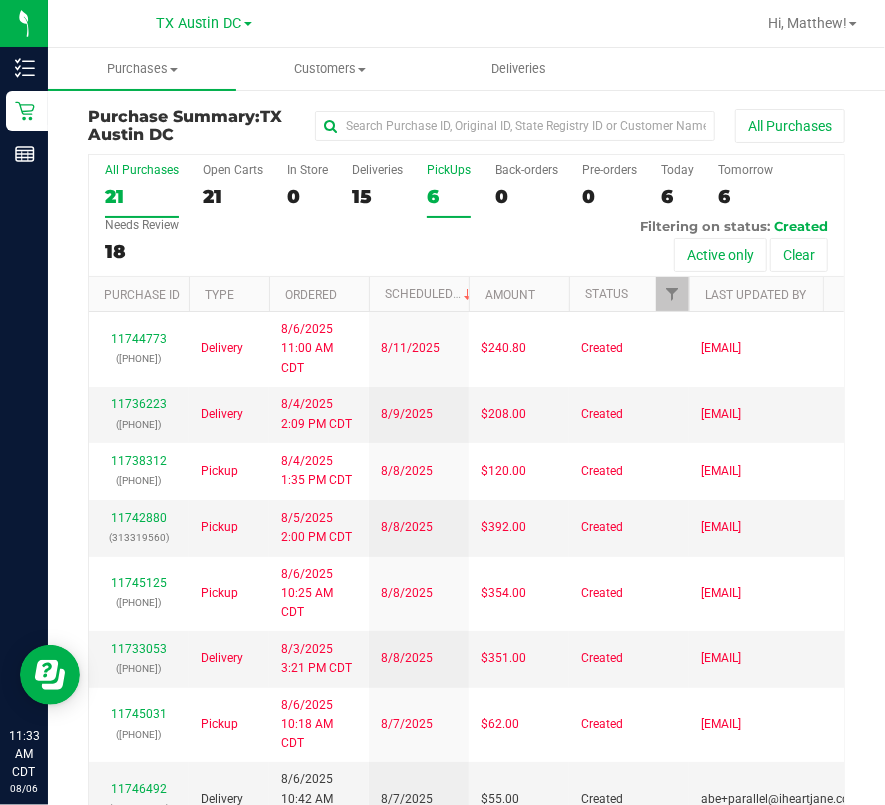 click on "6" at bounding box center [449, 196] 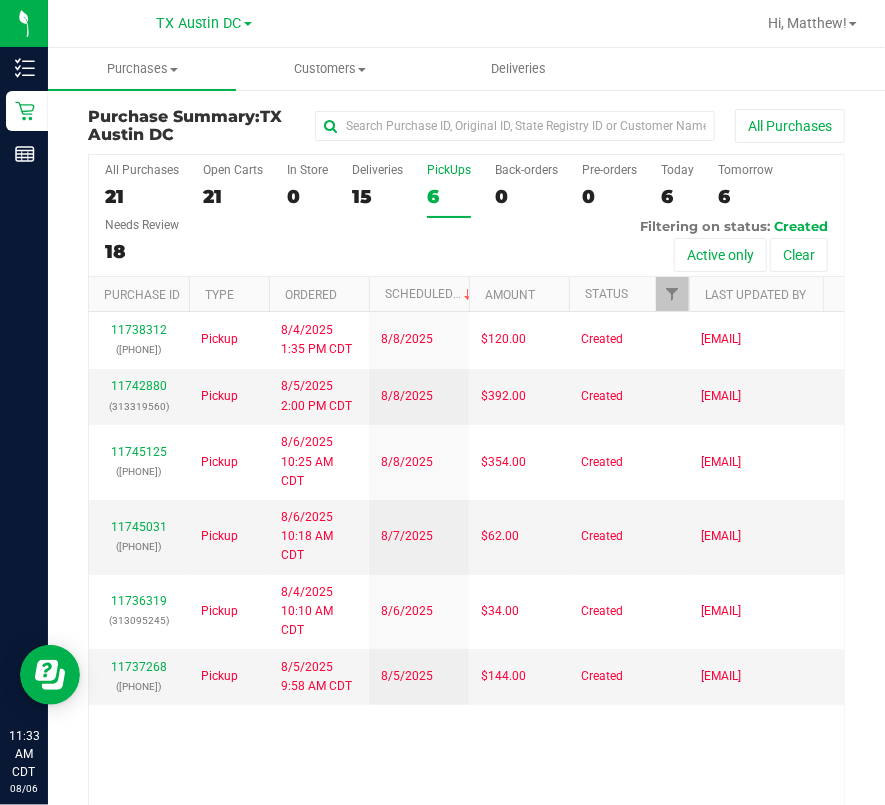 drag, startPoint x: 351, startPoint y: 158, endPoint x: 356, endPoint y: 167, distance: 10.29563 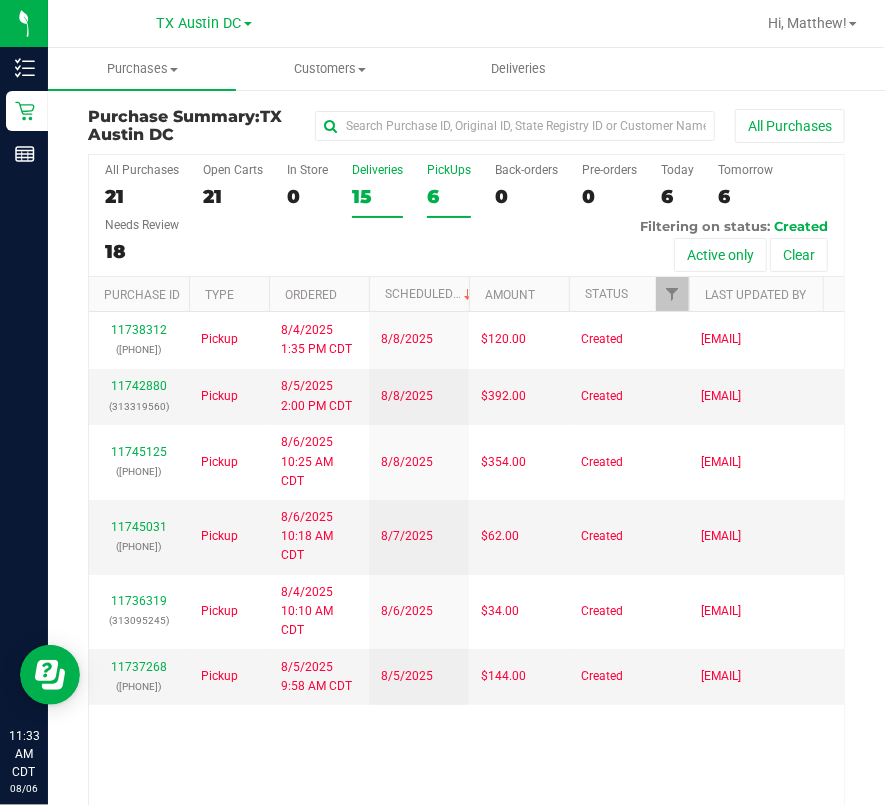 click on "All Purchases
21
Open Carts
21
In Store
0
Deliveries
15
PickUps
6
Back-orders
0
Pre-orders
0
Today
6
Tomorrow
6" at bounding box center (466, 163) 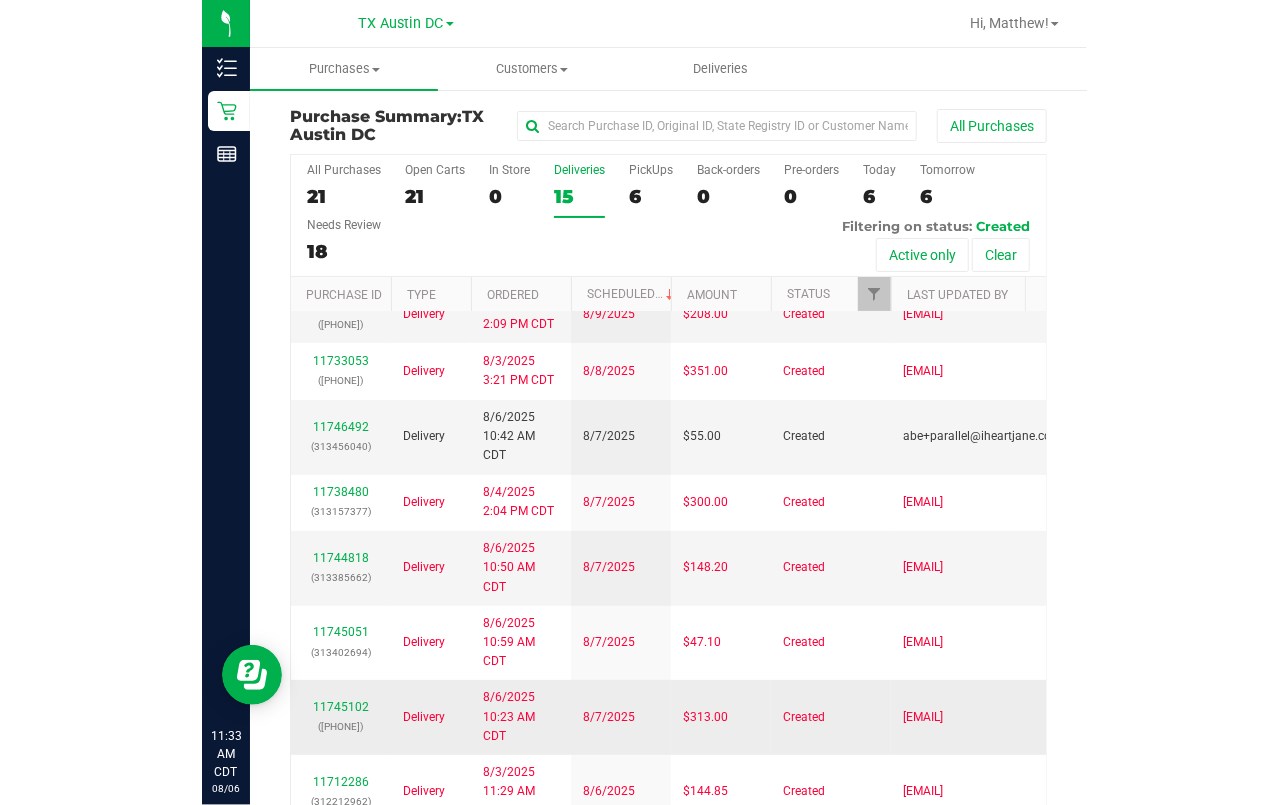 scroll, scrollTop: 133, scrollLeft: 0, axis: vertical 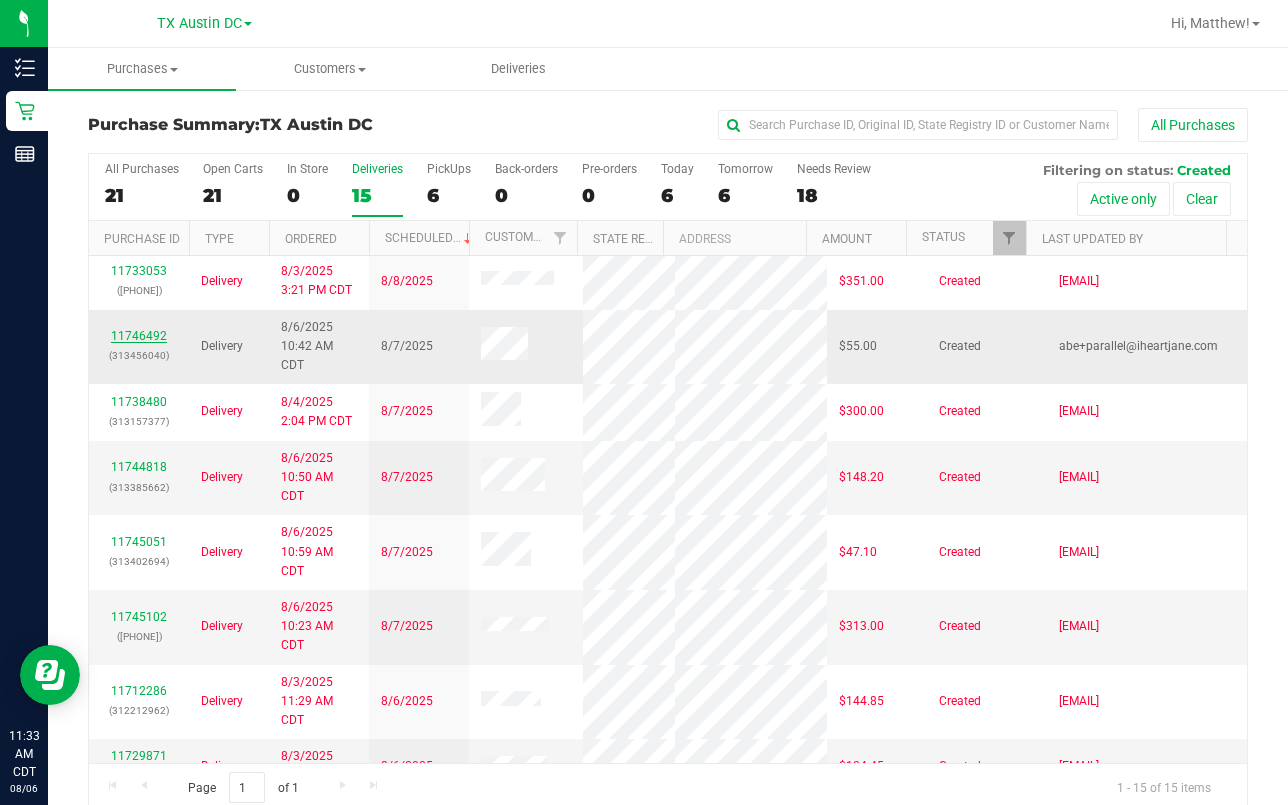 click on "11746492" at bounding box center [139, 336] 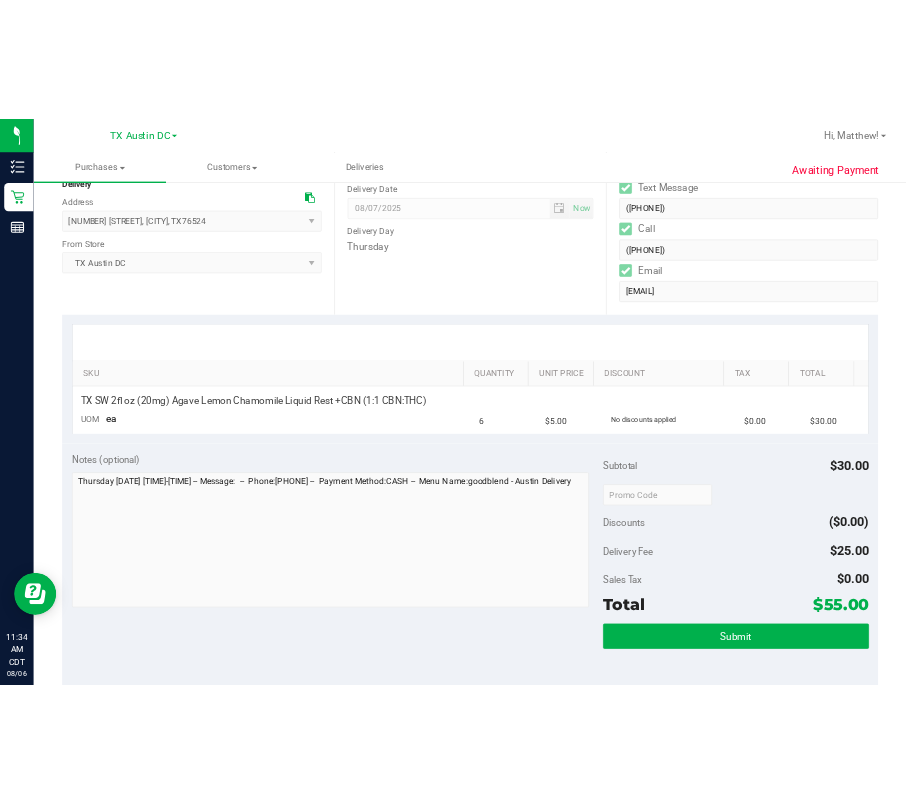 scroll, scrollTop: 0, scrollLeft: 0, axis: both 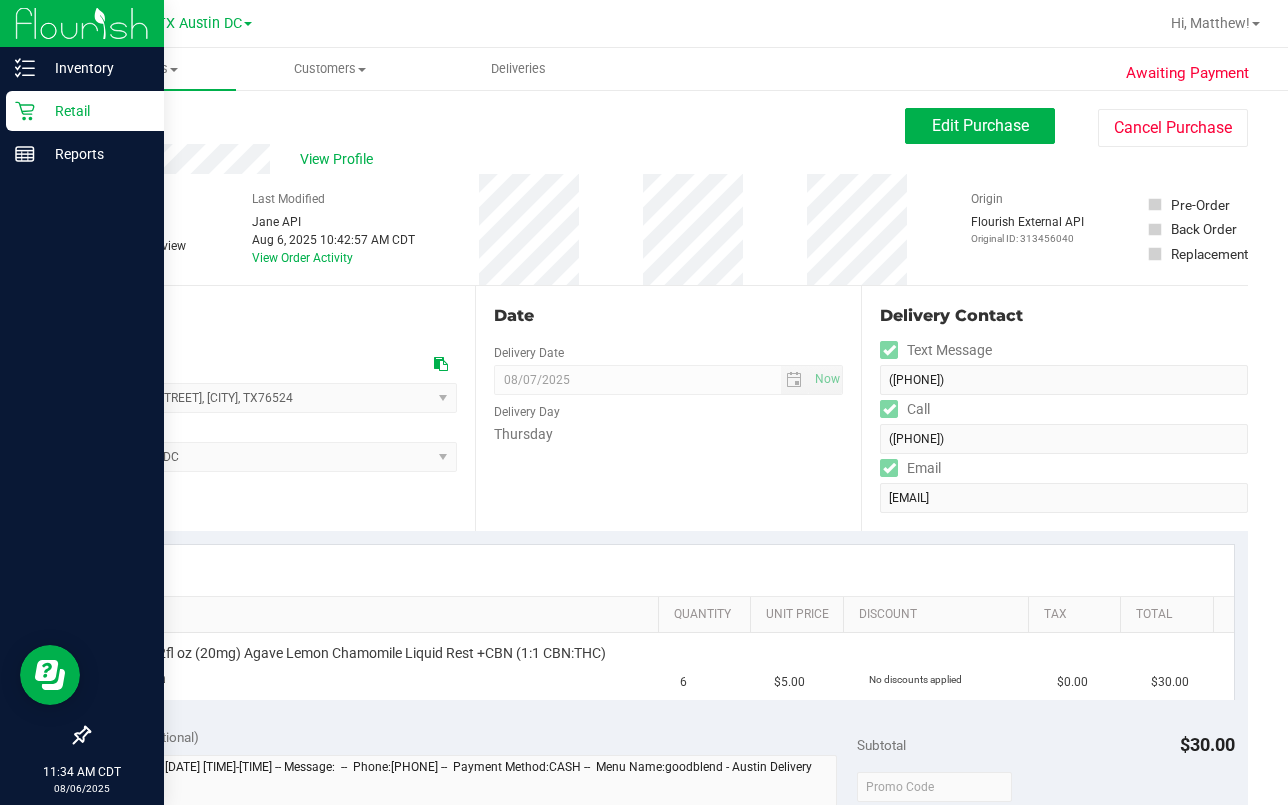 click on "Retail" at bounding box center [85, 111] 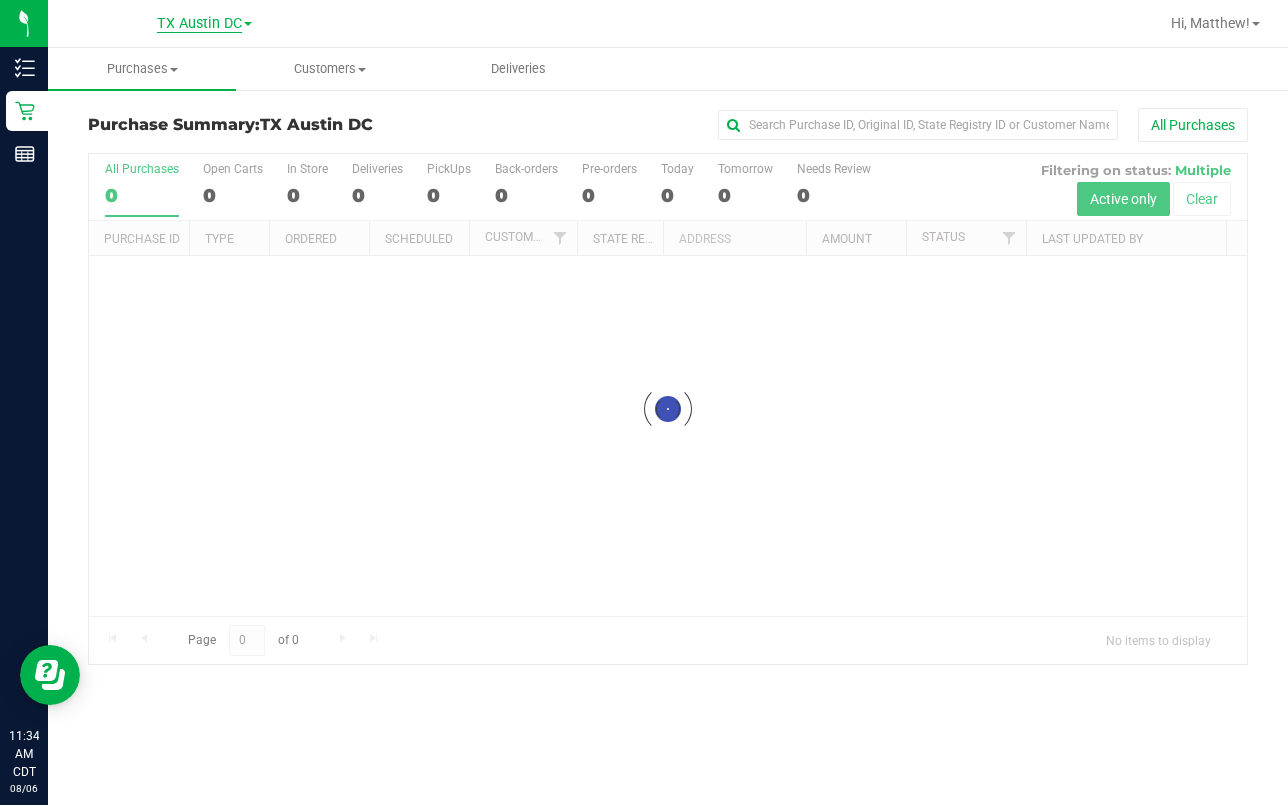 click on "TX Austin DC" at bounding box center [199, 24] 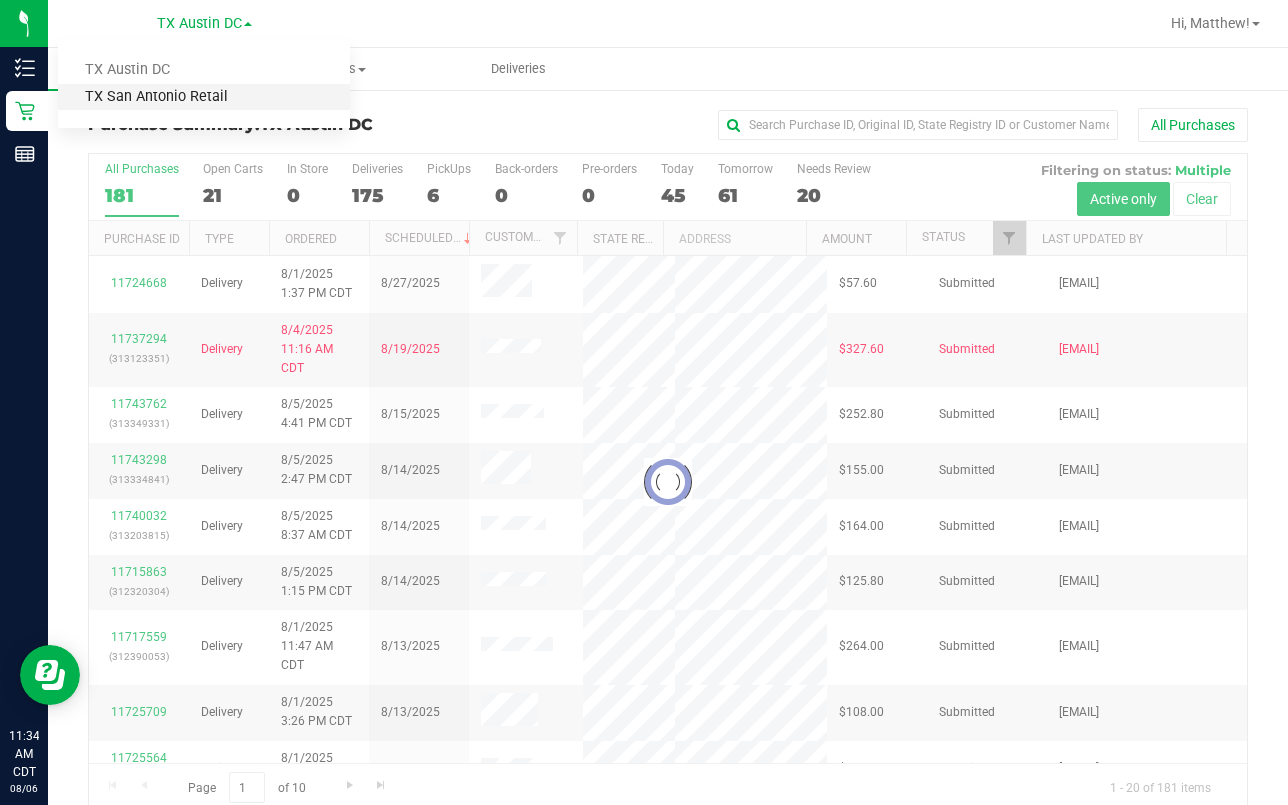 click on "TX San Antonio Retail" at bounding box center [204, 97] 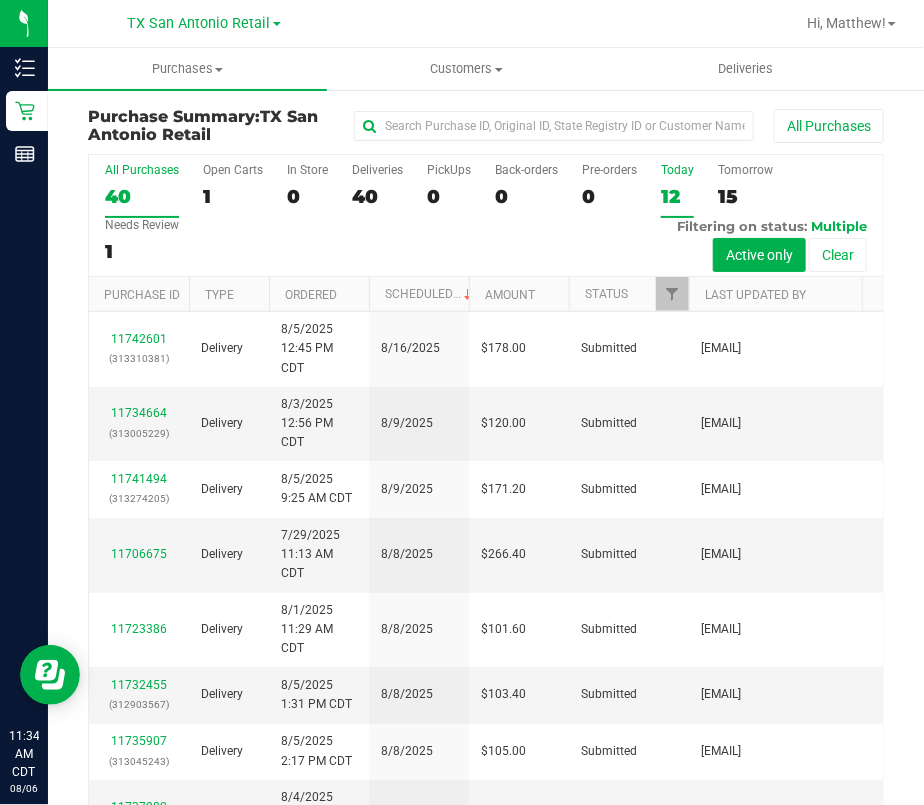click on "Today
12" at bounding box center [677, 190] 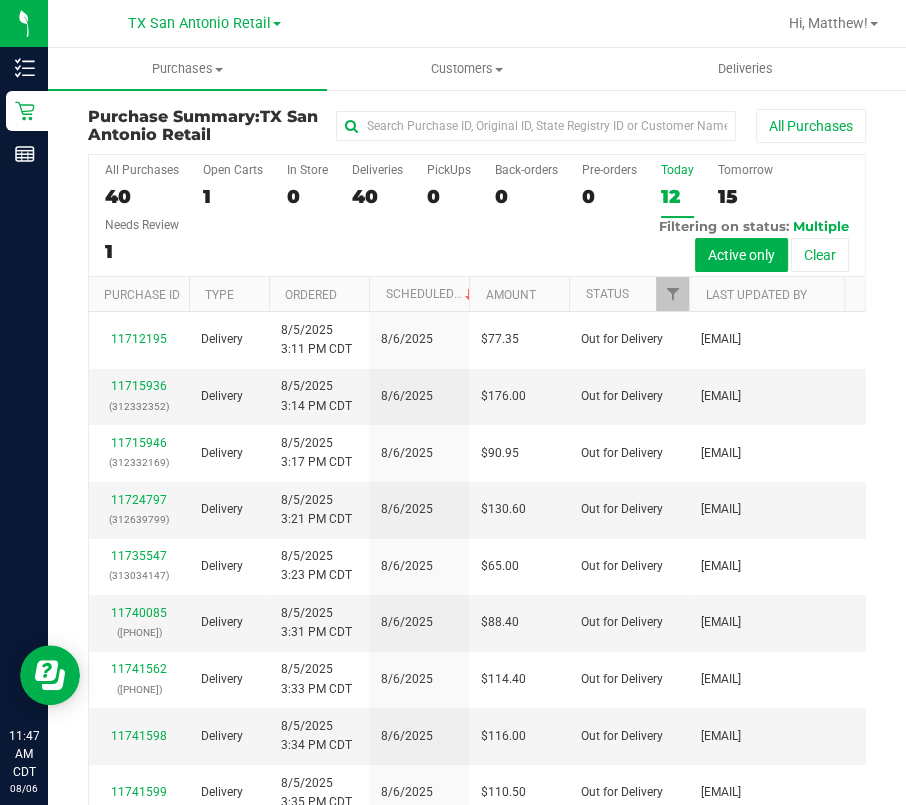 click on "TX San Antonio Retail    TX Austin DC   TX San Antonio Retail" at bounding box center [208, 23] 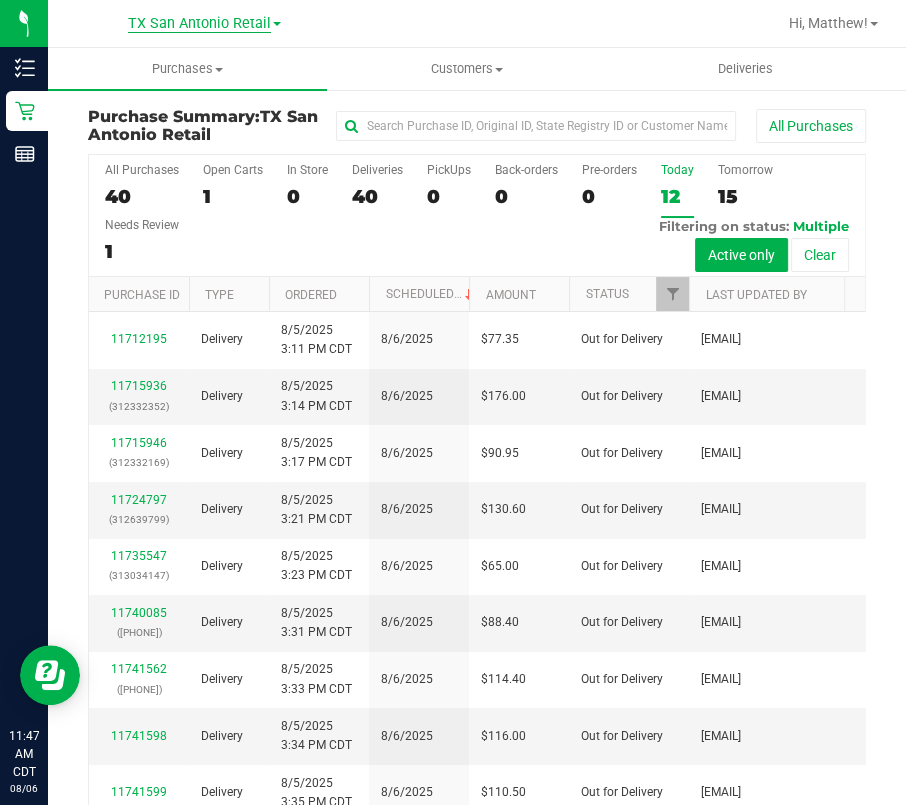 click on "TX San Antonio Retail" at bounding box center [199, 24] 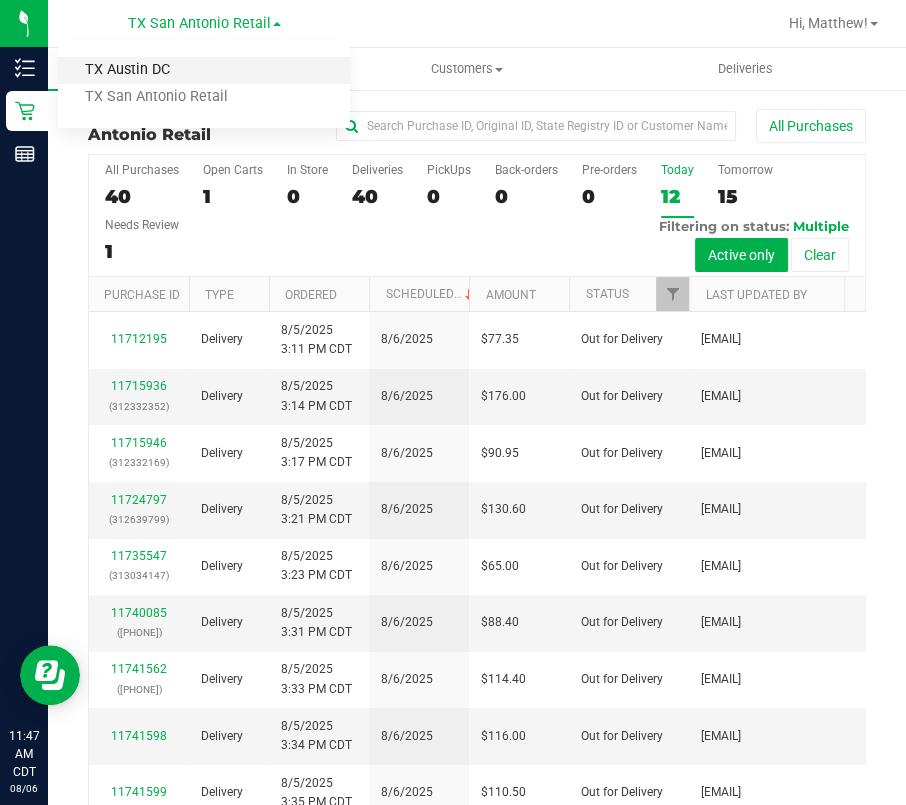click on "TX Austin DC" at bounding box center (204, 70) 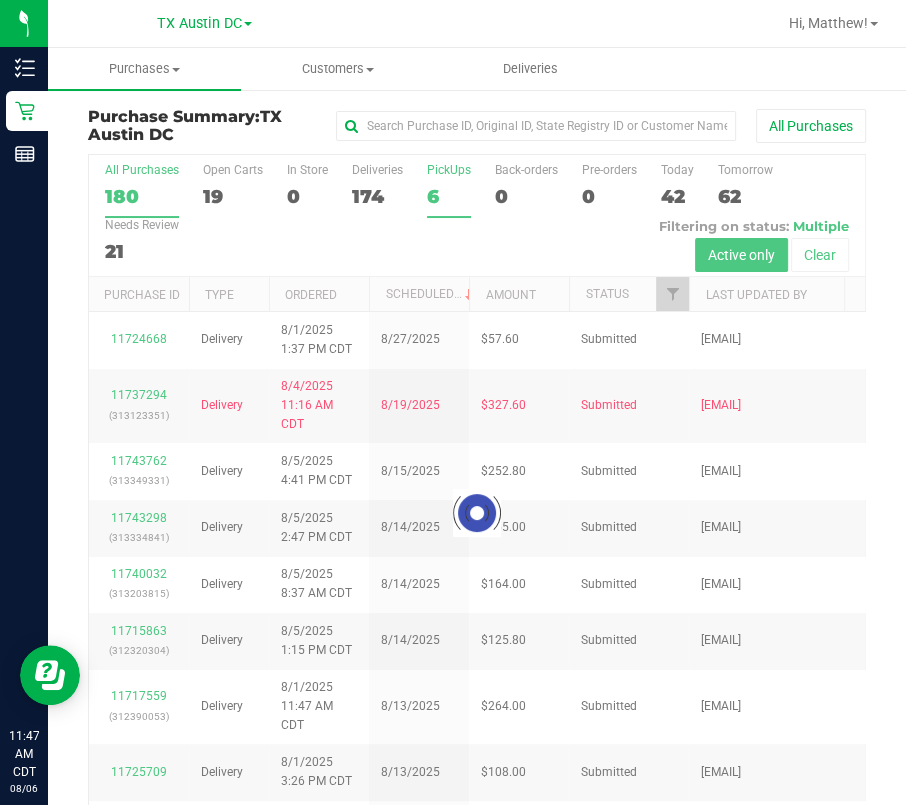click at bounding box center [477, 513] 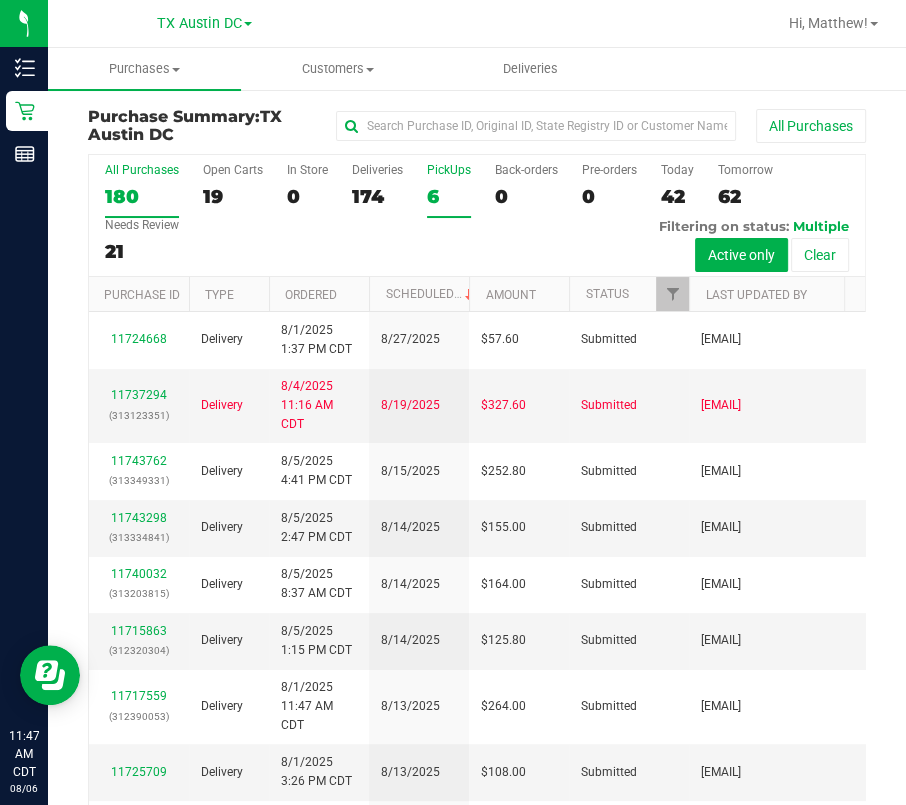 click on "6" at bounding box center [449, 196] 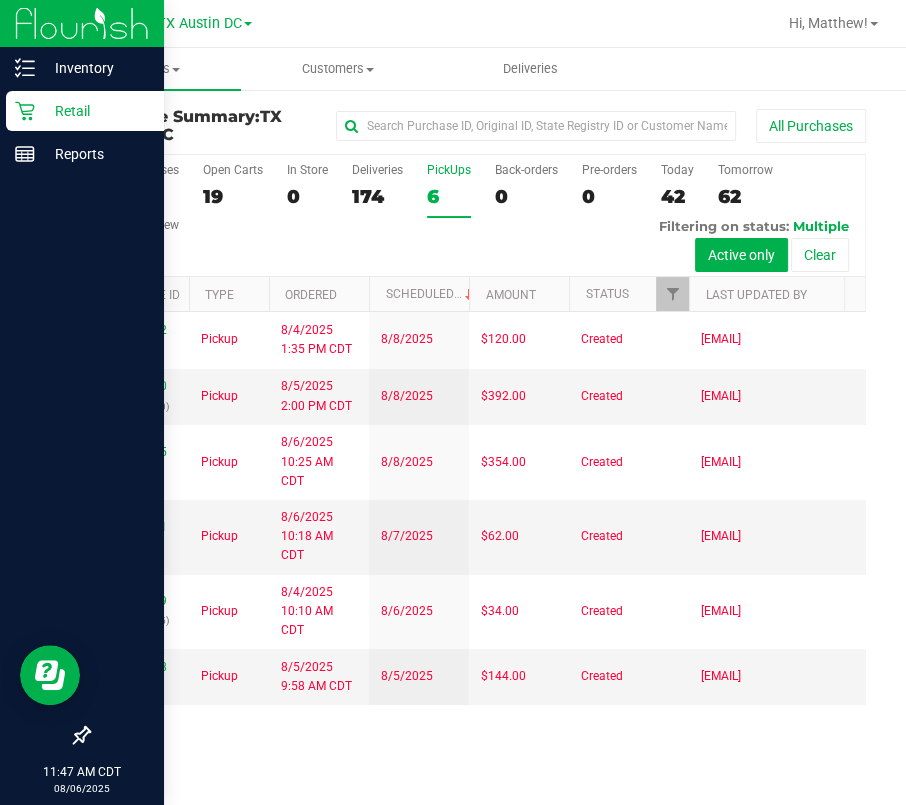 scroll, scrollTop: 0, scrollLeft: 0, axis: both 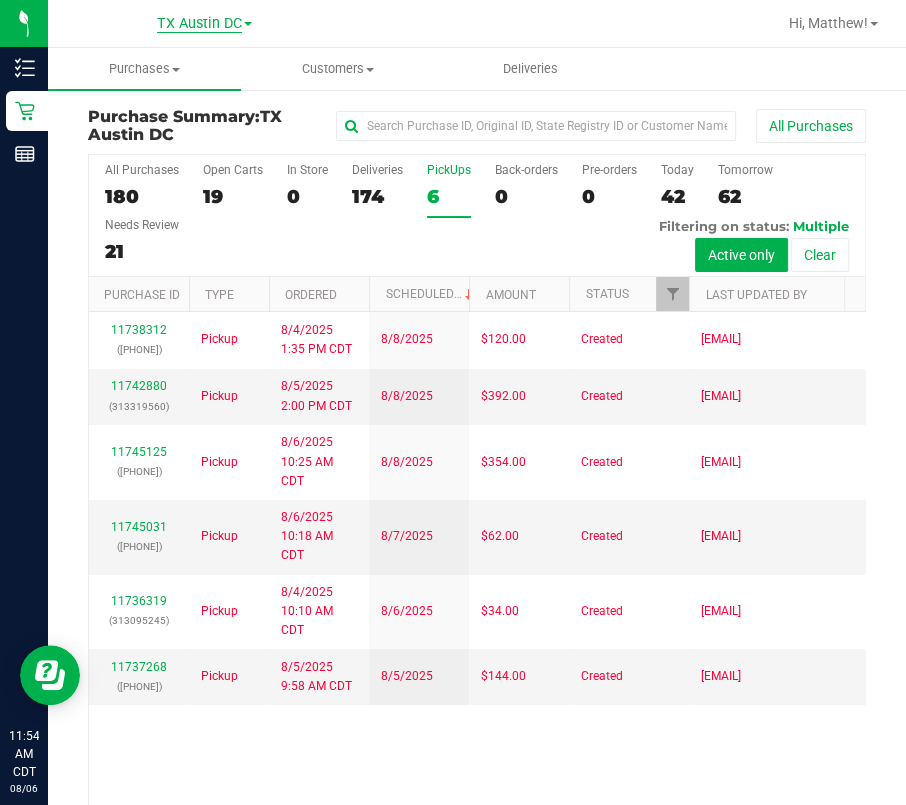 click on "TX Austin DC" at bounding box center [199, 24] 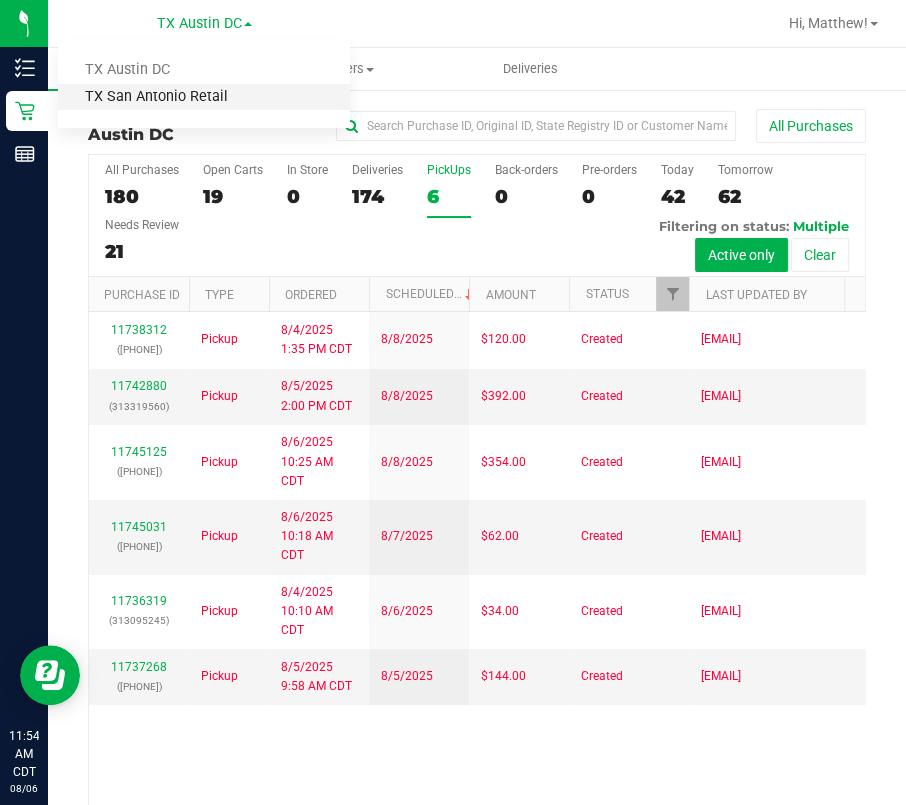 click on "TX San Antonio Retail" at bounding box center [204, 97] 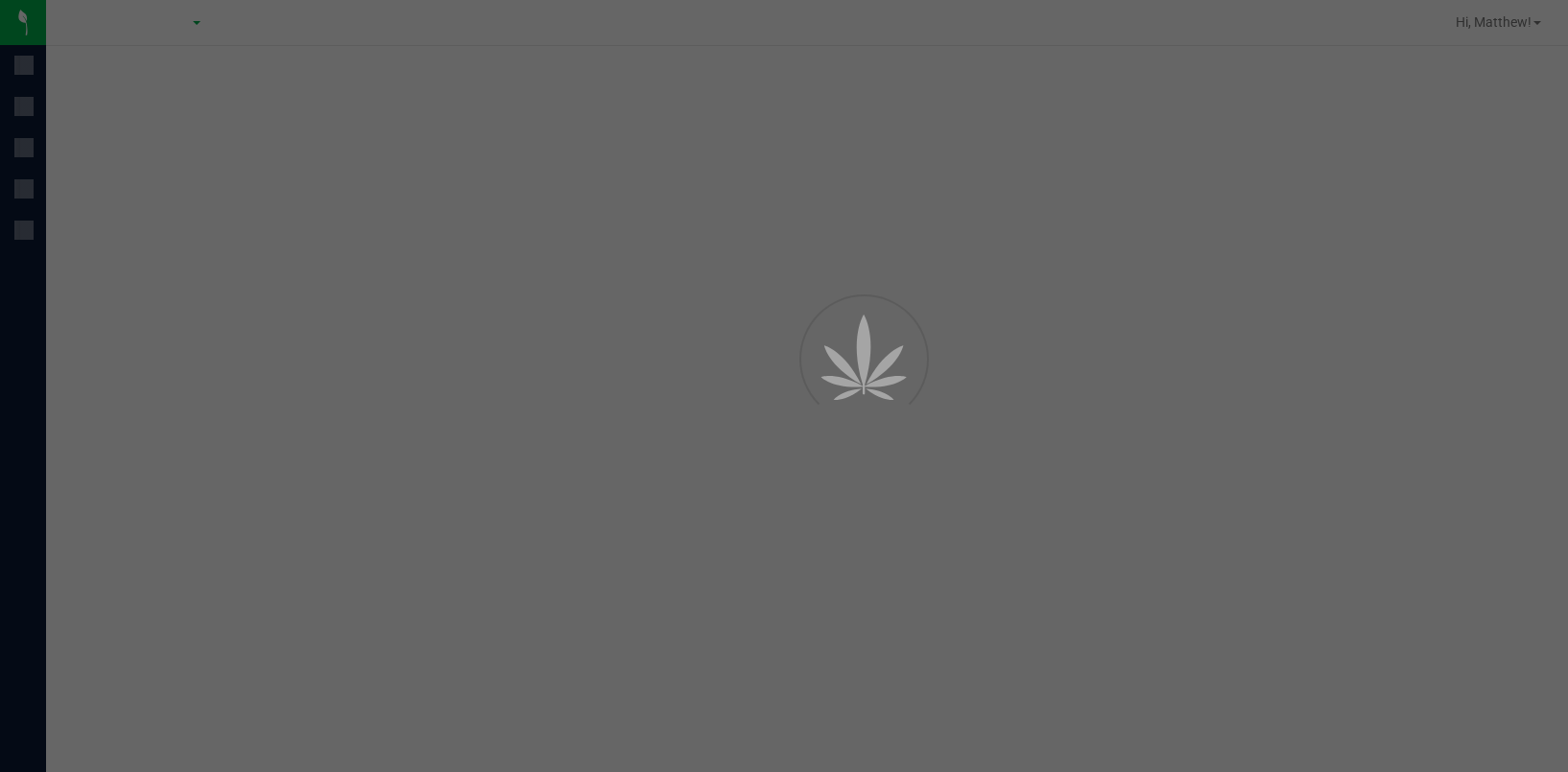 scroll, scrollTop: 0, scrollLeft: 0, axis: both 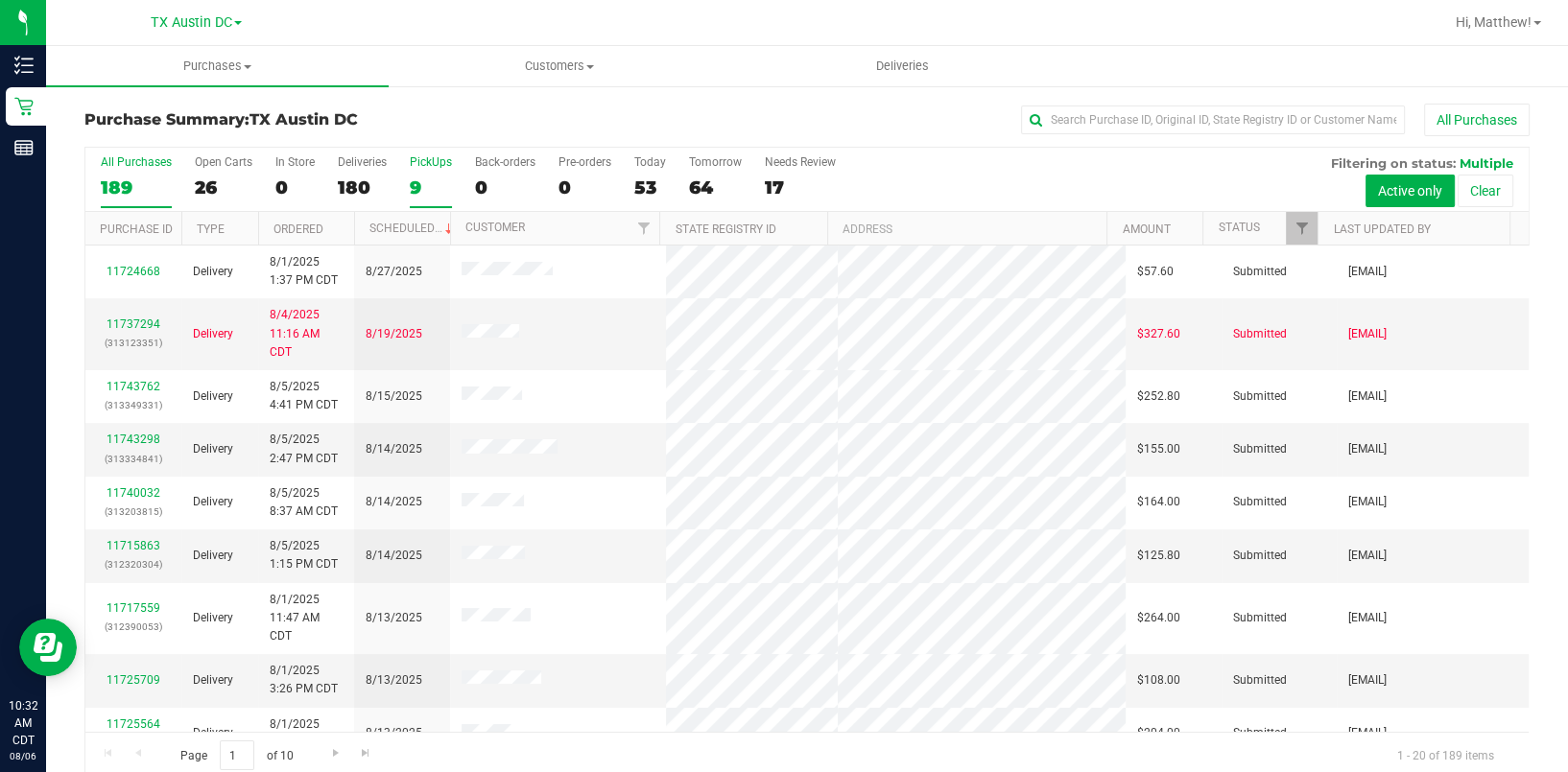 click on "9" at bounding box center (431, 187) 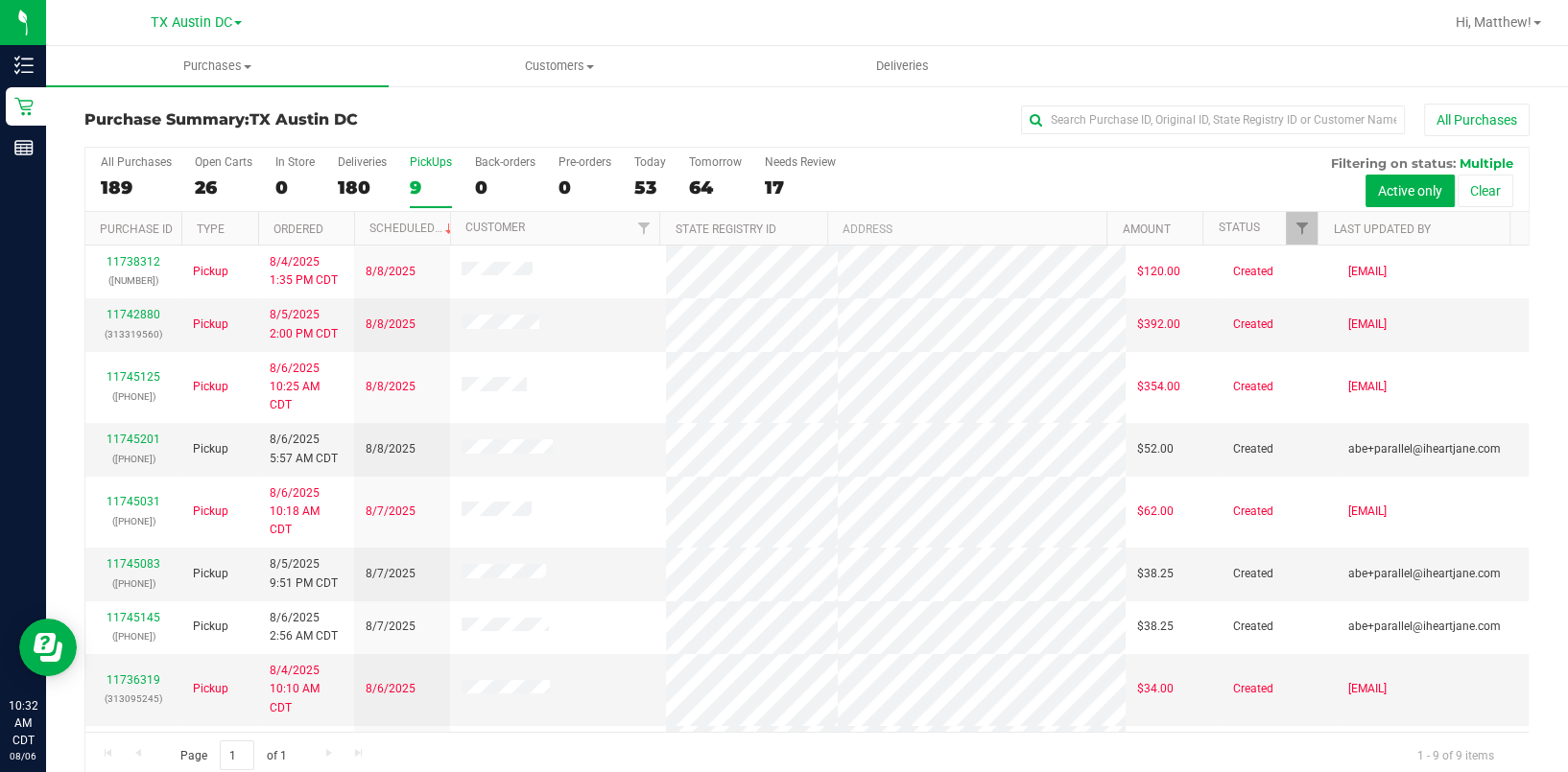 scroll, scrollTop: 44, scrollLeft: 0, axis: vertical 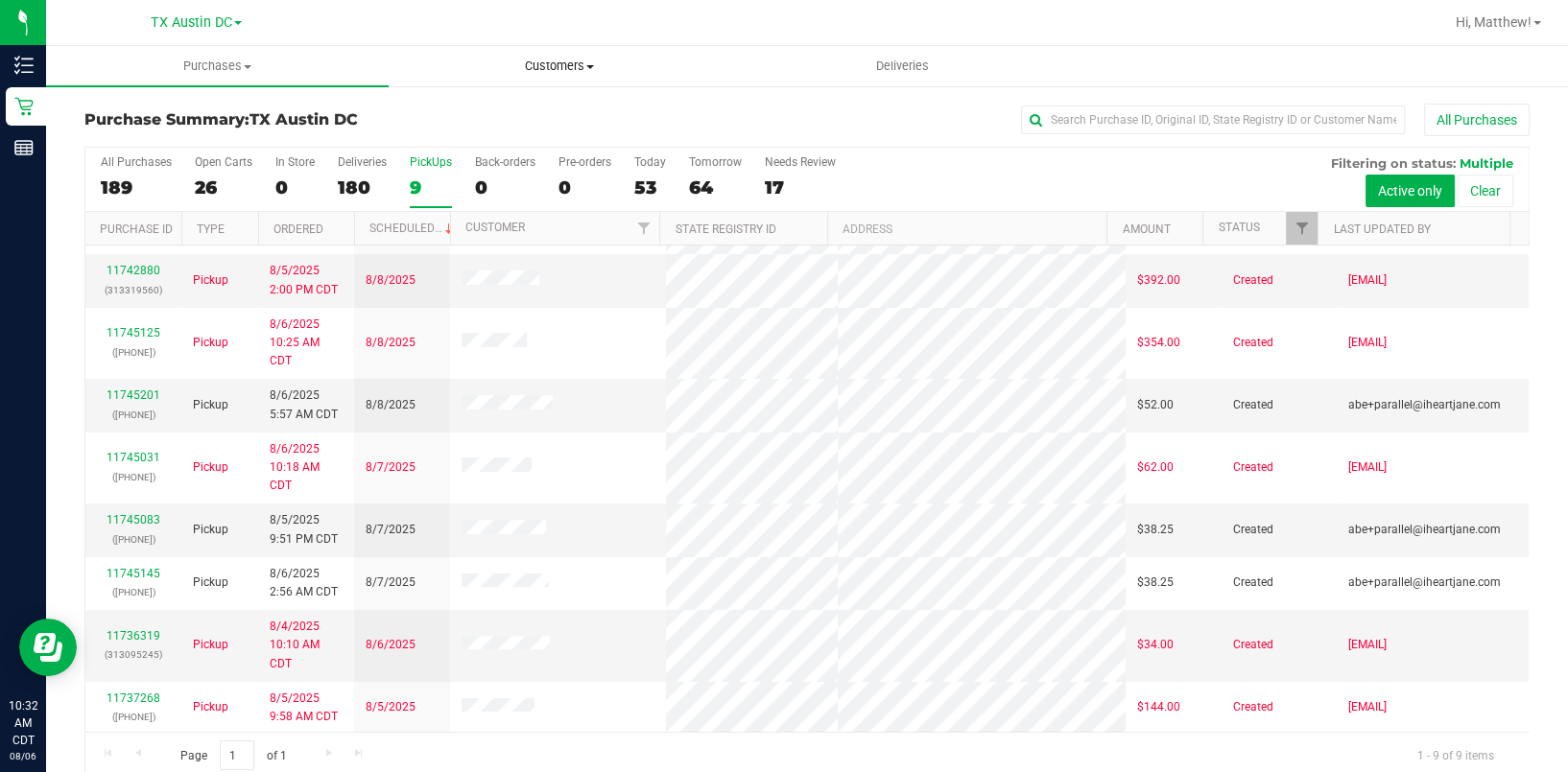 click on "Customers" at bounding box center [559, 66] 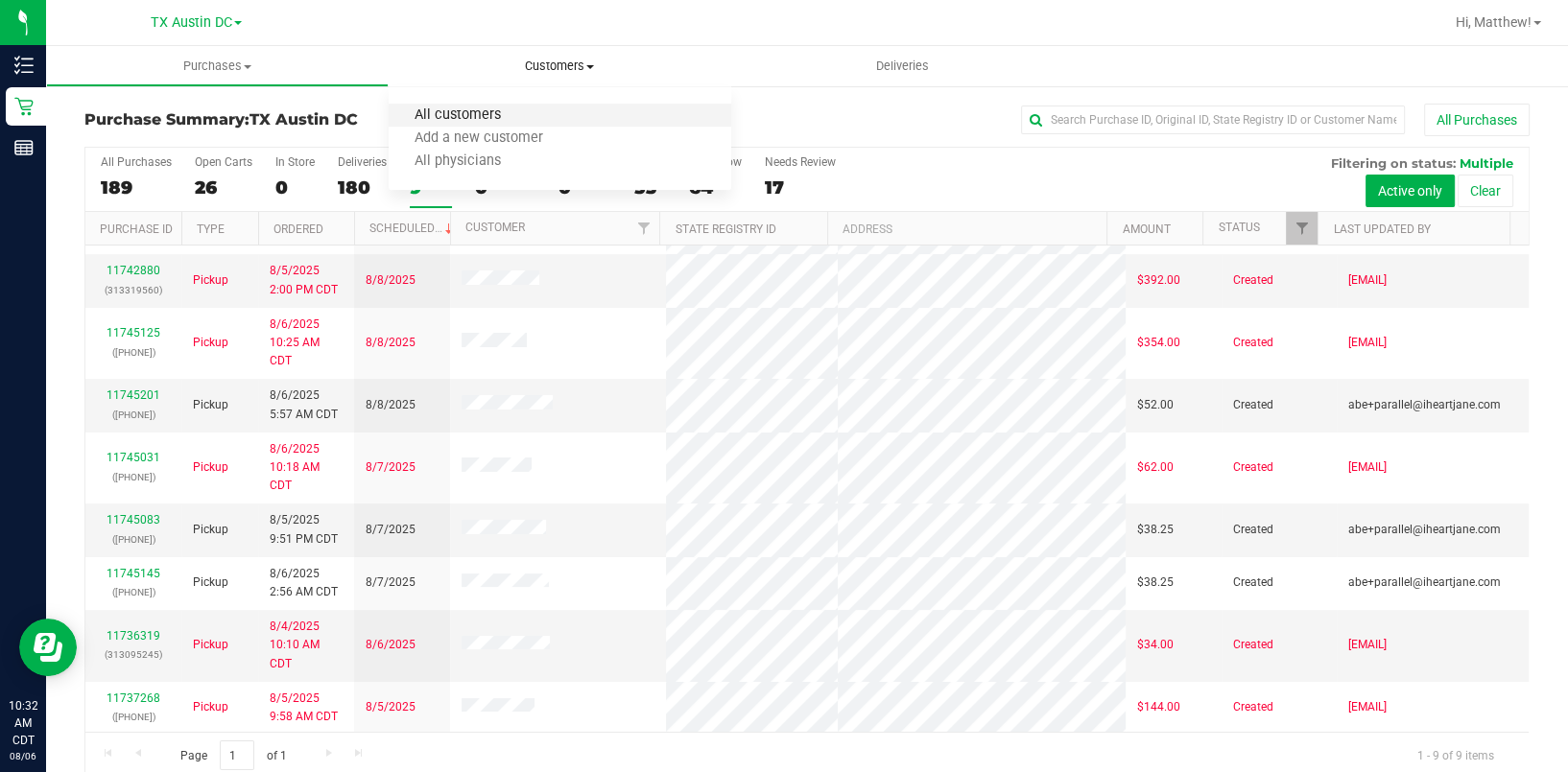 click on "All customers" at bounding box center (458, 115) 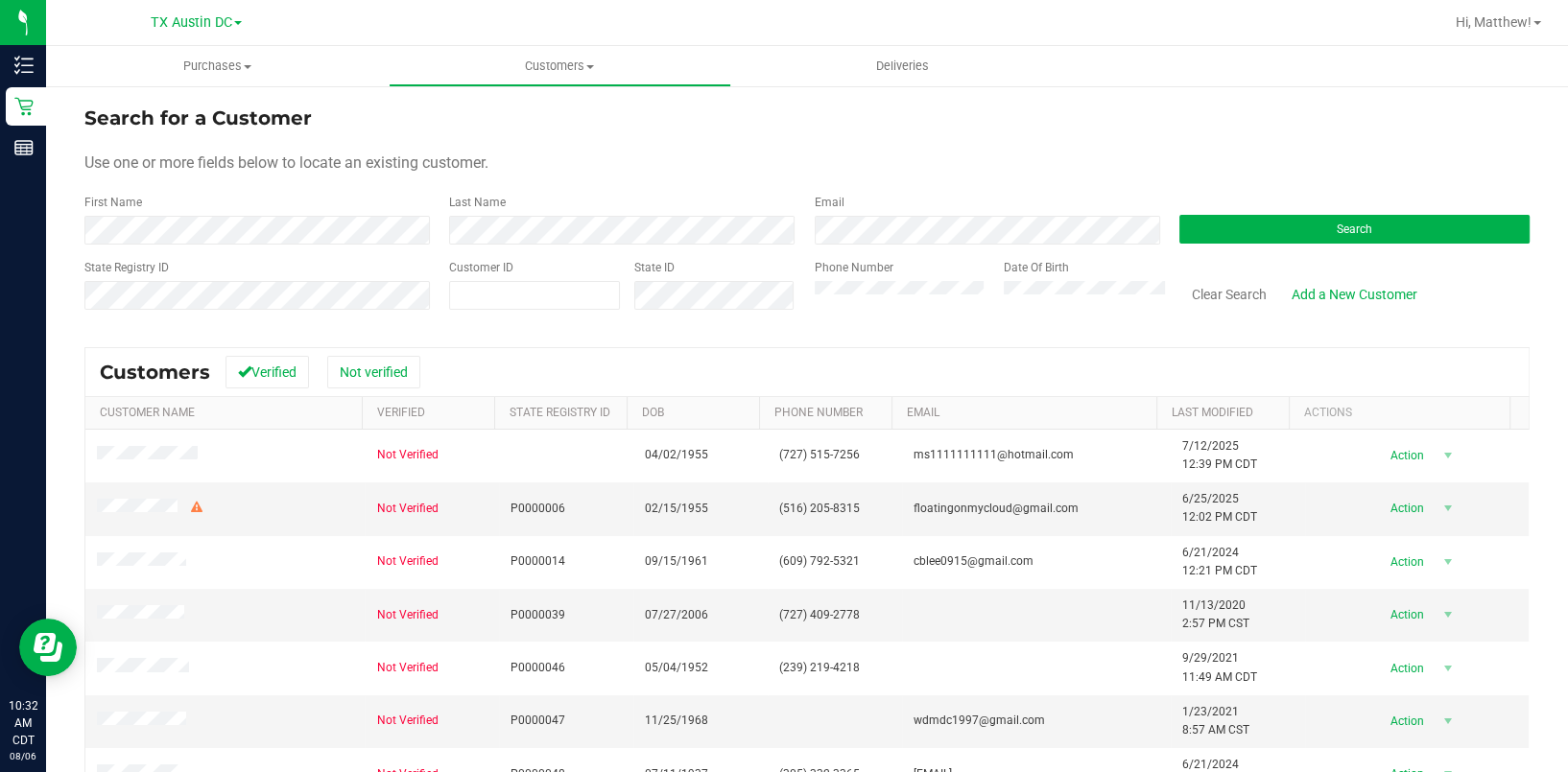 click on "First Name" at bounding box center (259, 219) 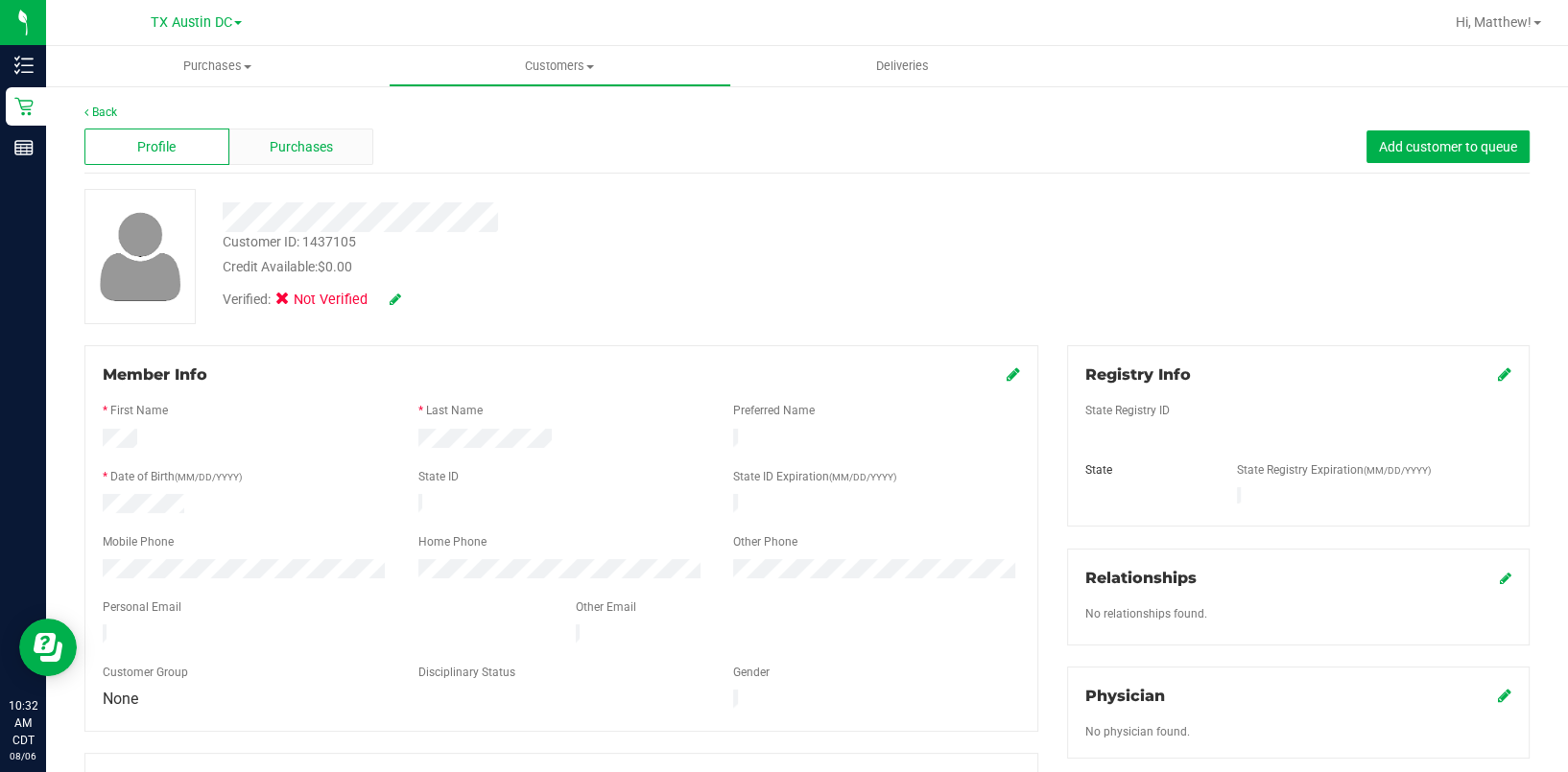 click on "Purchases" at bounding box center (301, 147) 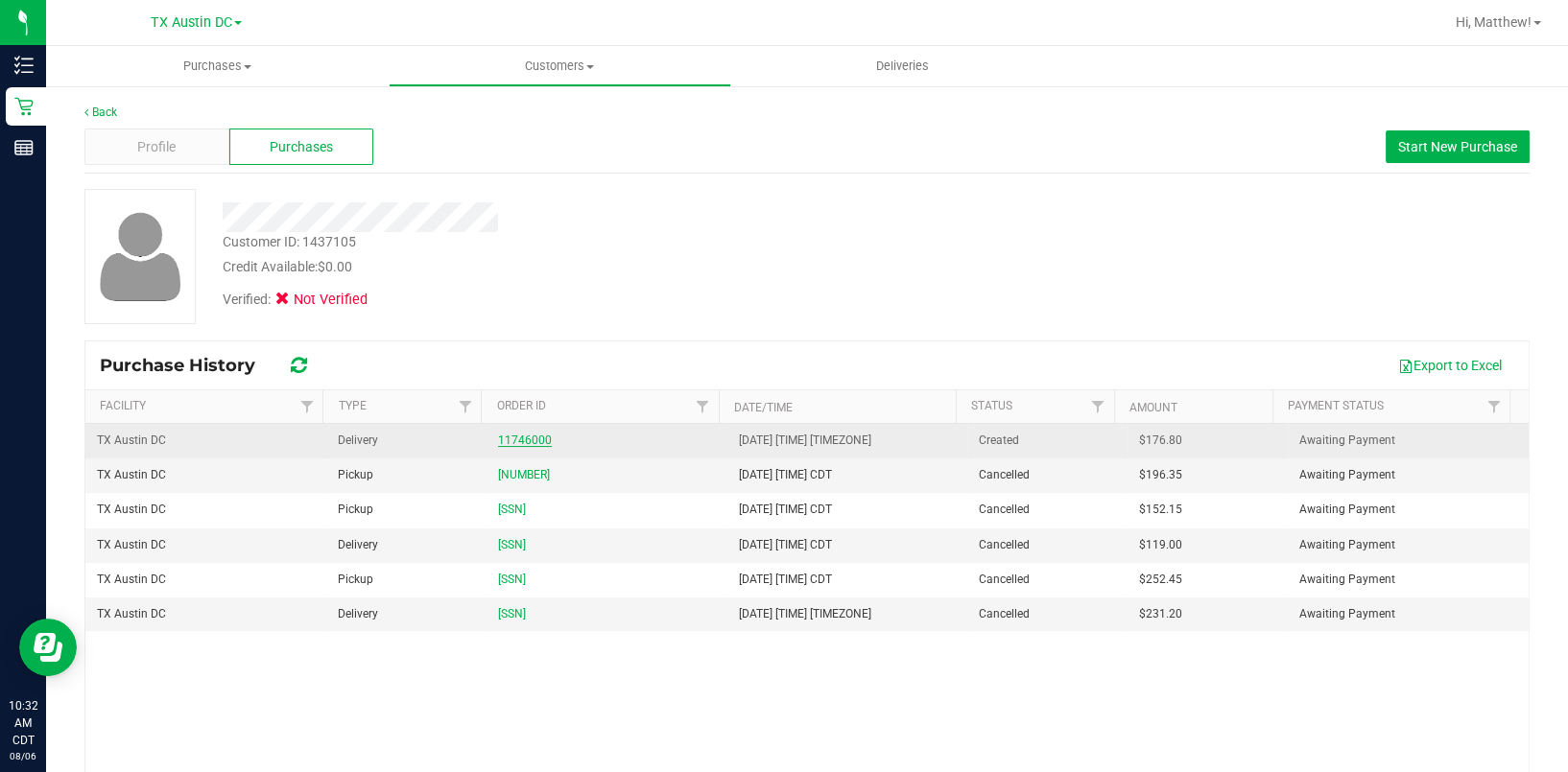 click on "11746000" at bounding box center (525, 440) 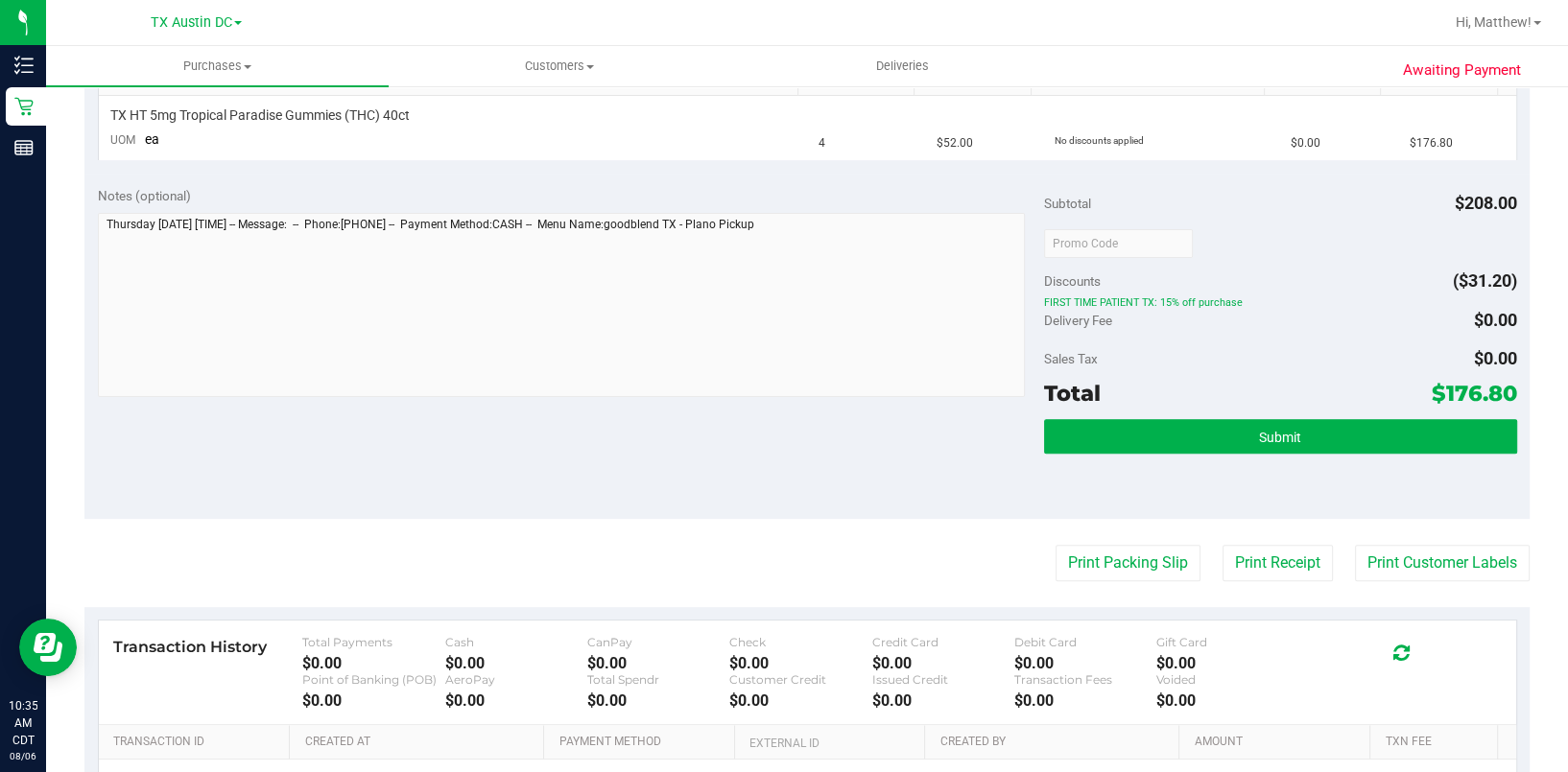 scroll, scrollTop: 0, scrollLeft: 0, axis: both 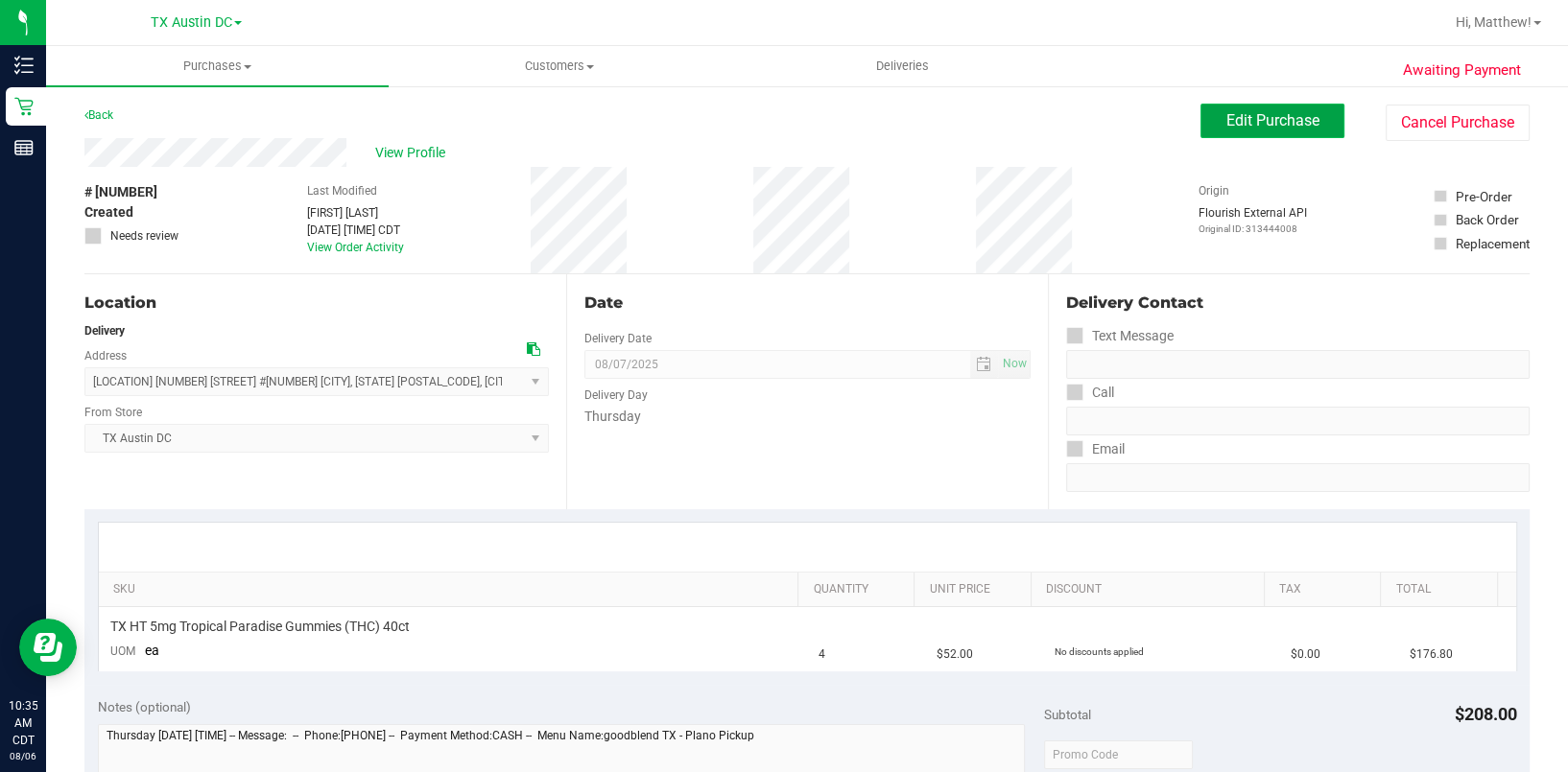 click on "Edit Purchase" at bounding box center [1272, 120] 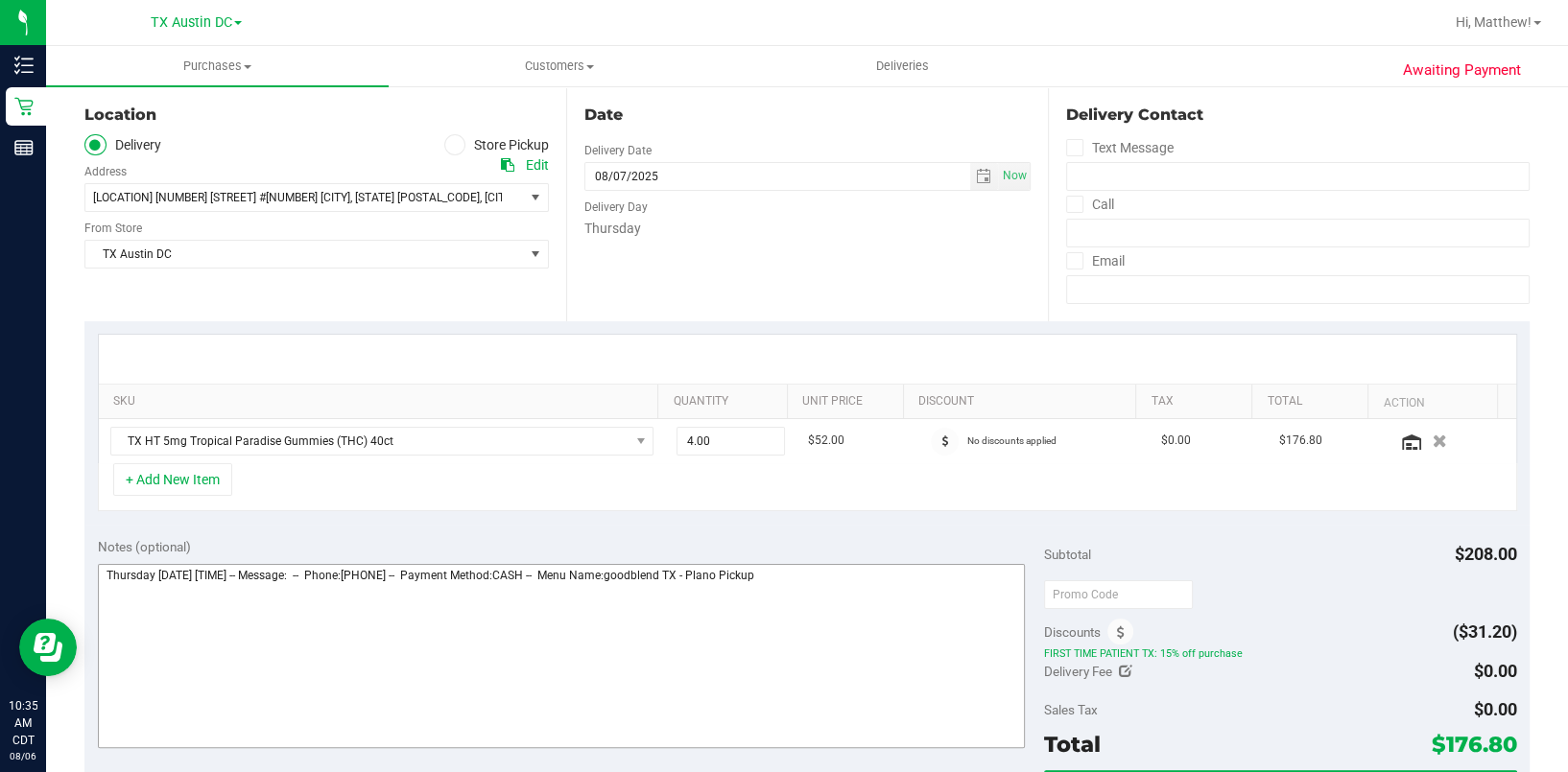 scroll, scrollTop: 255, scrollLeft: 0, axis: vertical 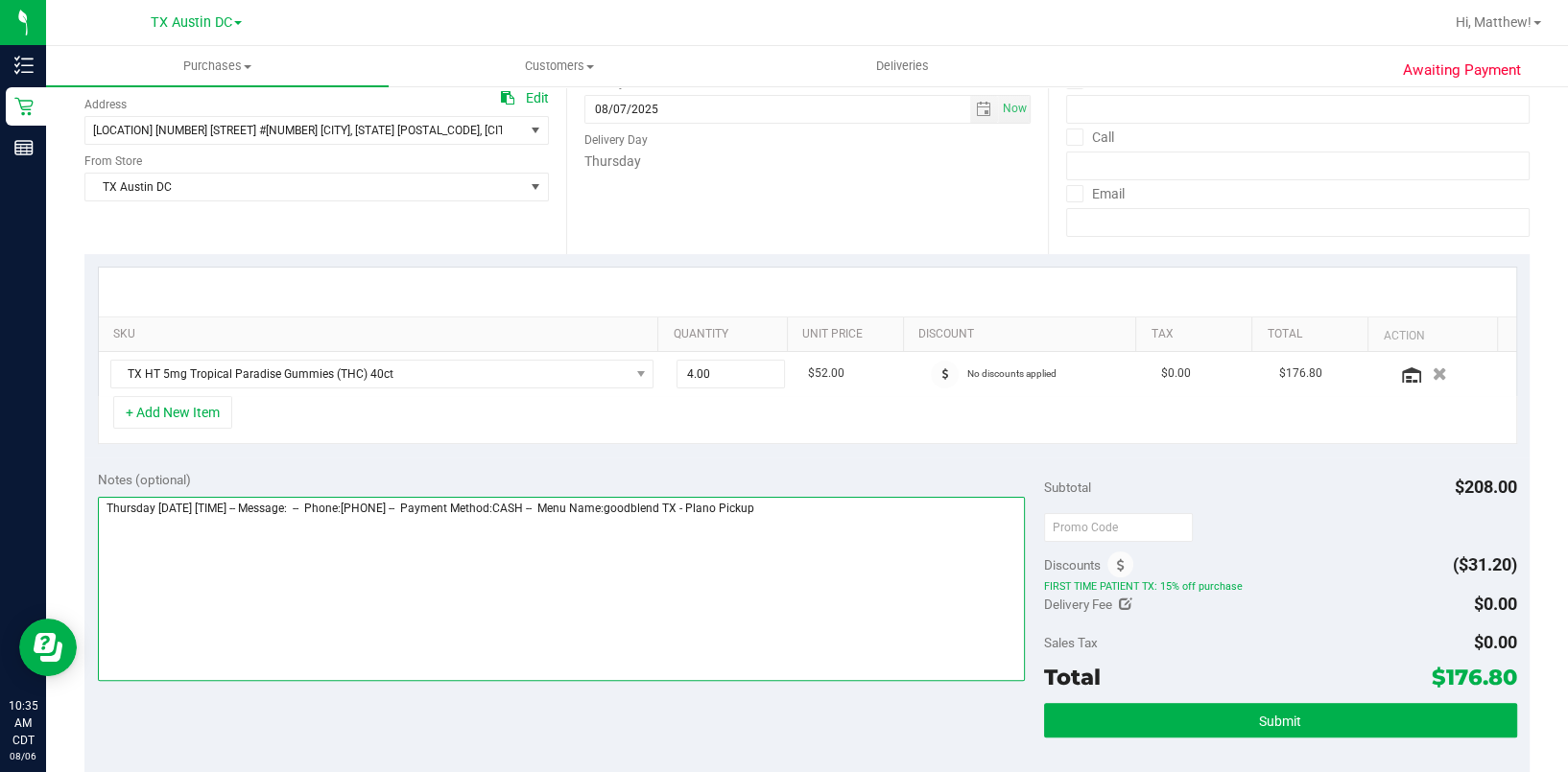 click at bounding box center (561, 589) 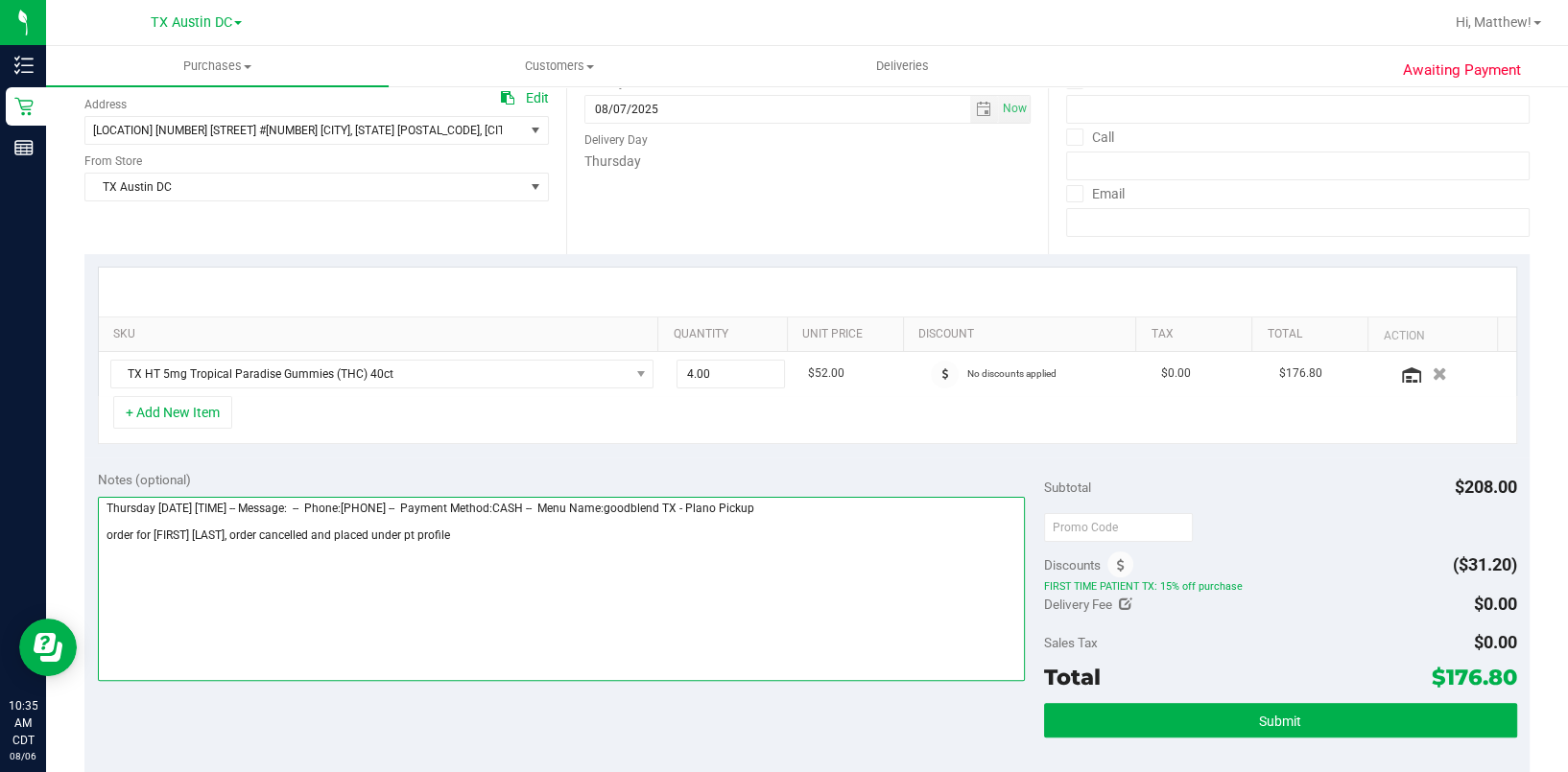 click at bounding box center (561, 589) 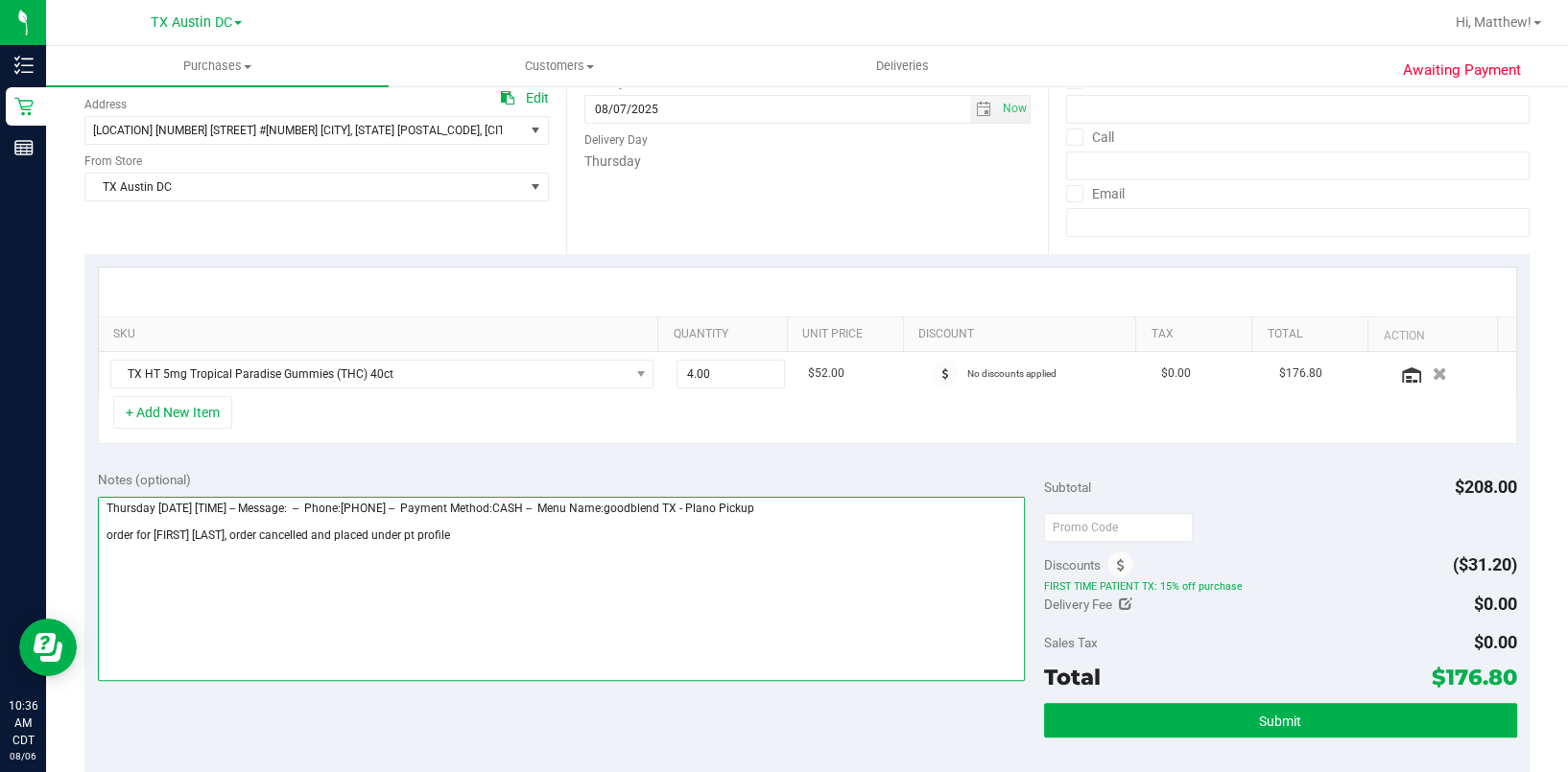 click at bounding box center [561, 589] 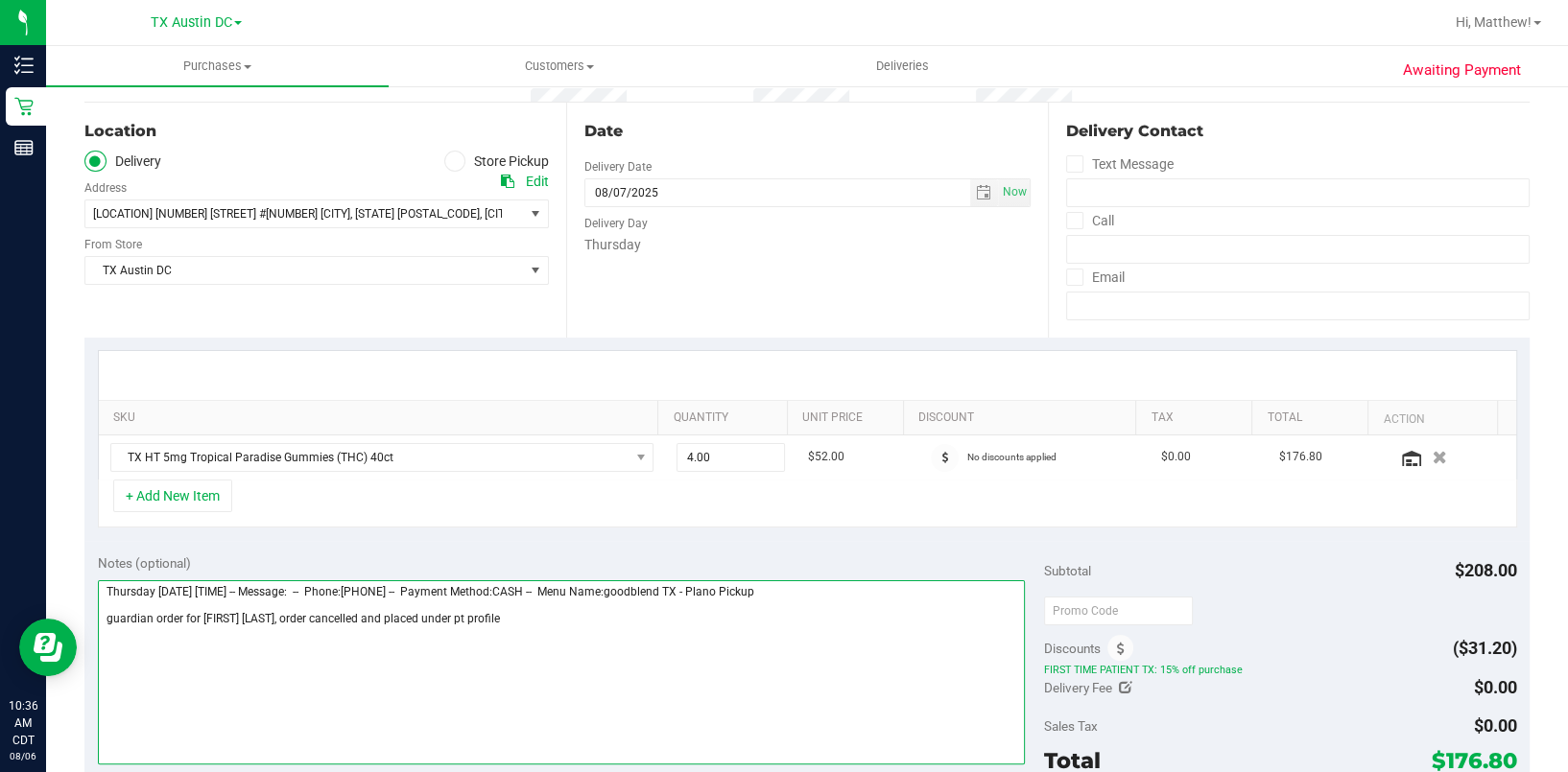 scroll, scrollTop: 0, scrollLeft: 0, axis: both 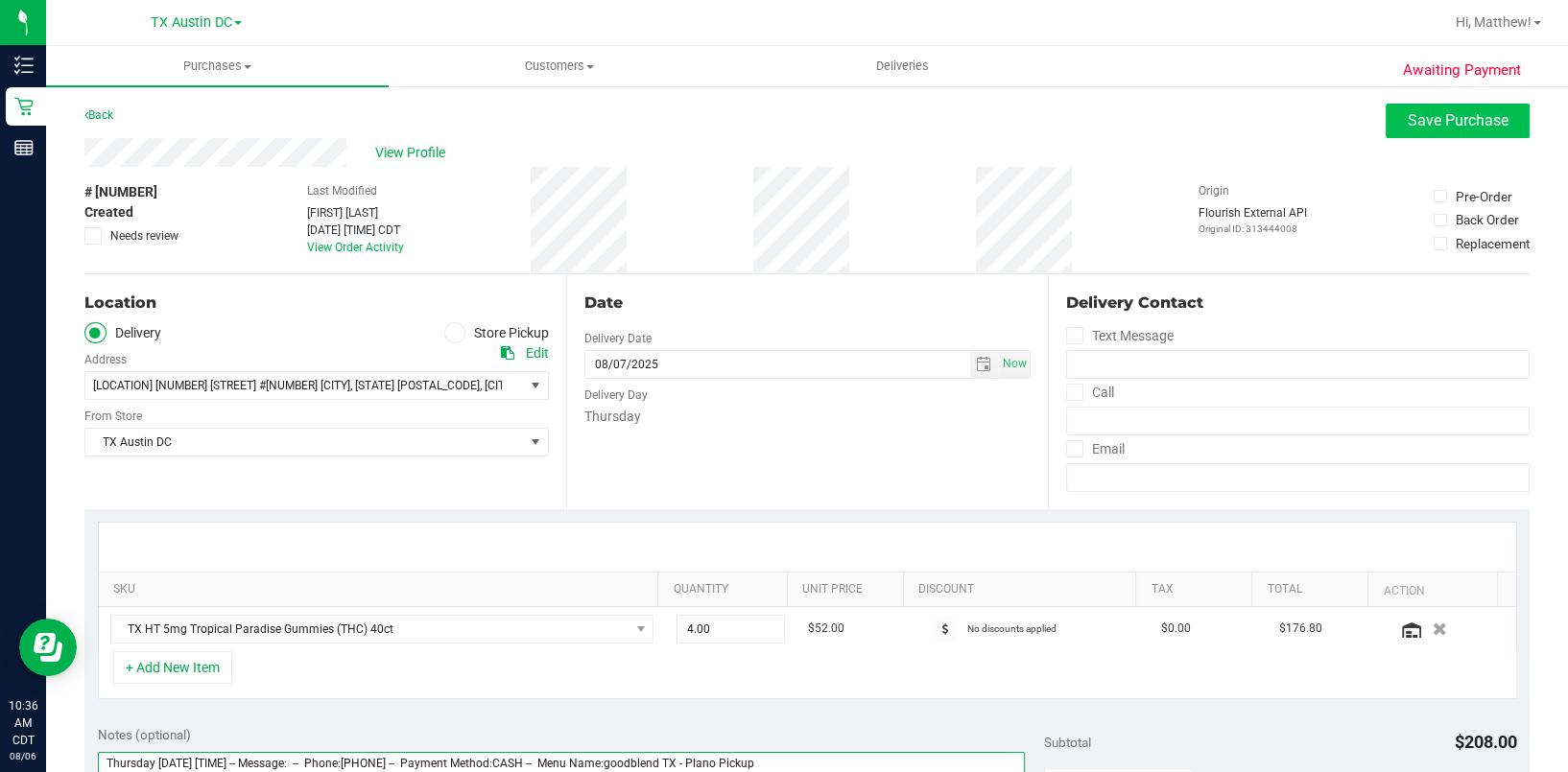 type on "Thursday [DATE] [TIME] -- Message:  --  Phone:[PHONE] --  Payment Method:CASH --  Menu Name:goodblend TX - Plano Pickup
guardian order for [FIRST] [LAST], order cancelled and placed under pt profile" 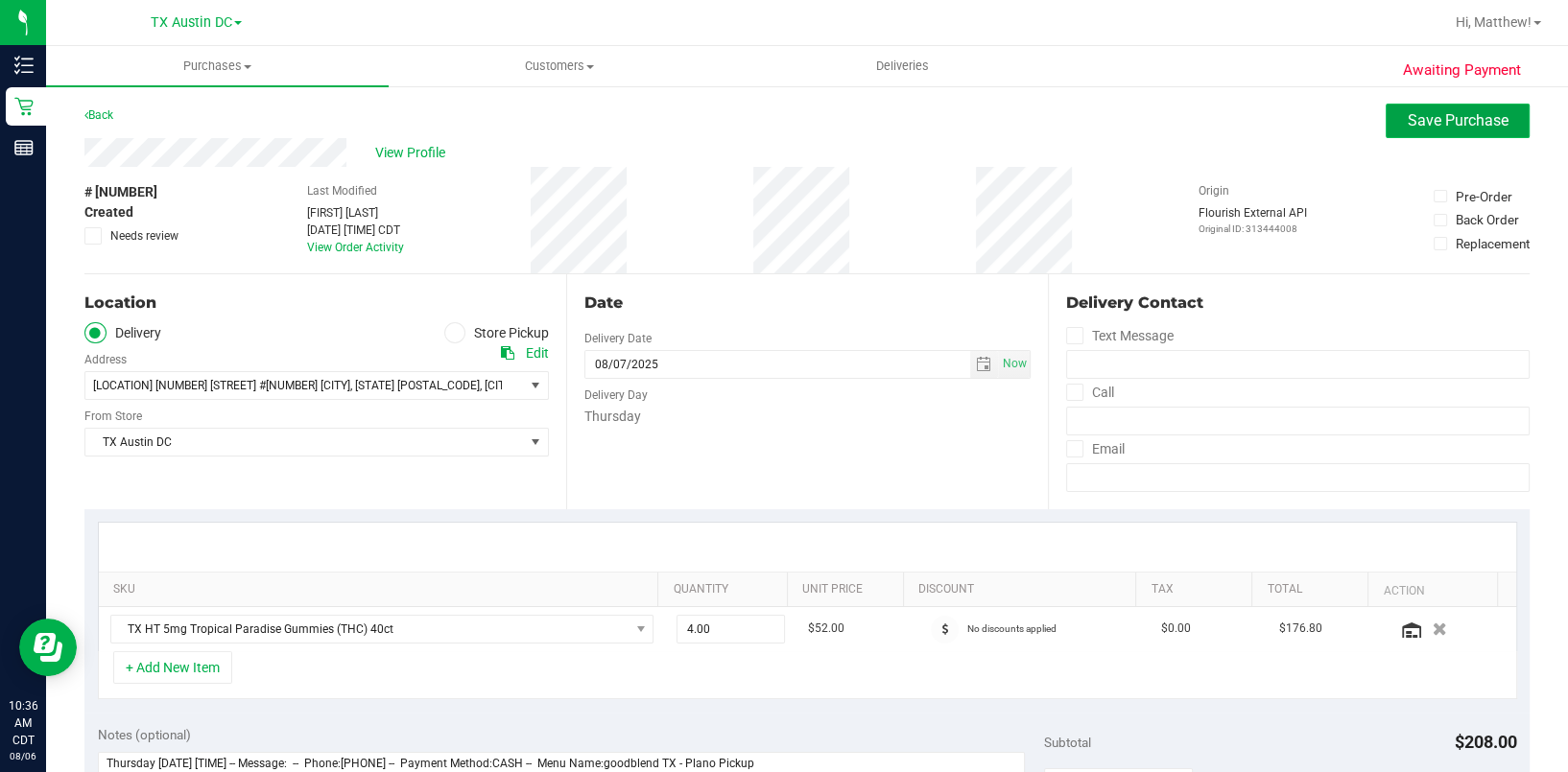 click on "Save Purchase" at bounding box center [1458, 120] 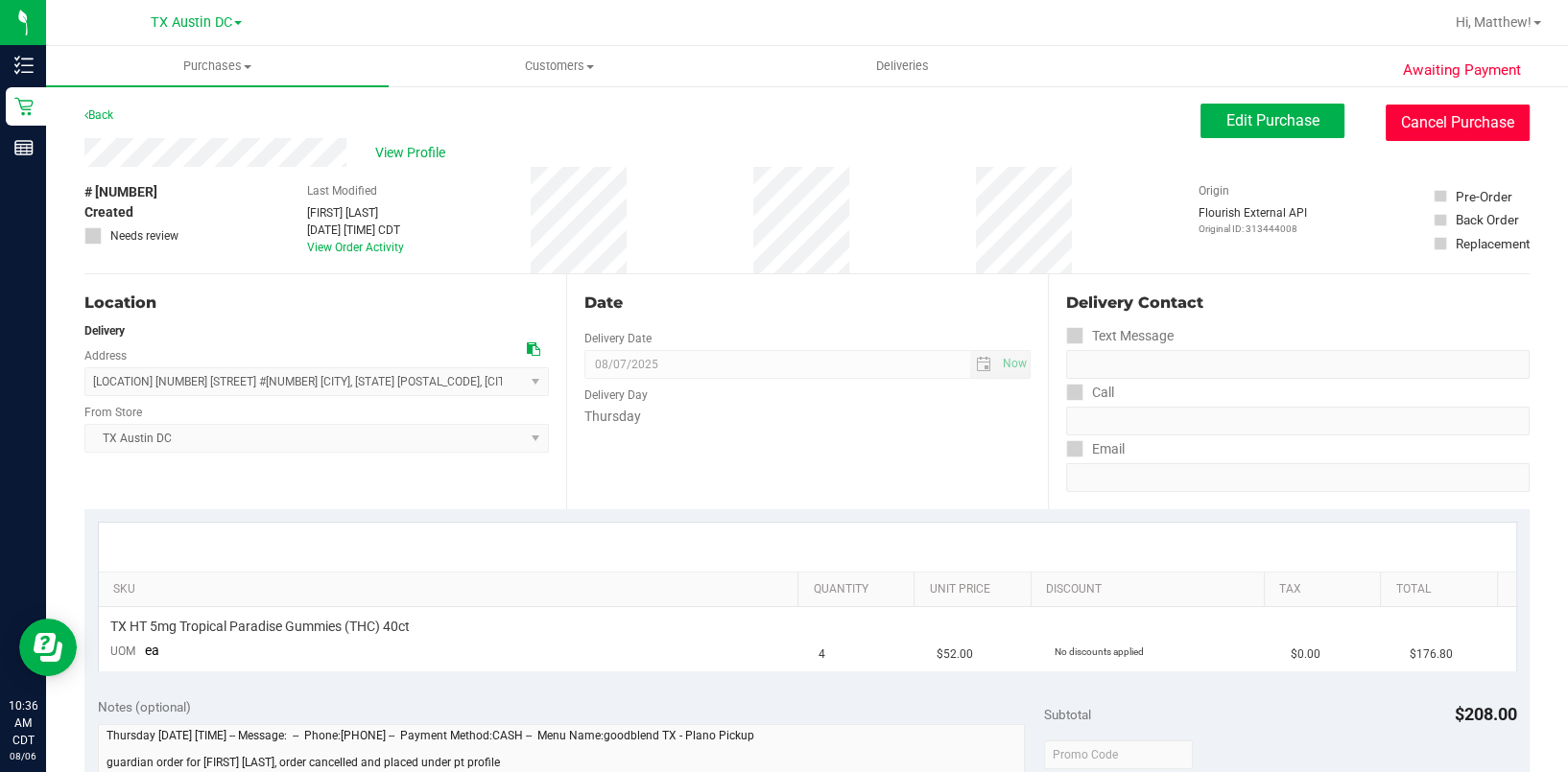 click on "Cancel Purchase" at bounding box center [1458, 123] 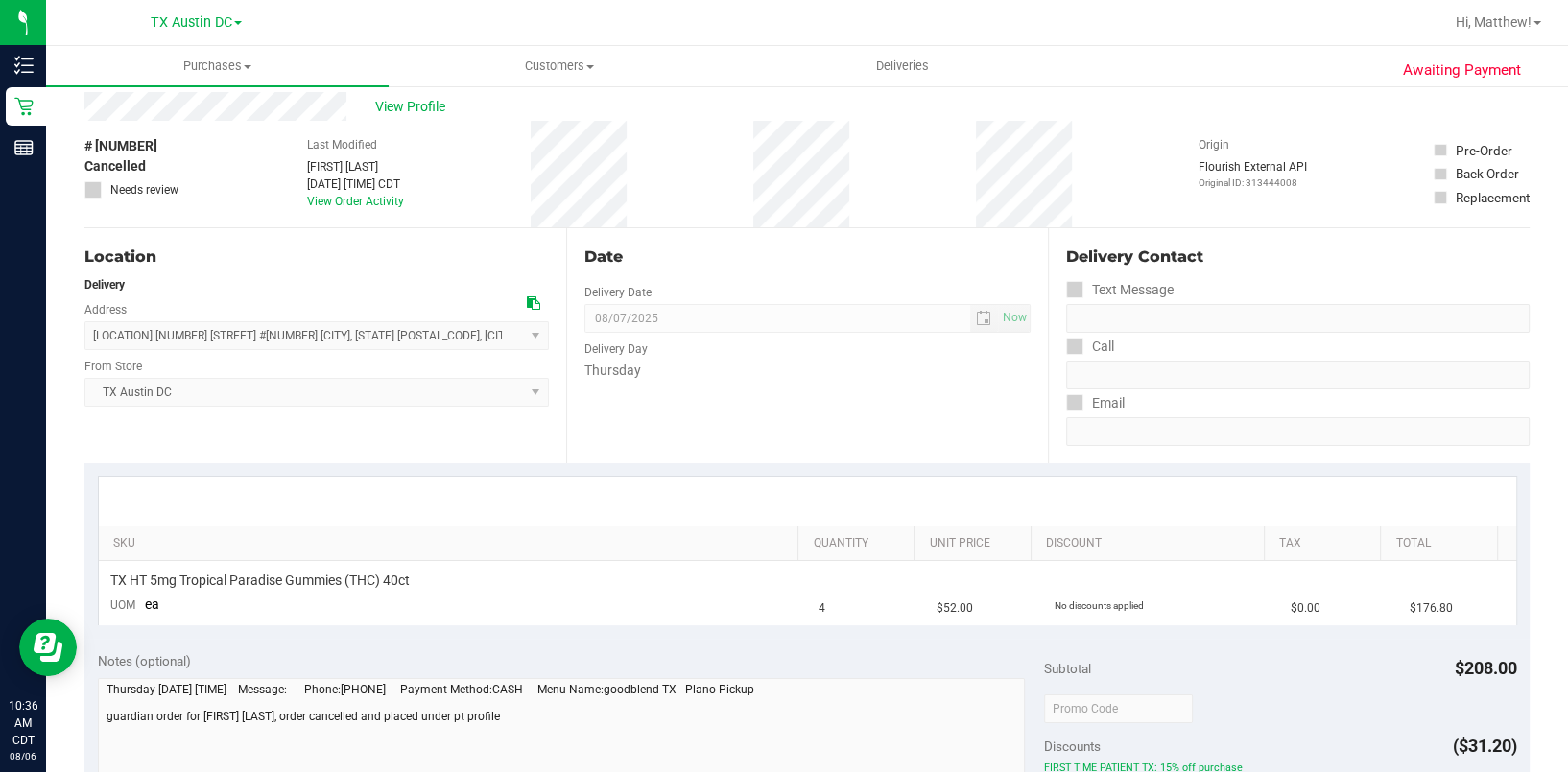 scroll, scrollTop: 0, scrollLeft: 0, axis: both 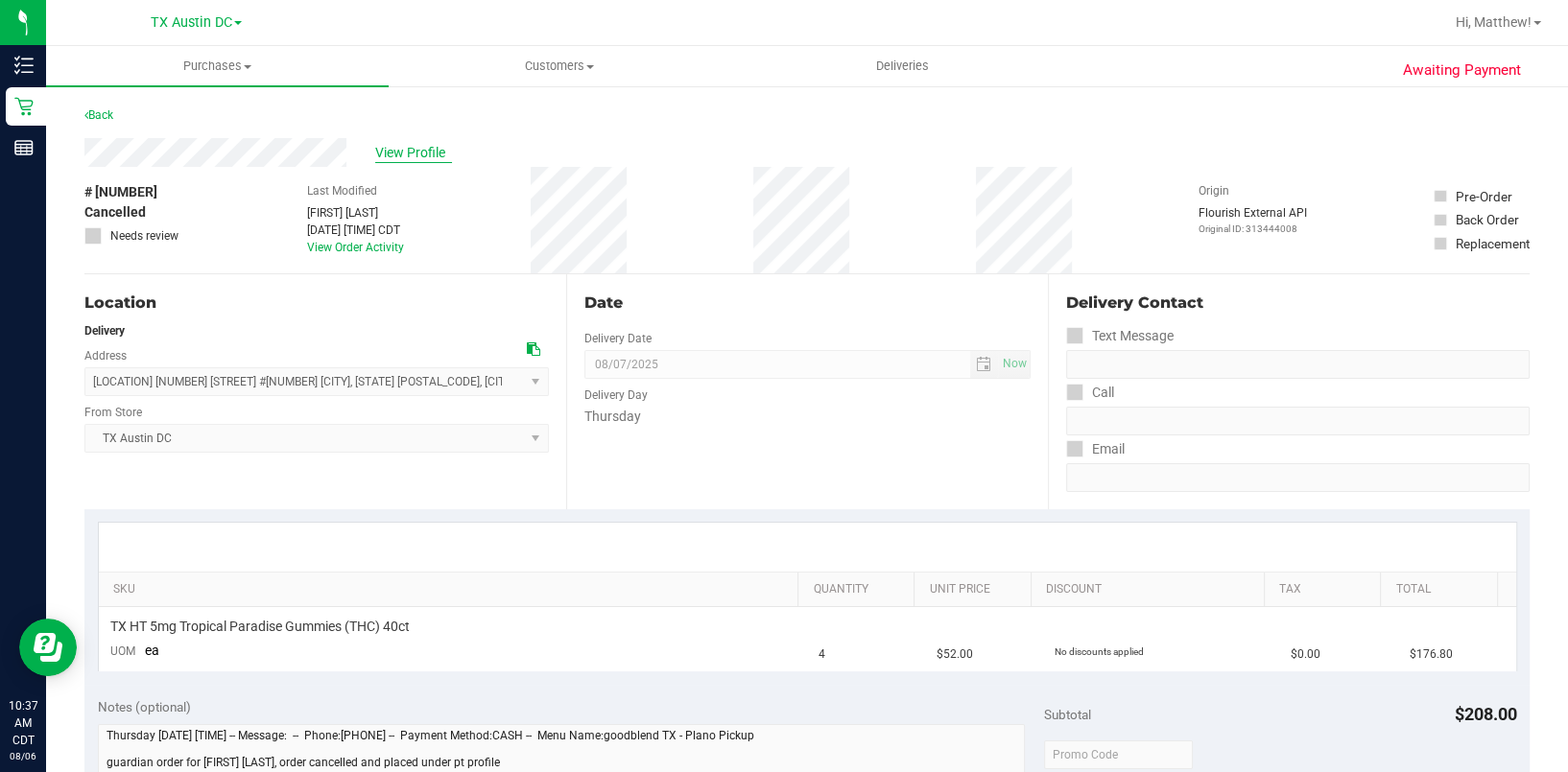 click on "View Profile" at bounding box center (414, 152) 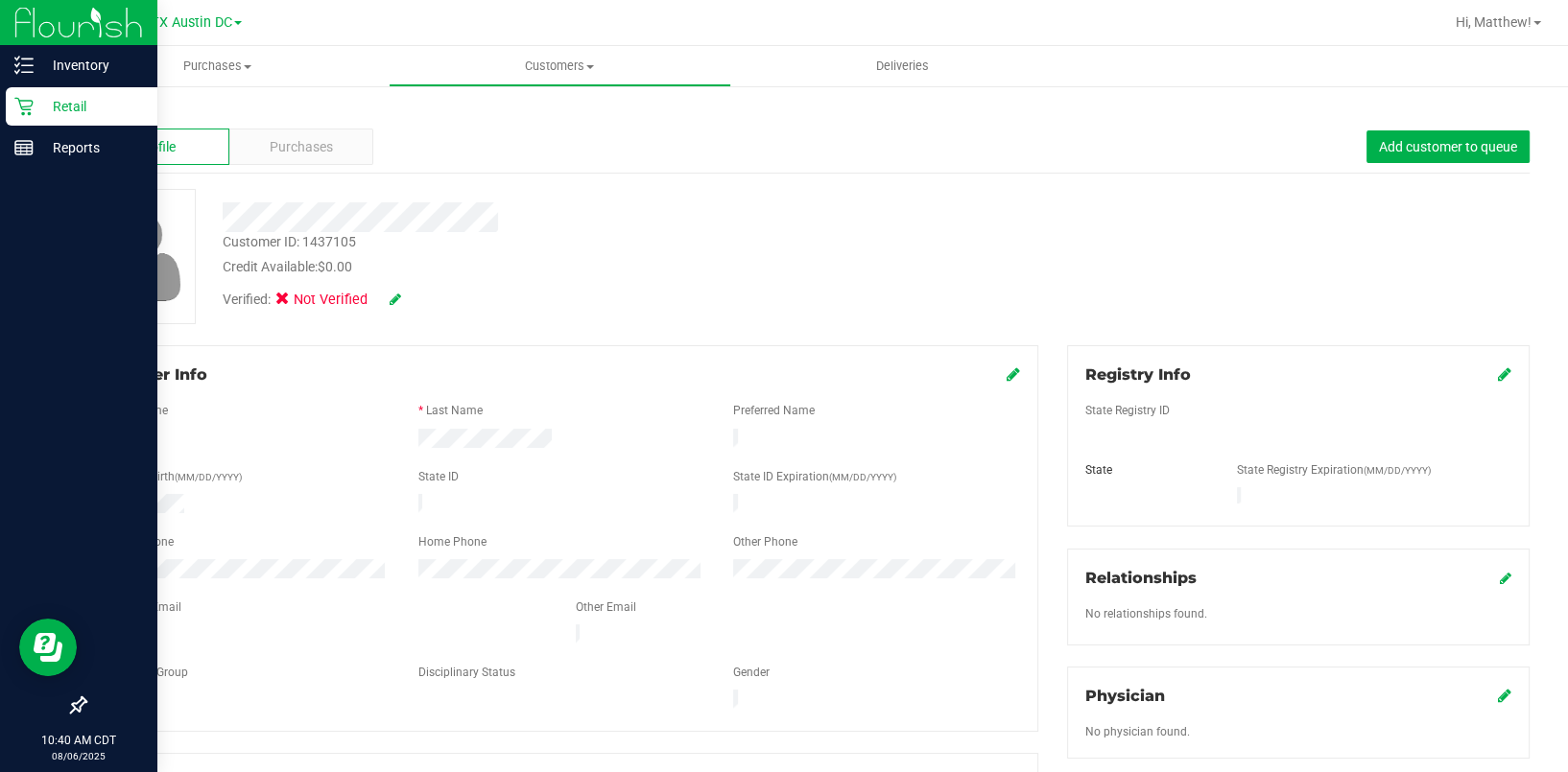 click on "Retail" at bounding box center (91, 106) 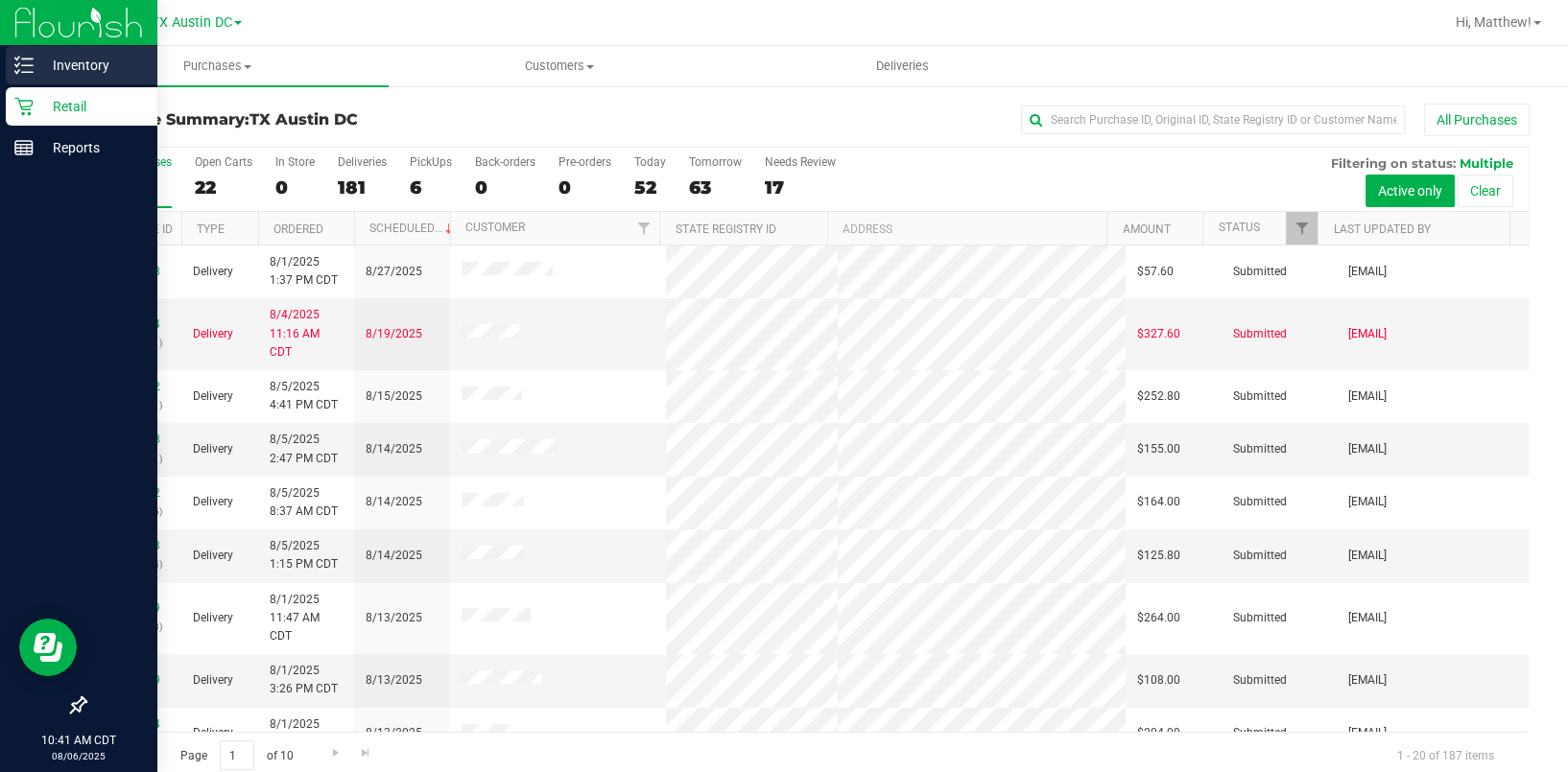 click on "Inventory" at bounding box center (91, 65) 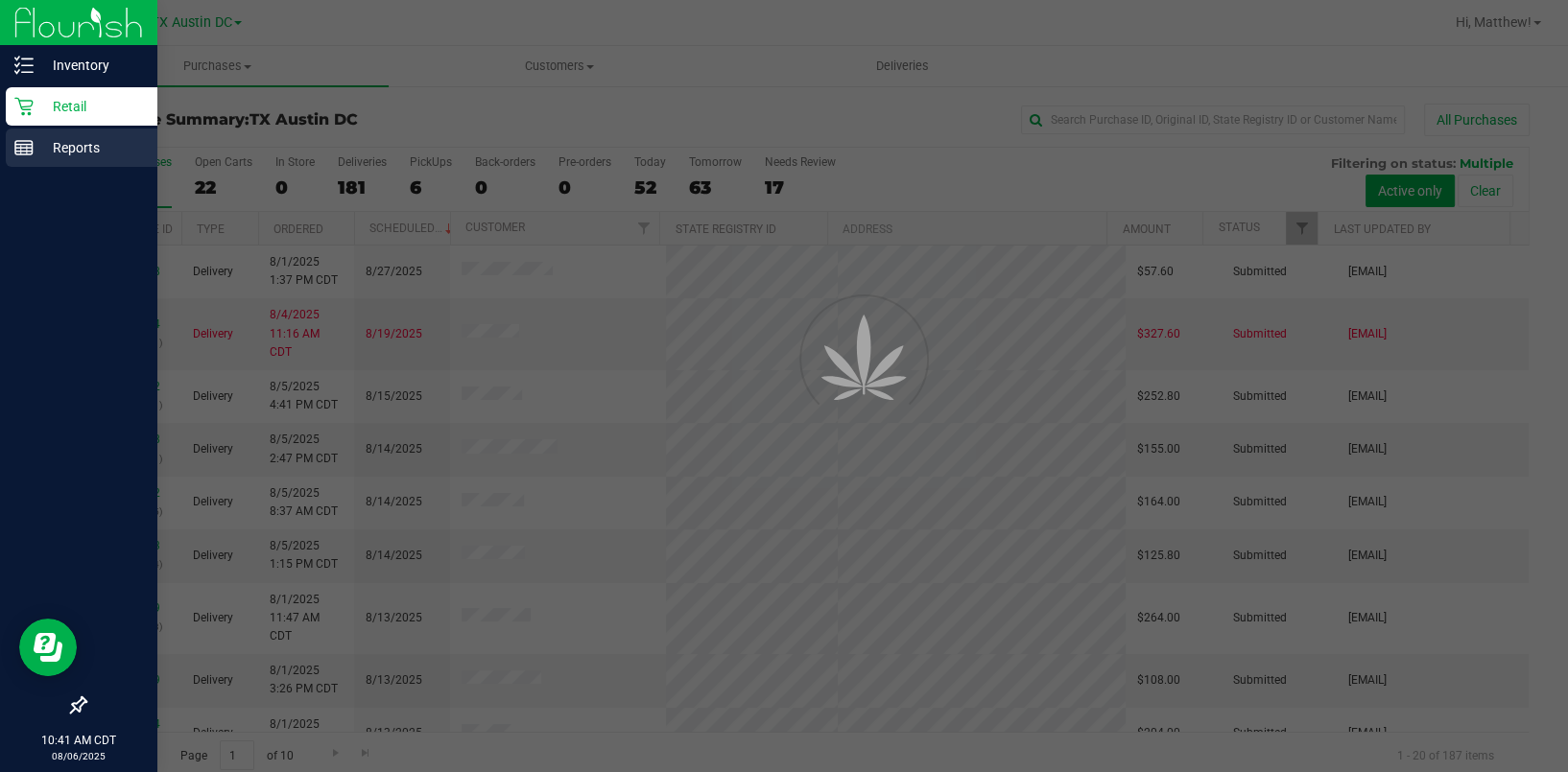 click on "Reports" at bounding box center [91, 148] 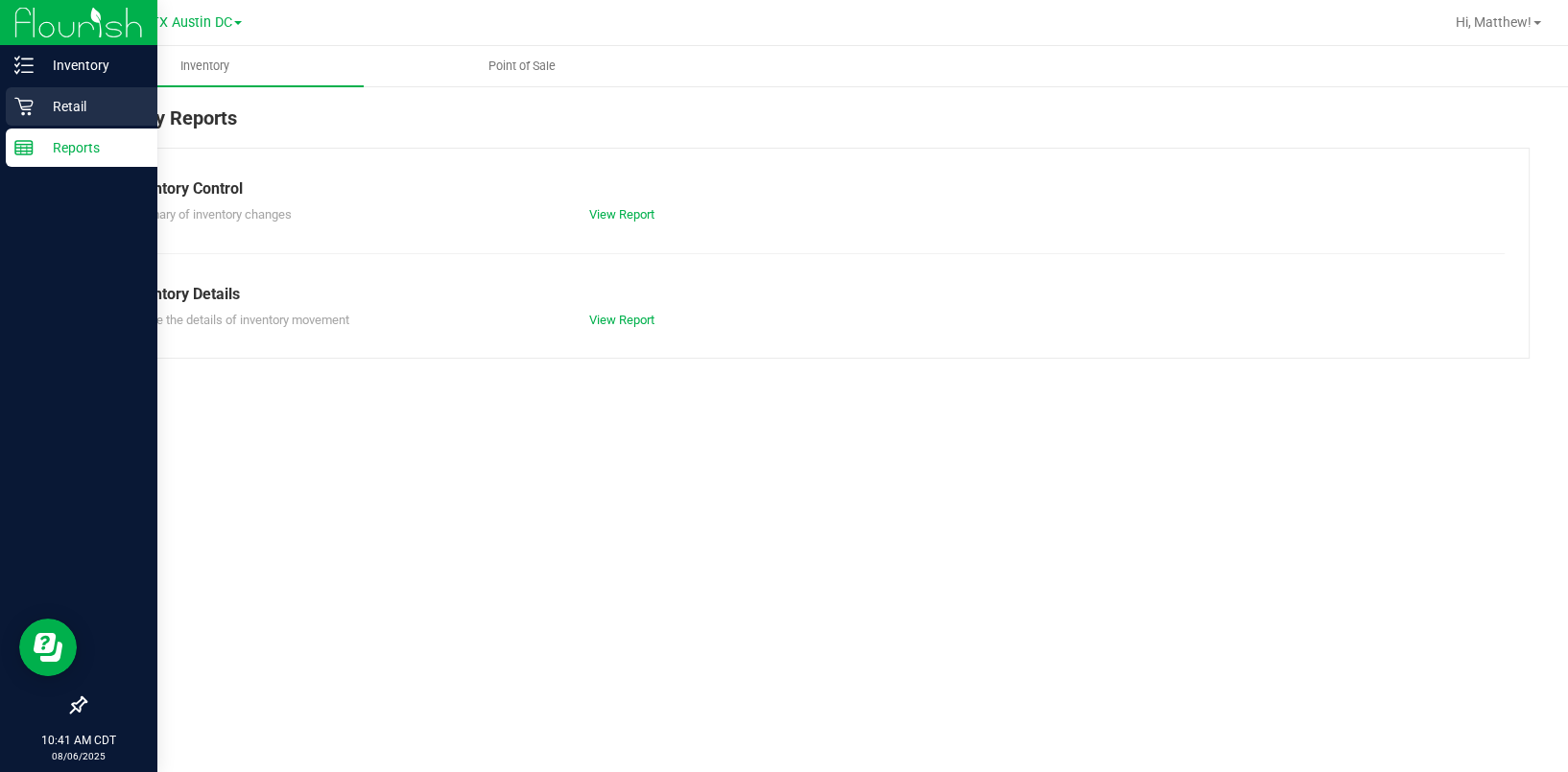 click 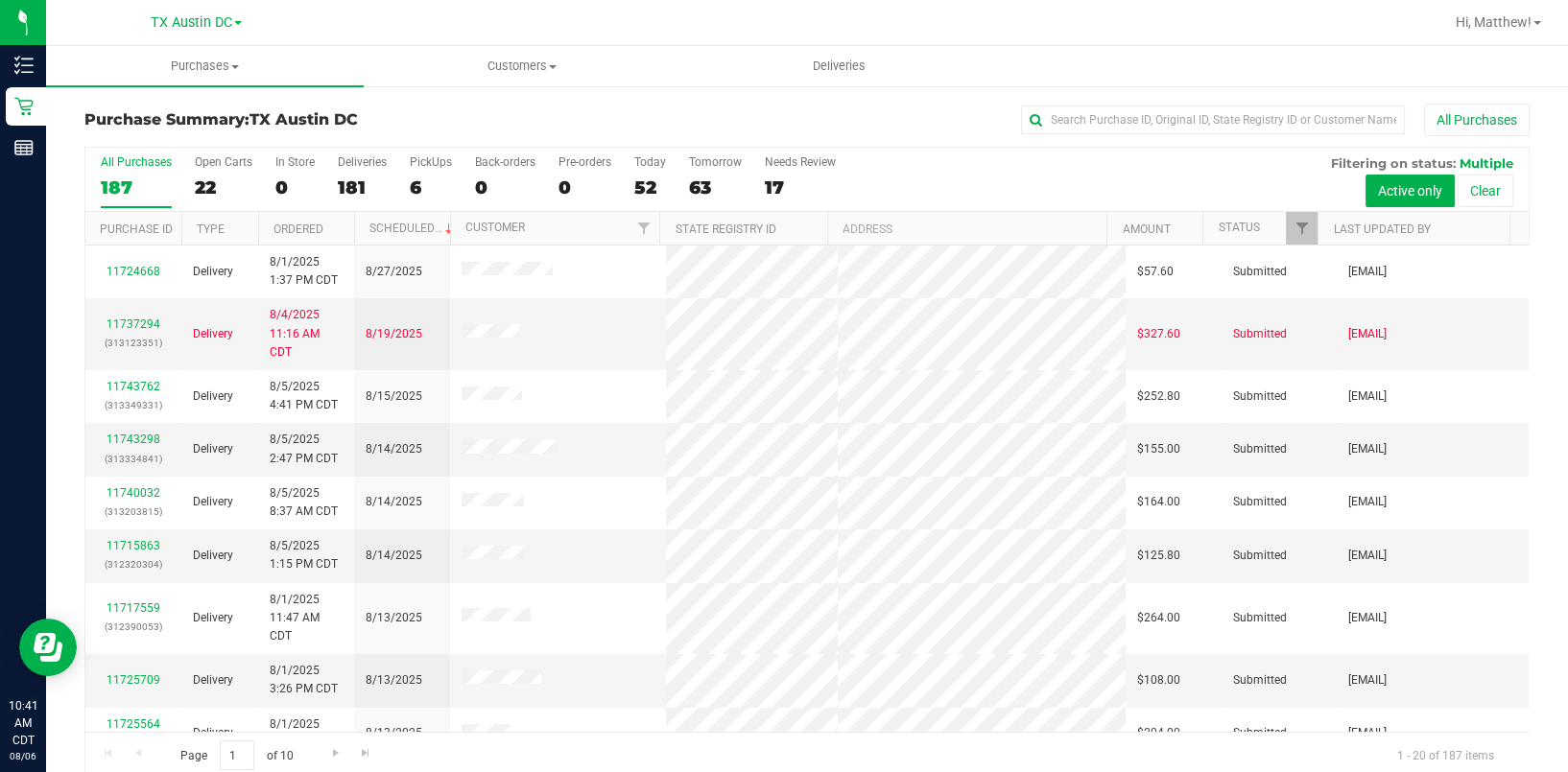 click on "All Purchases
187
Open Carts
22
In Store
0
Deliveries
181
PickUps
6
Back-orders
0
Pre-orders
0
Today
52
Tomorrow
63" at bounding box center (807, 179) 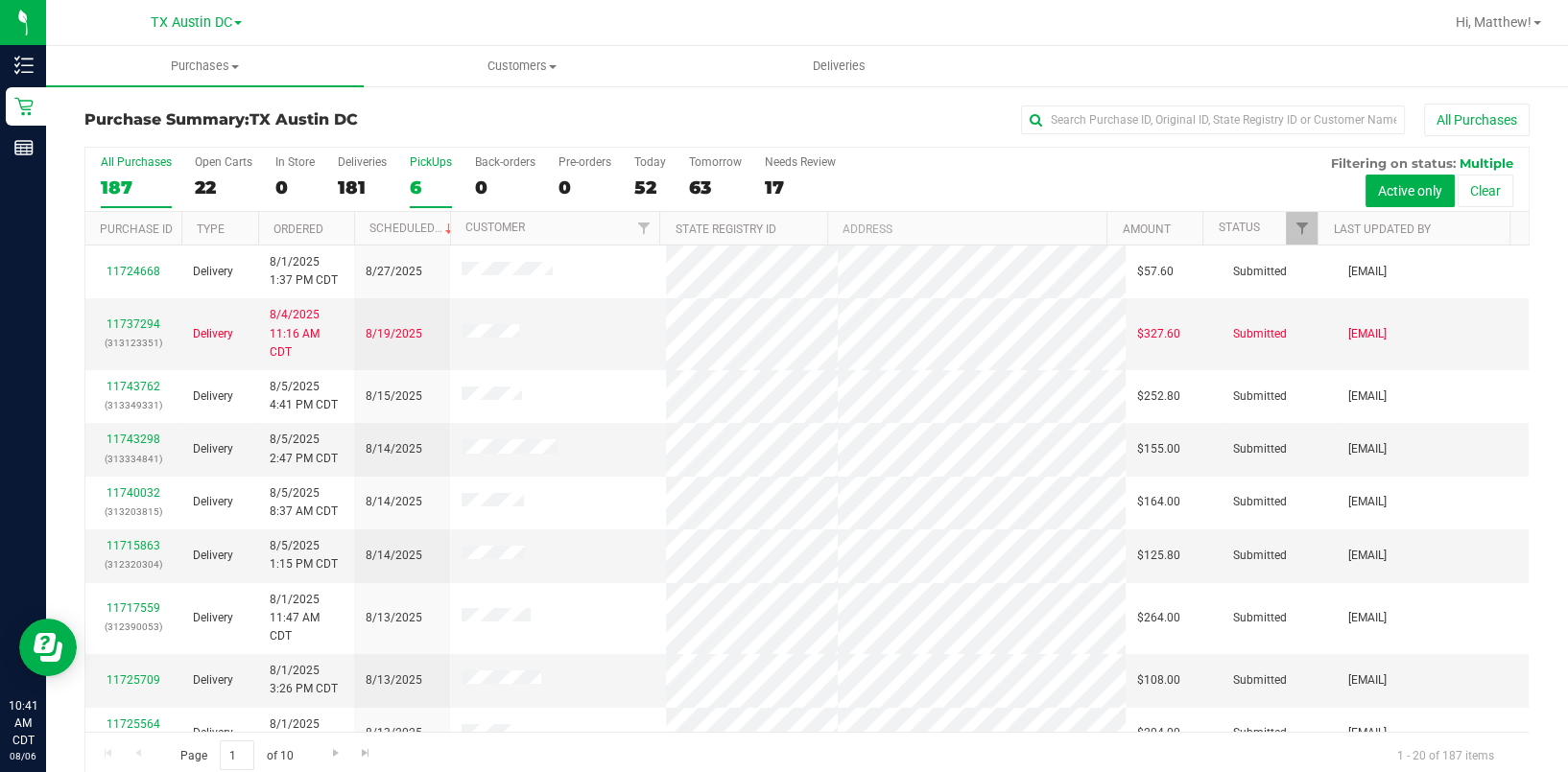 click on "6" at bounding box center (431, 187) 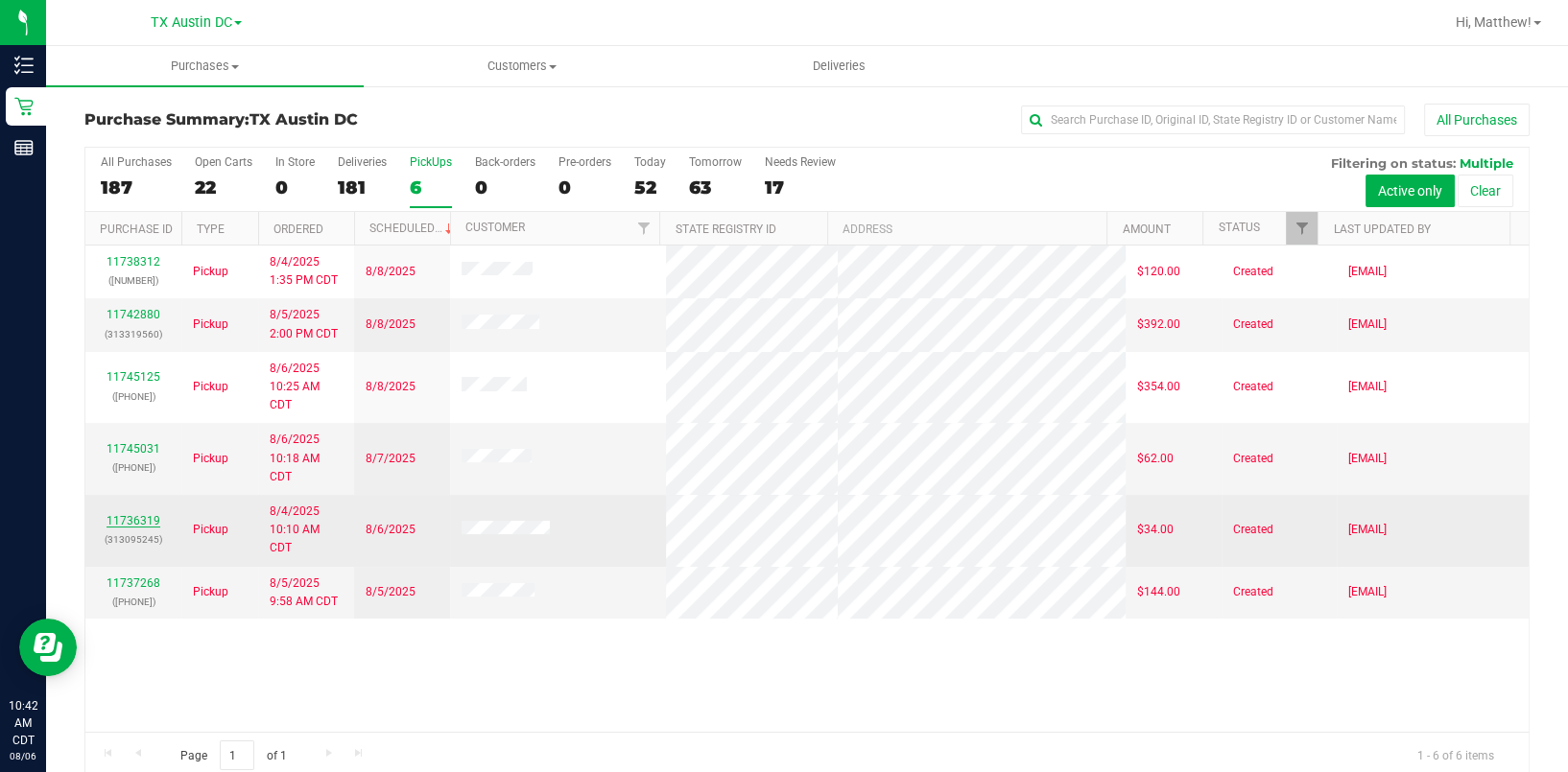 click on "11736319" at bounding box center [133, 521] 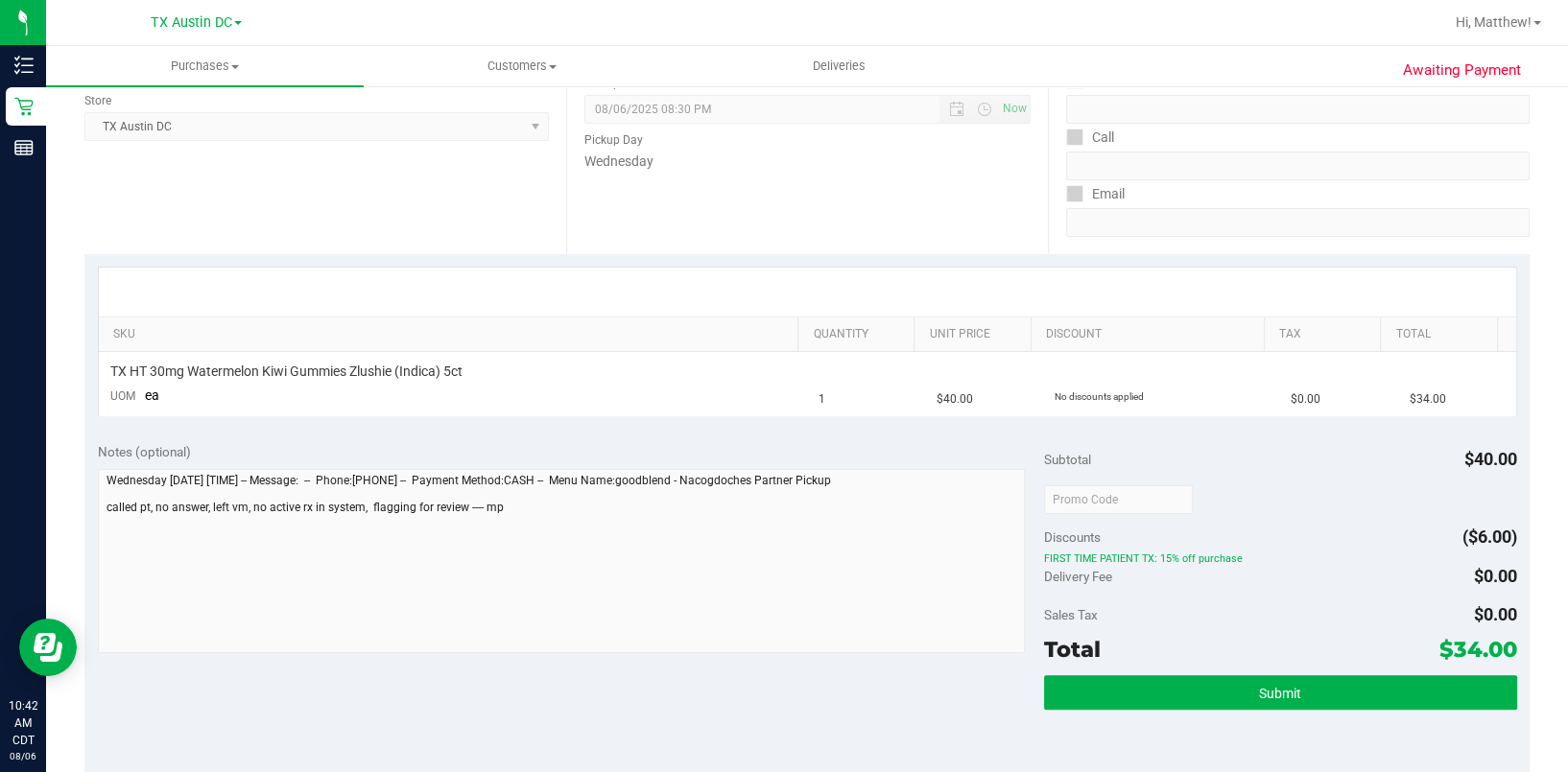 scroll, scrollTop: 0, scrollLeft: 0, axis: both 